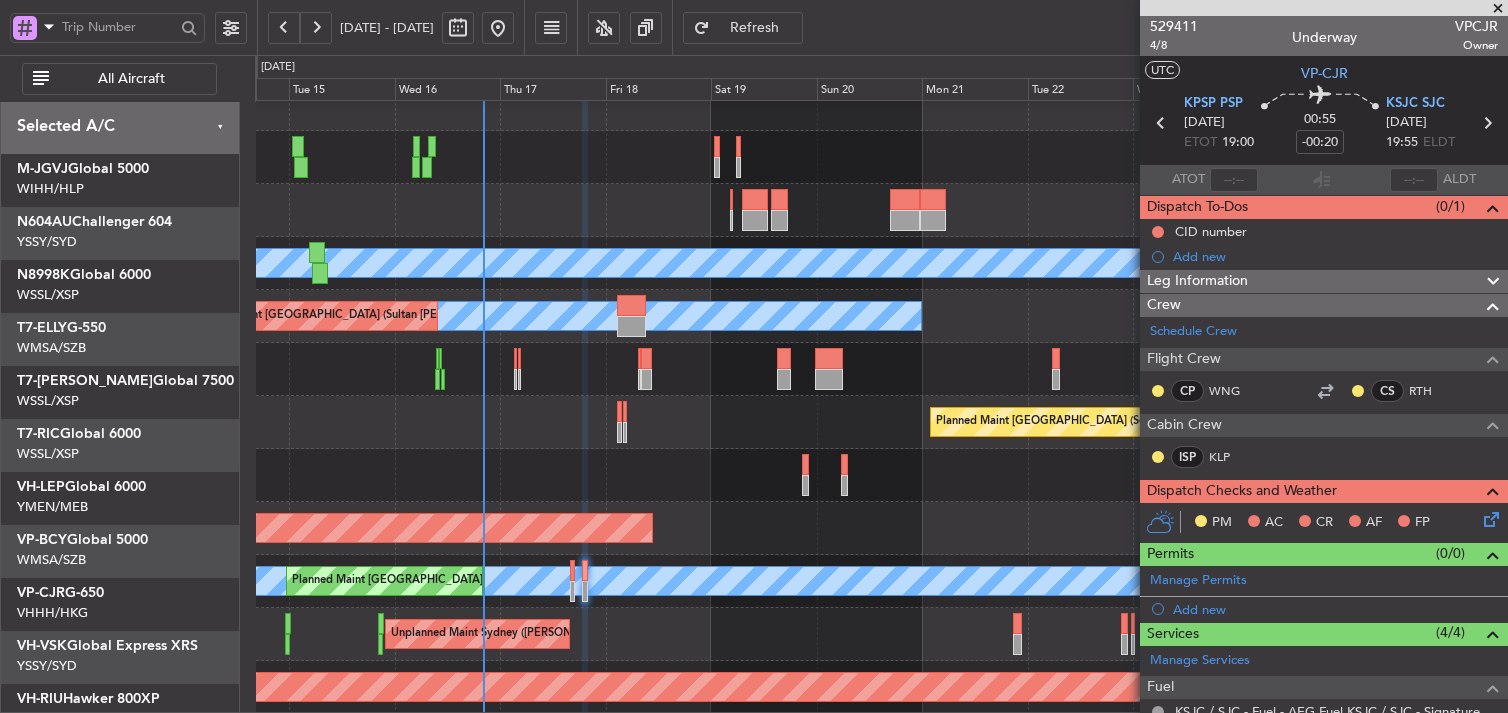 scroll, scrollTop: 0, scrollLeft: 0, axis: both 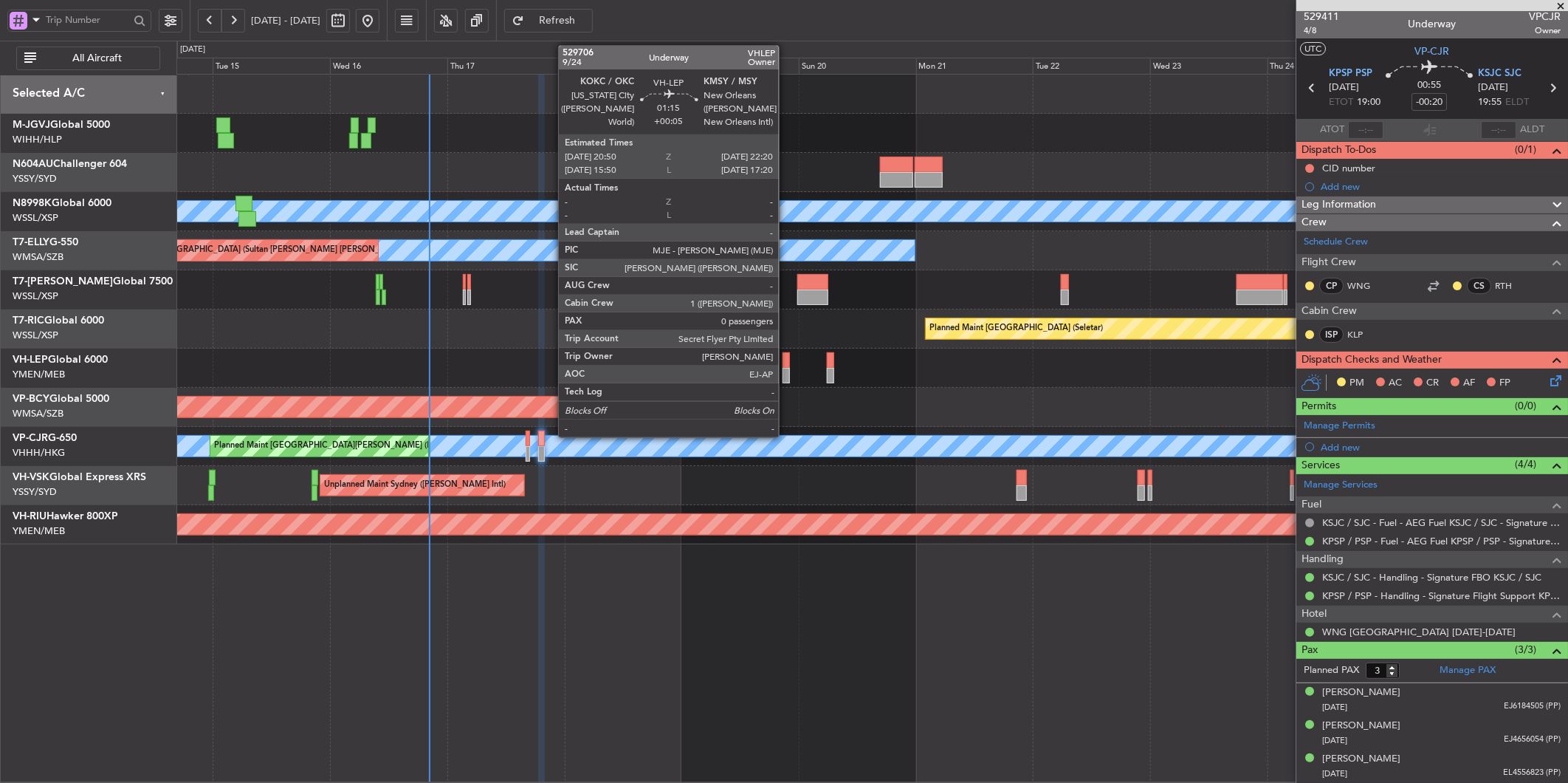 click 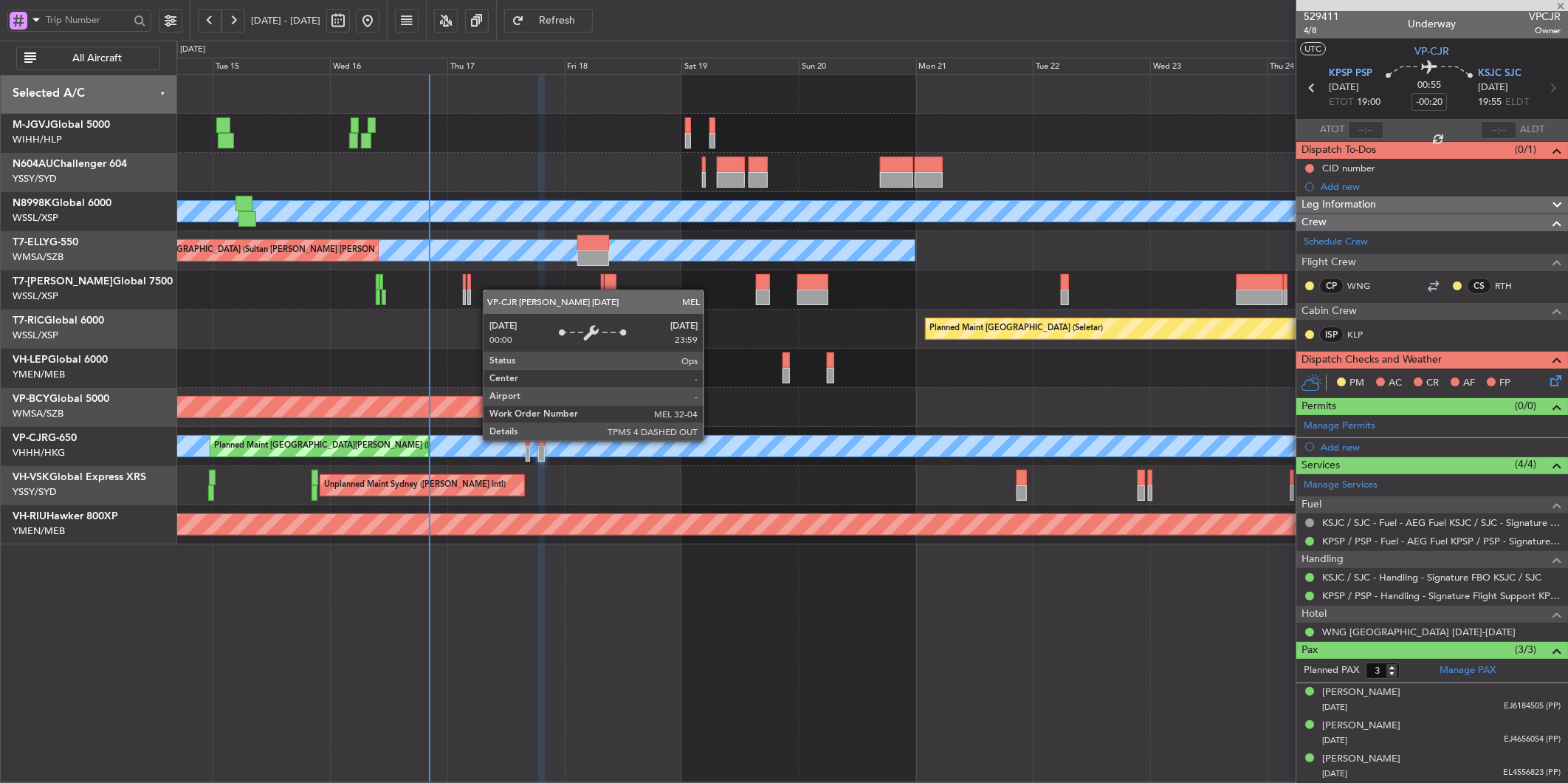 type on "+00:05" 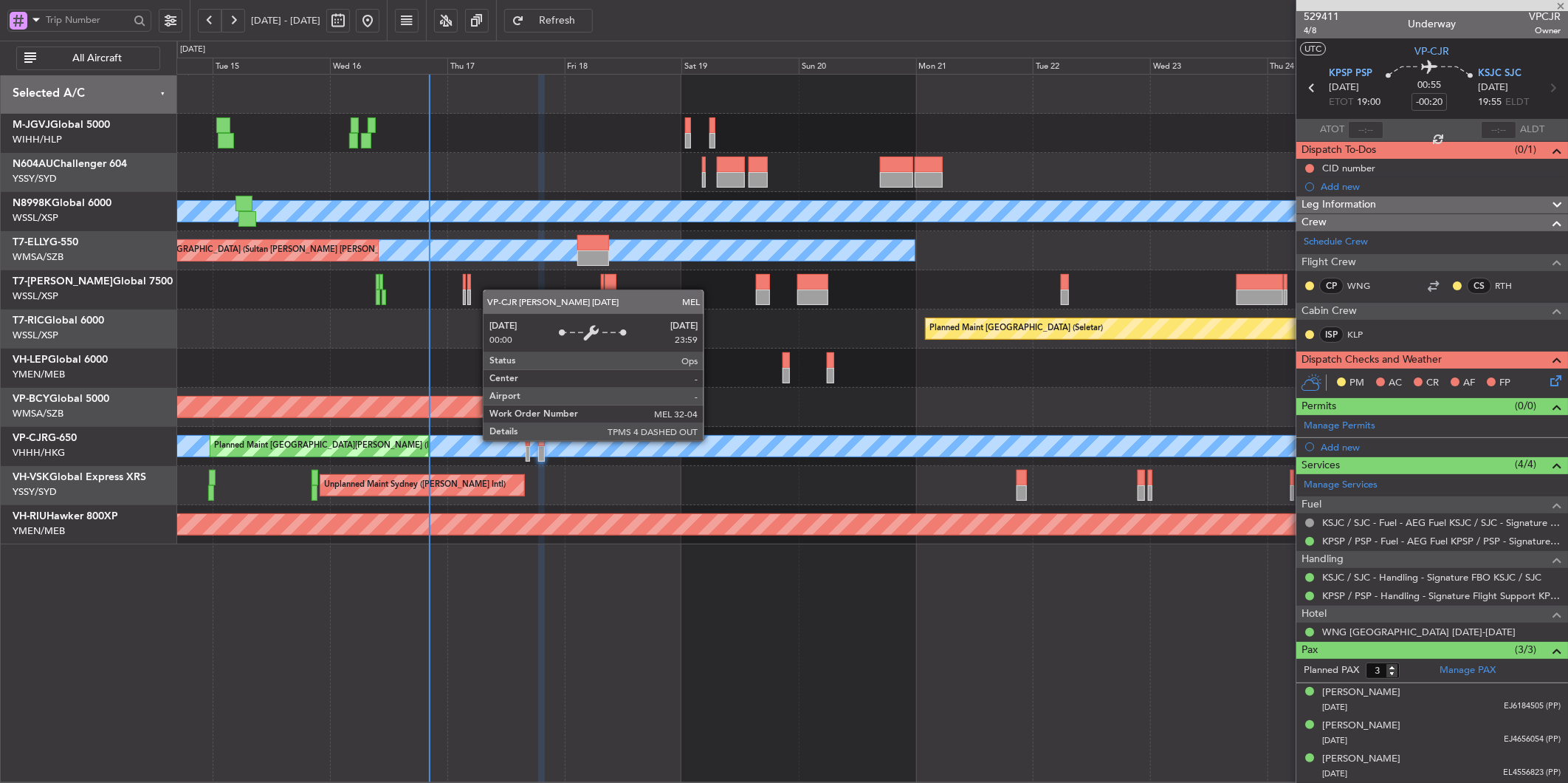 type on "0" 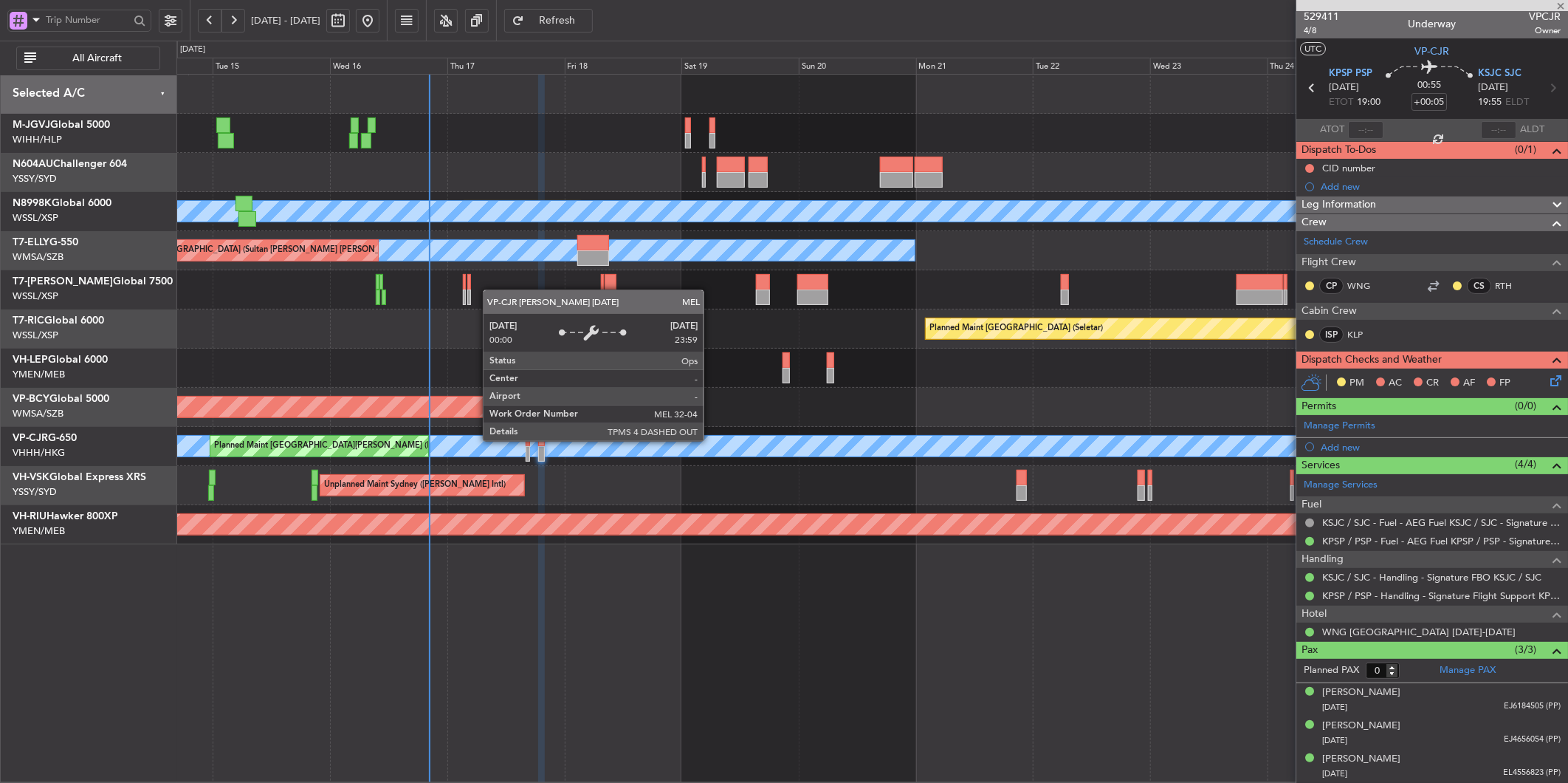 scroll, scrollTop: 0, scrollLeft: 0, axis: both 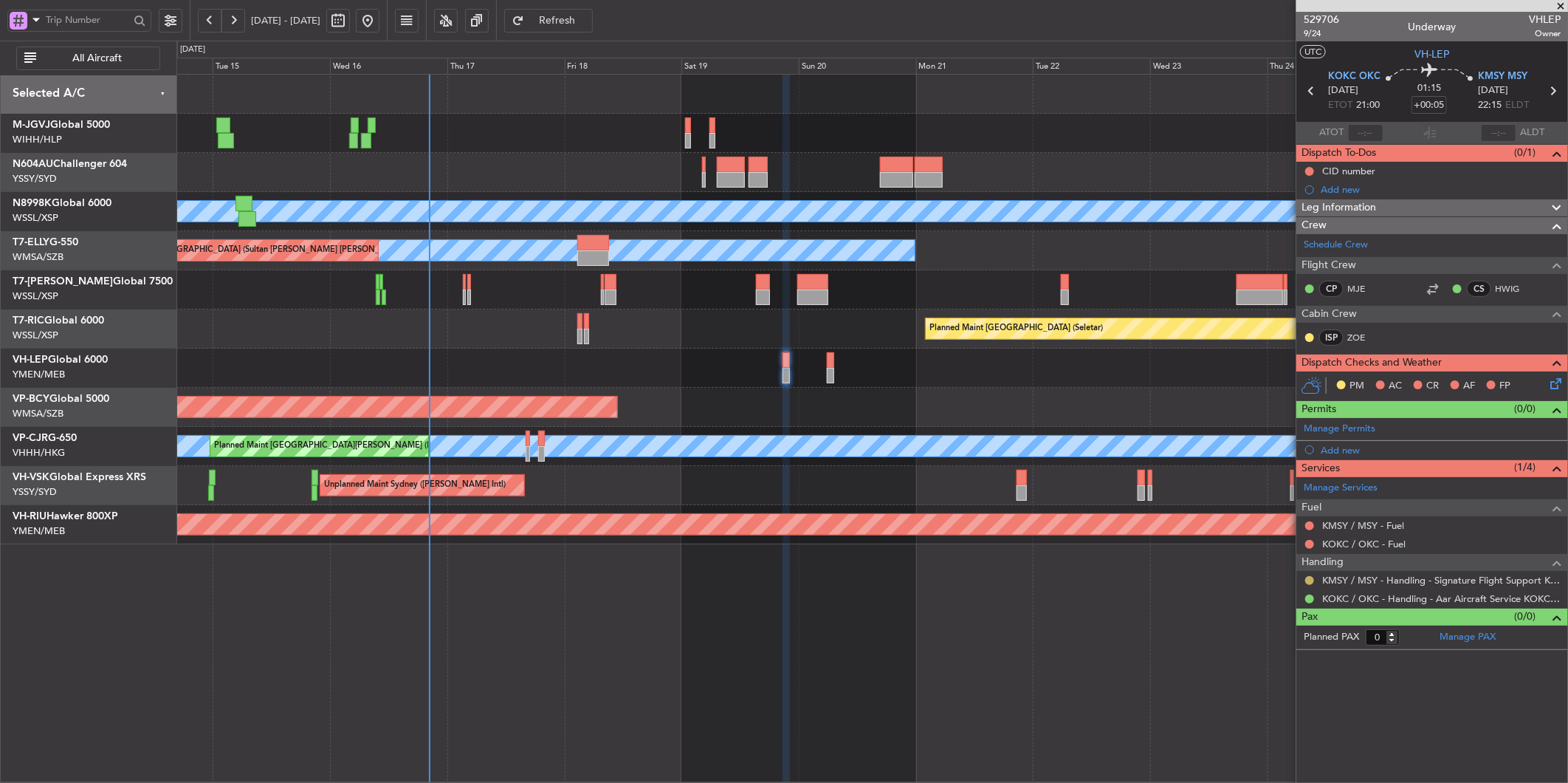 click at bounding box center (1310, 581) 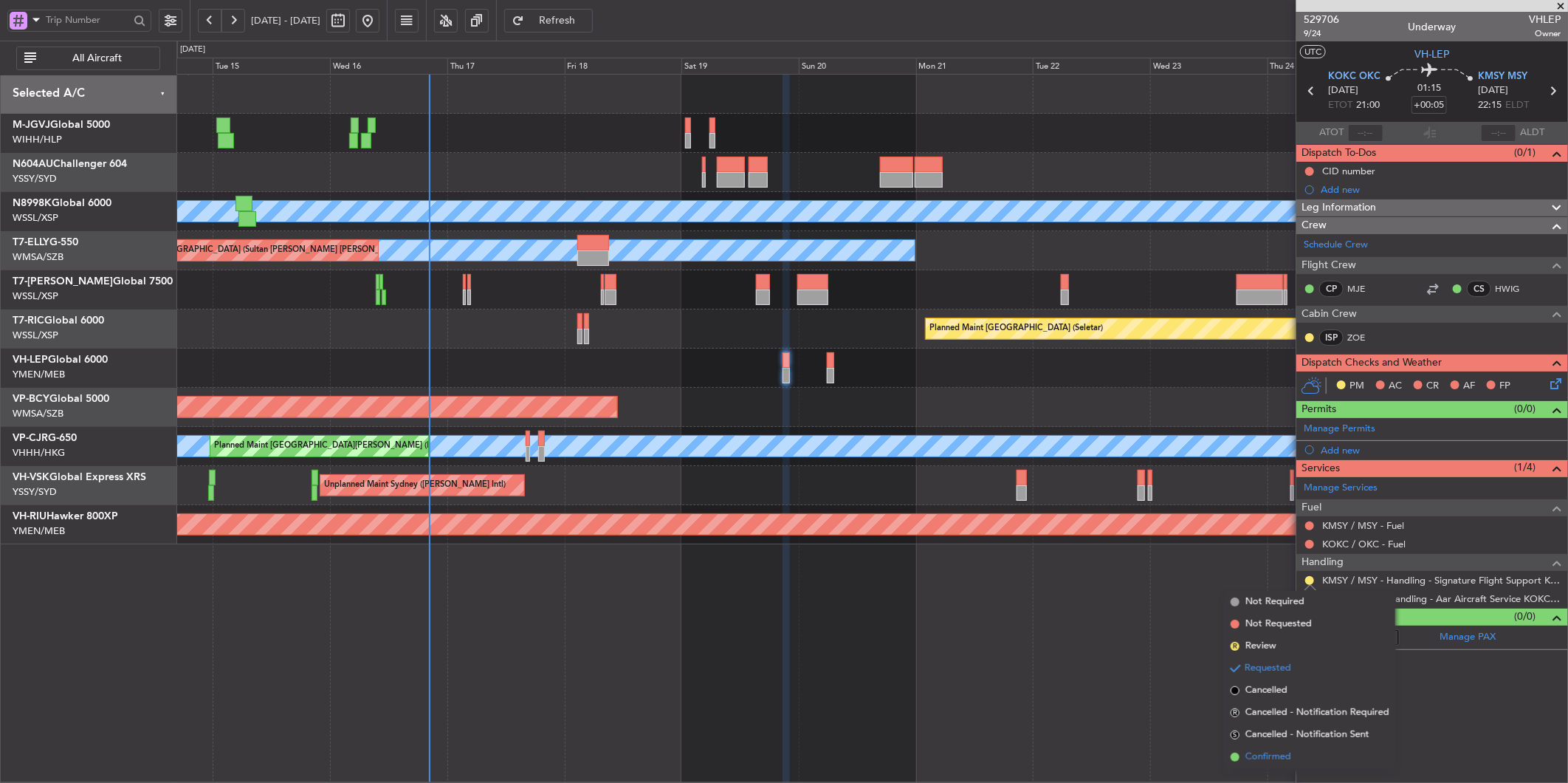 click on "Confirmed" at bounding box center (1268, 757) 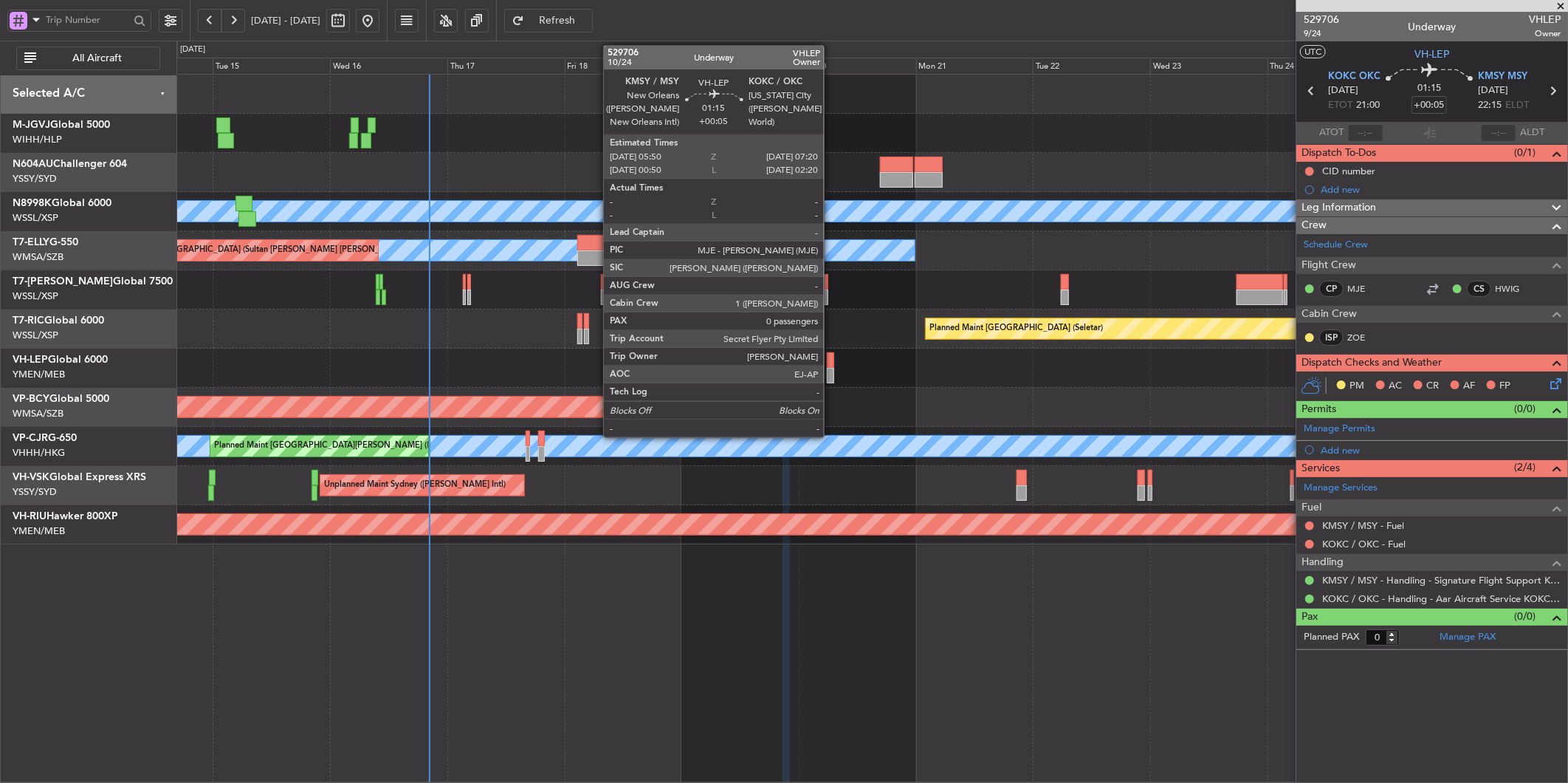 click 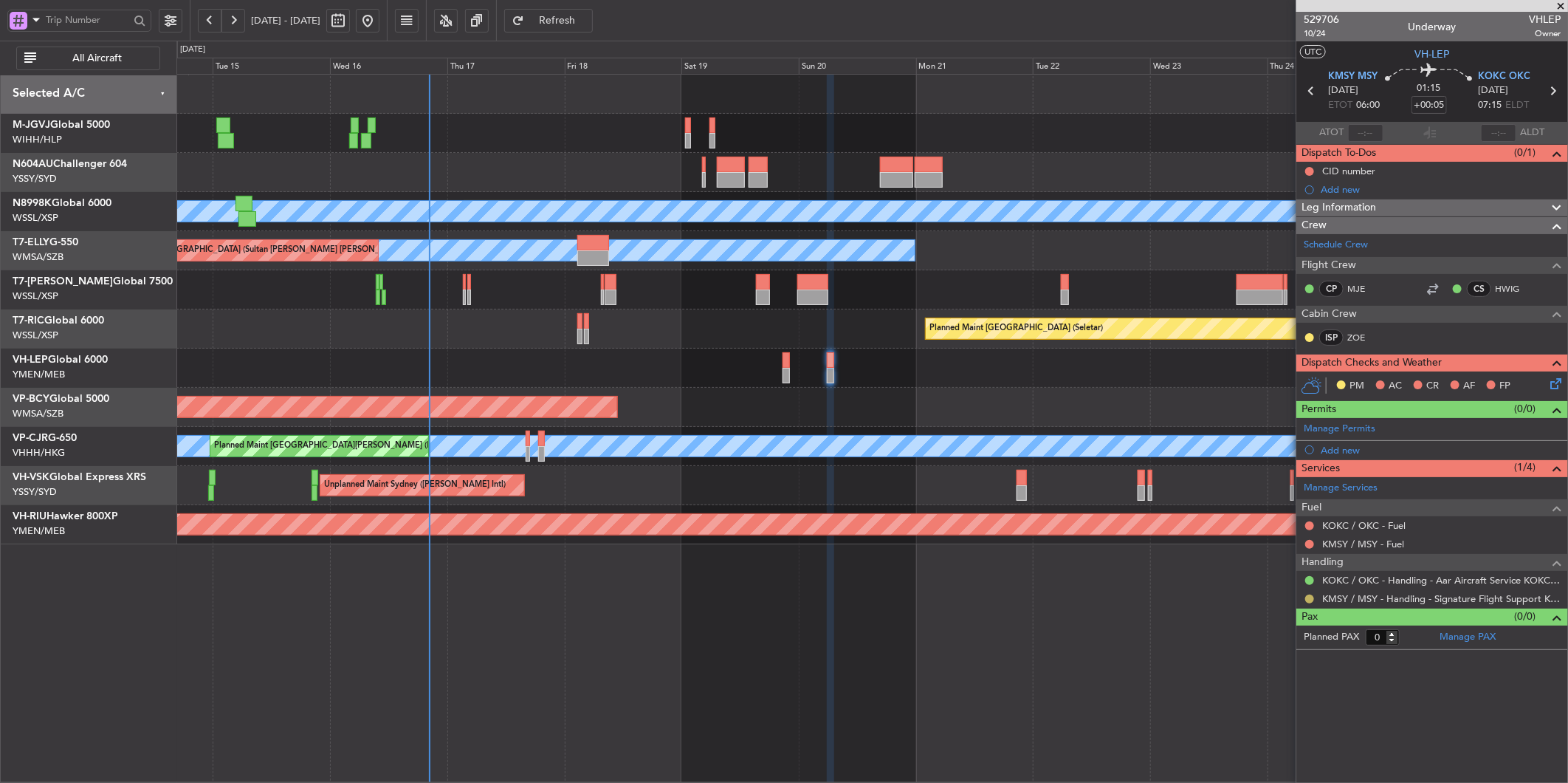click at bounding box center [1310, 599] 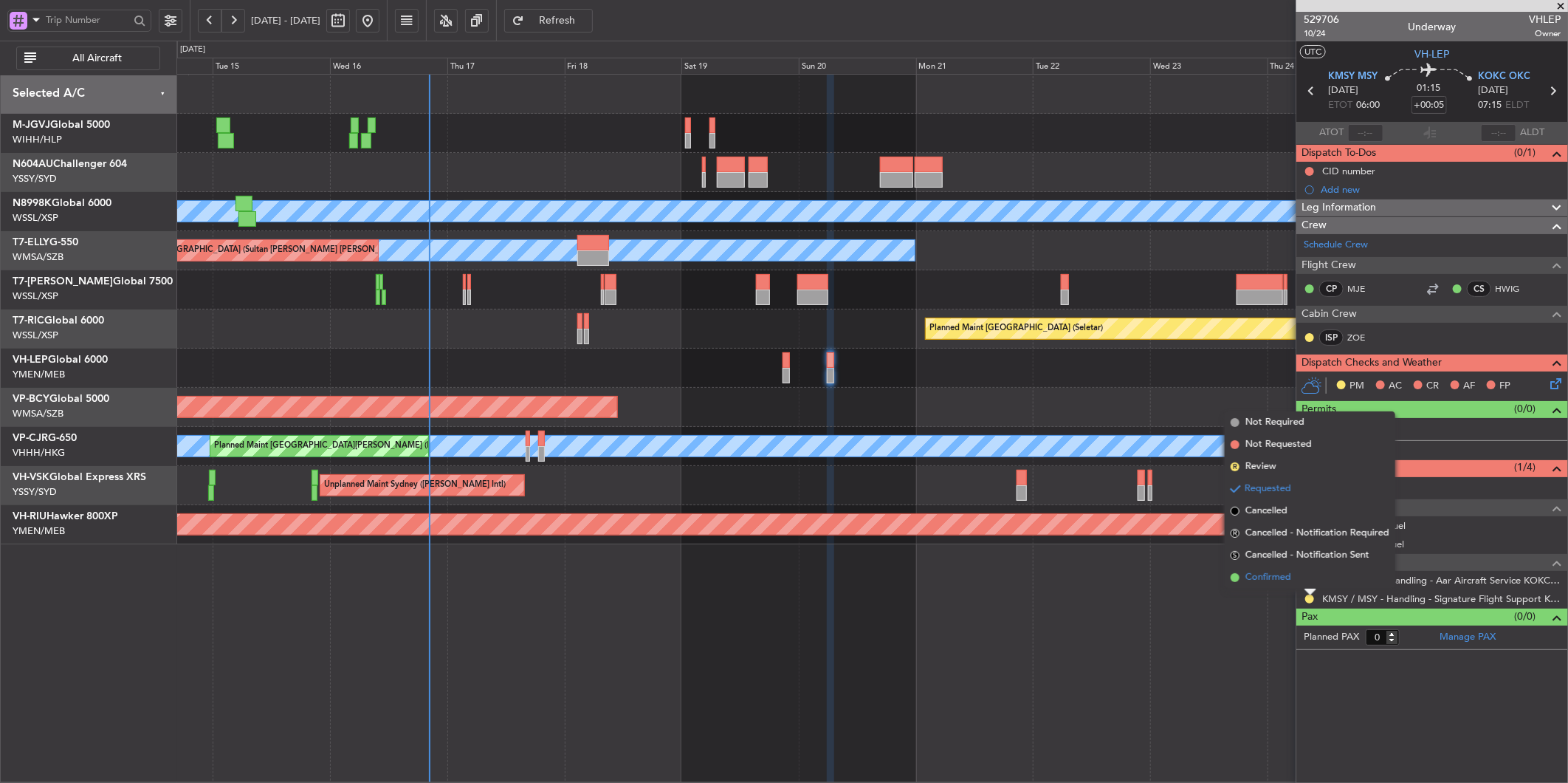click on "Confirmed" at bounding box center (1268, 578) 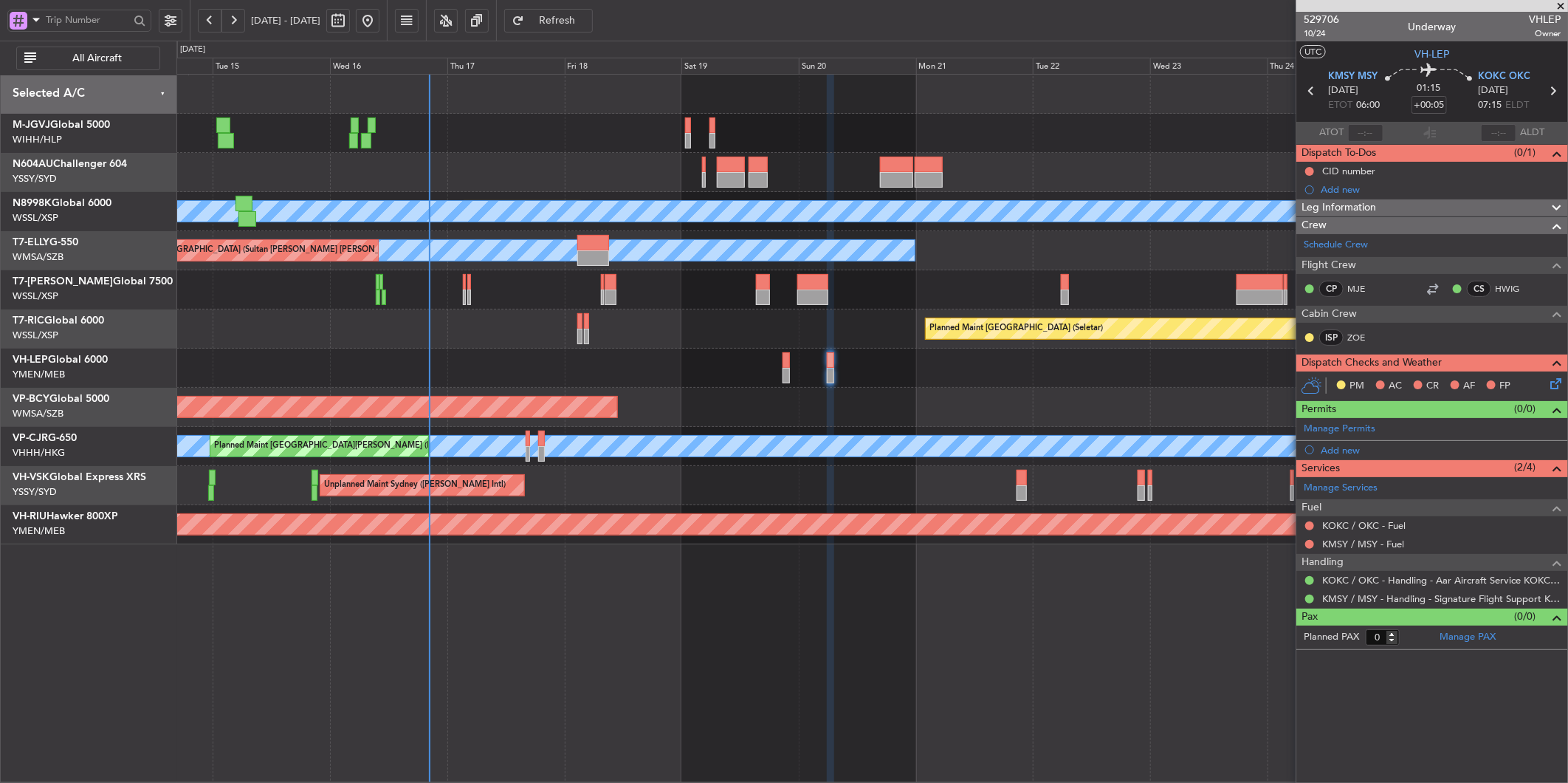 click 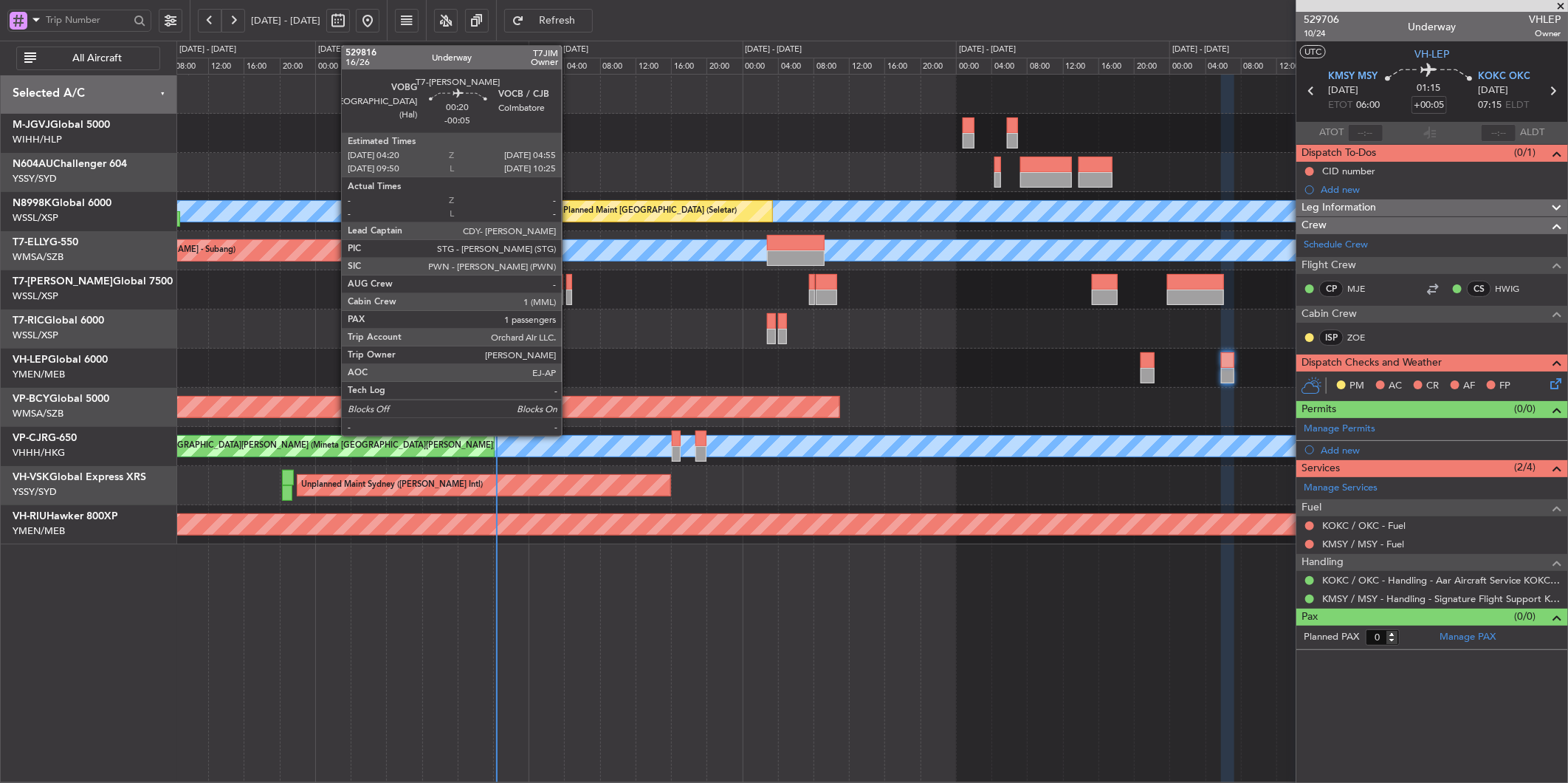 click 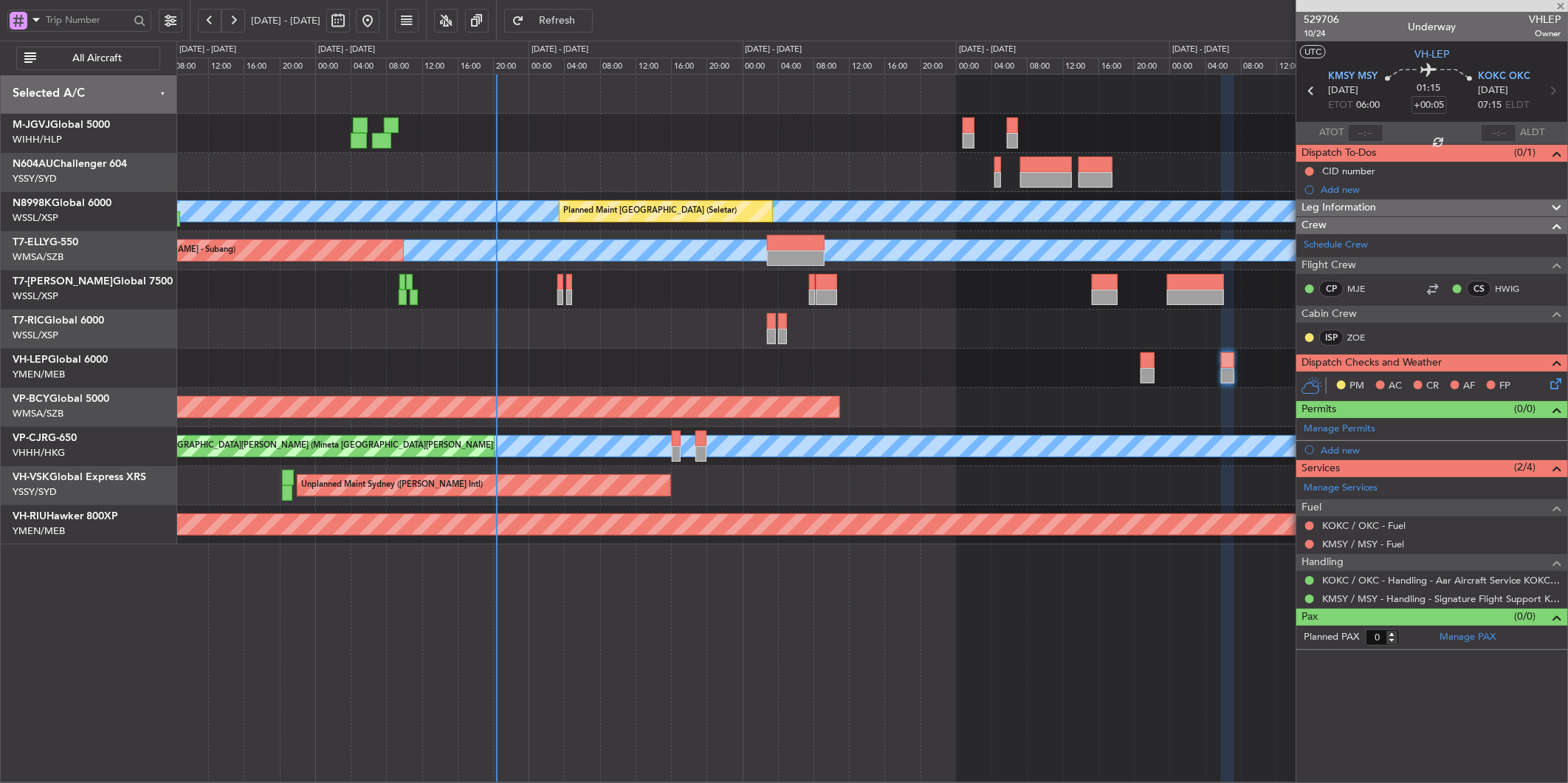 type on "-00:05" 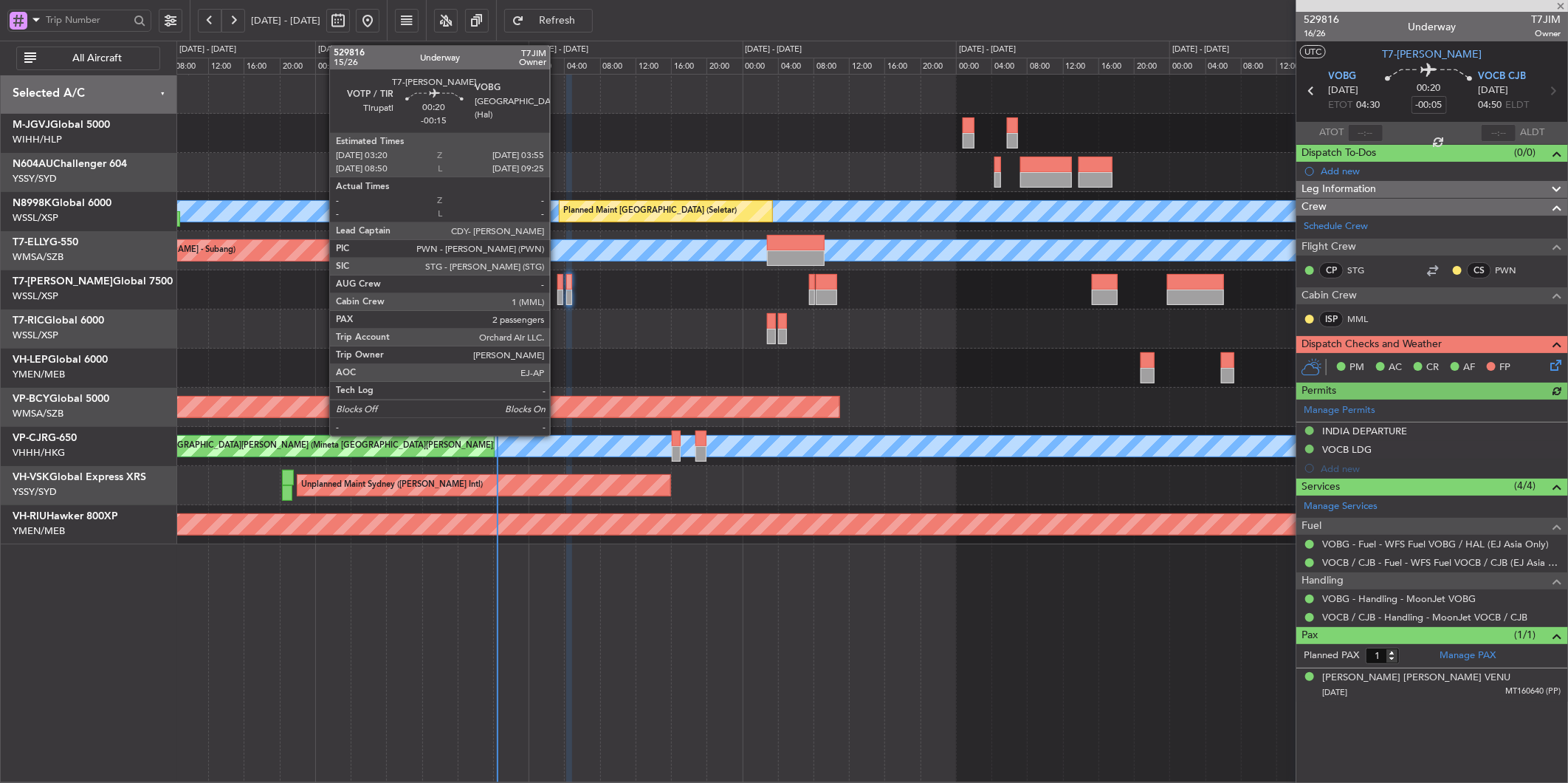 click 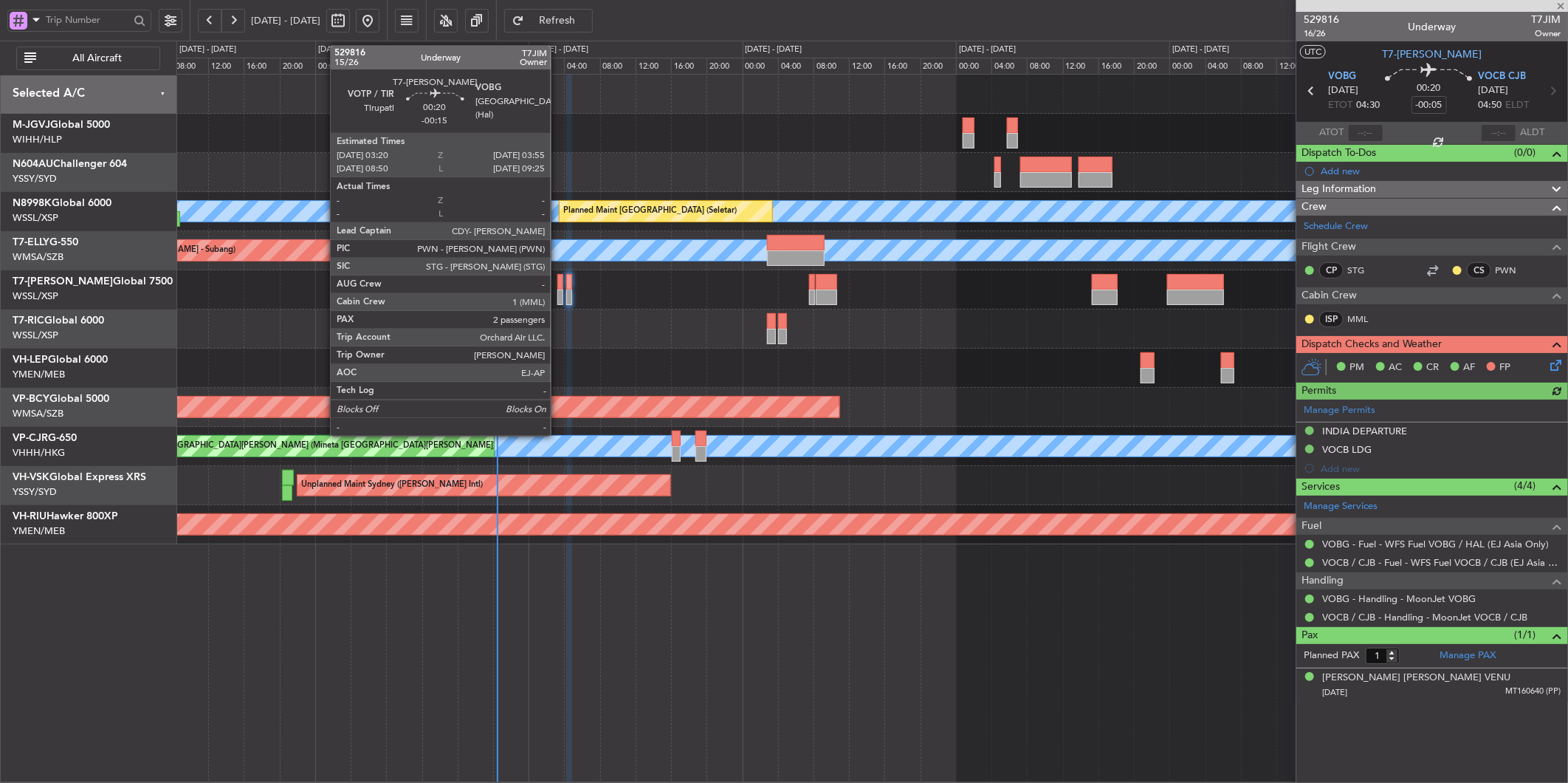 click 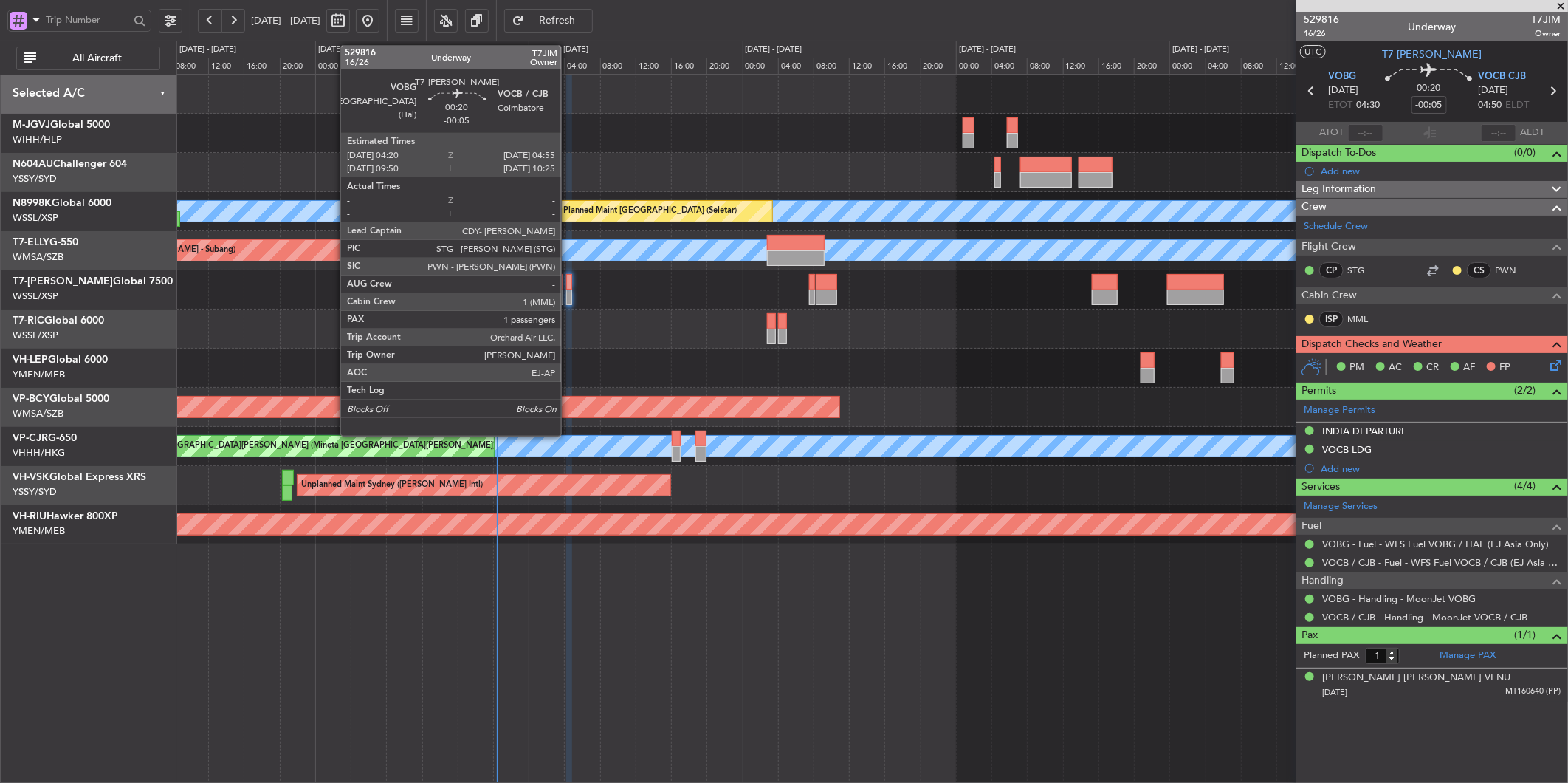 click 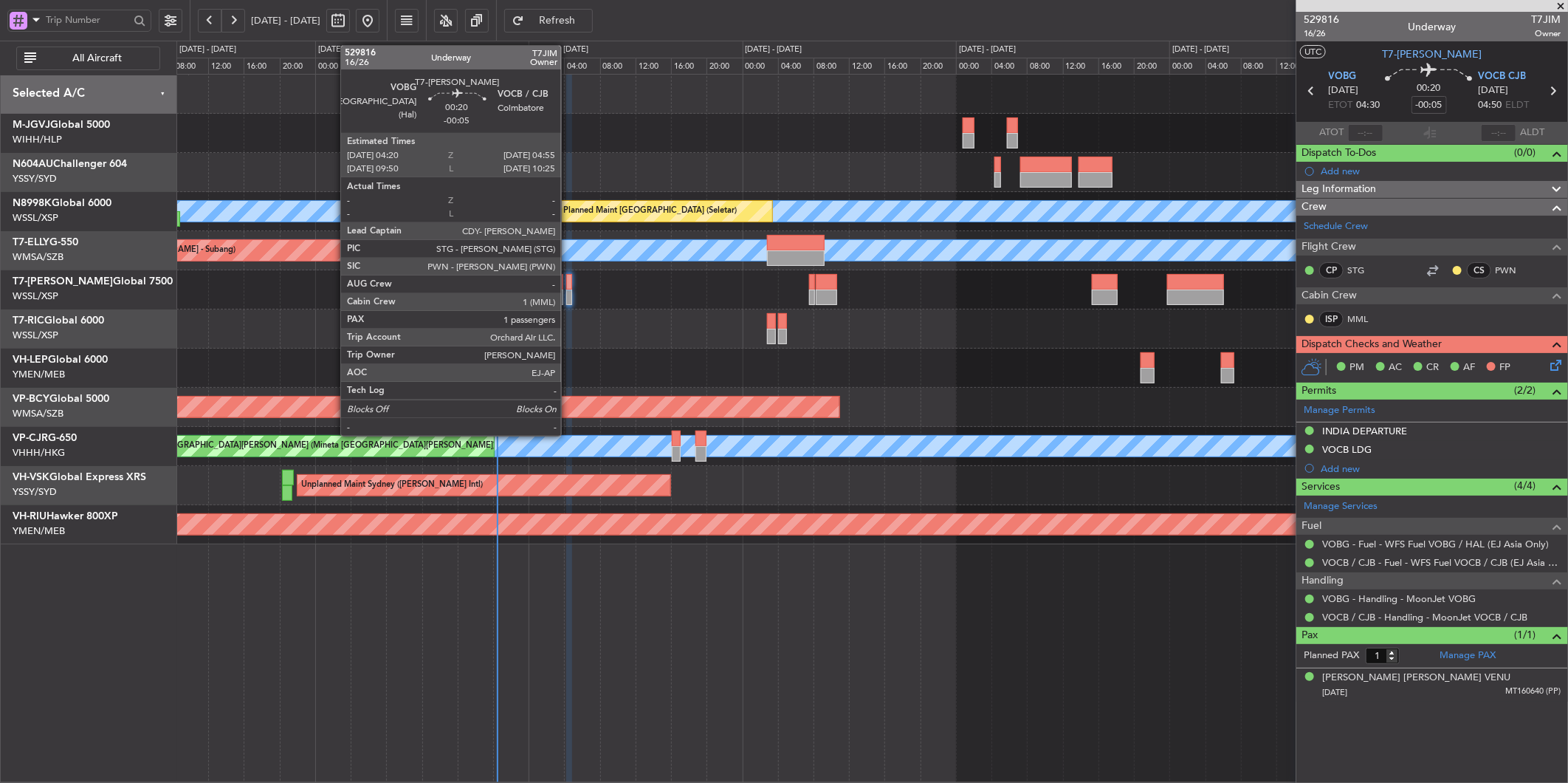 click 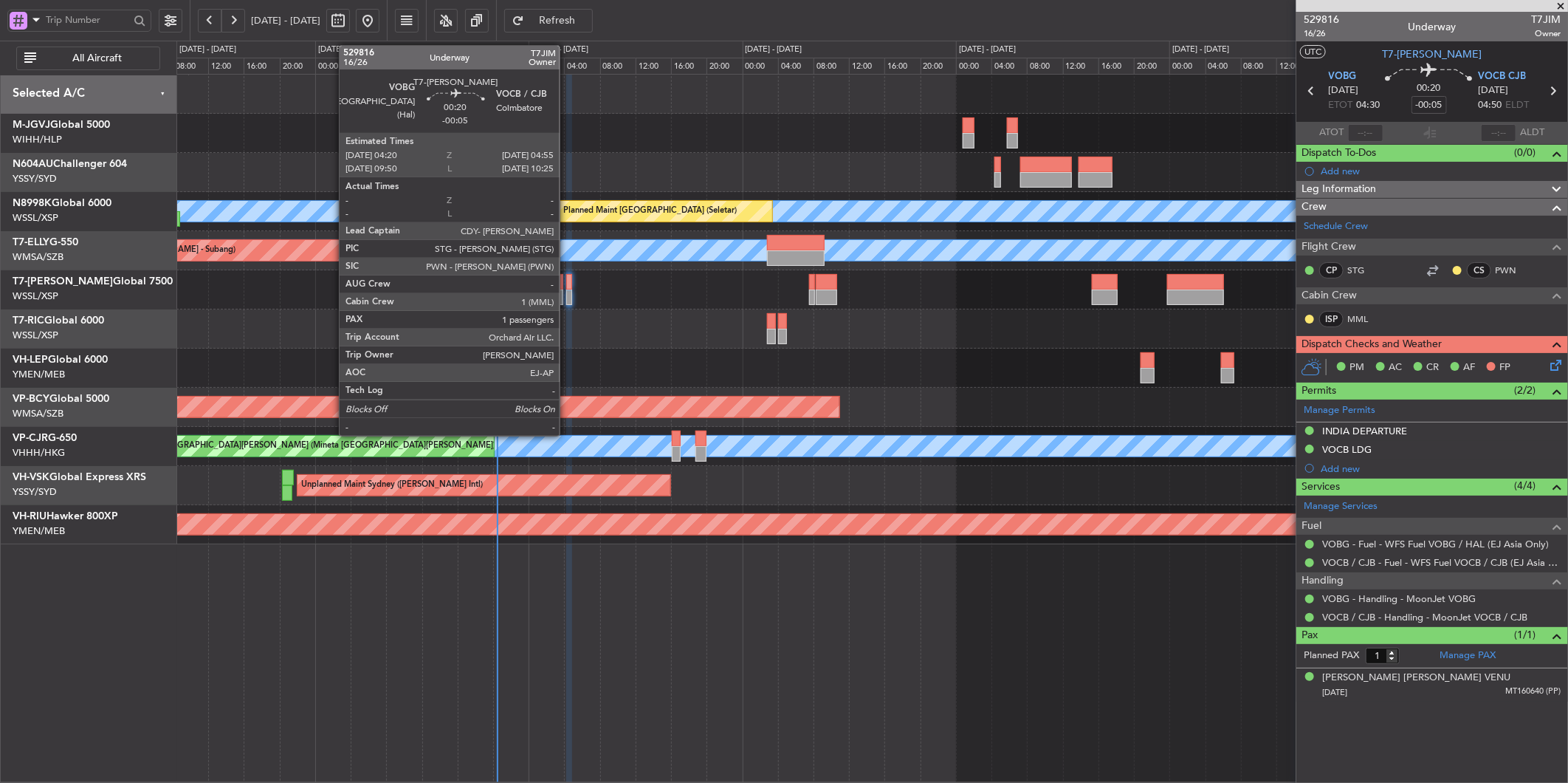 click 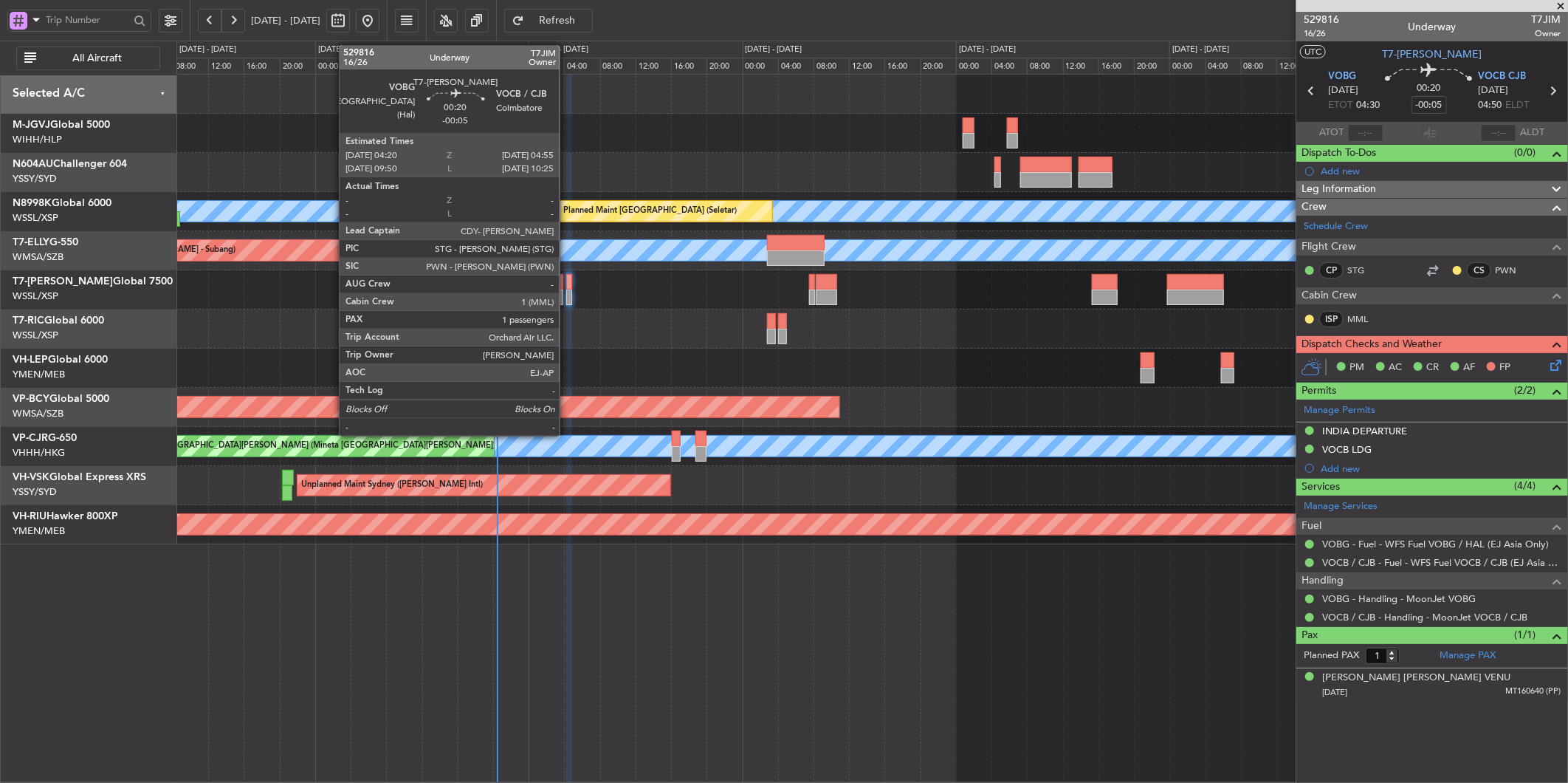 click 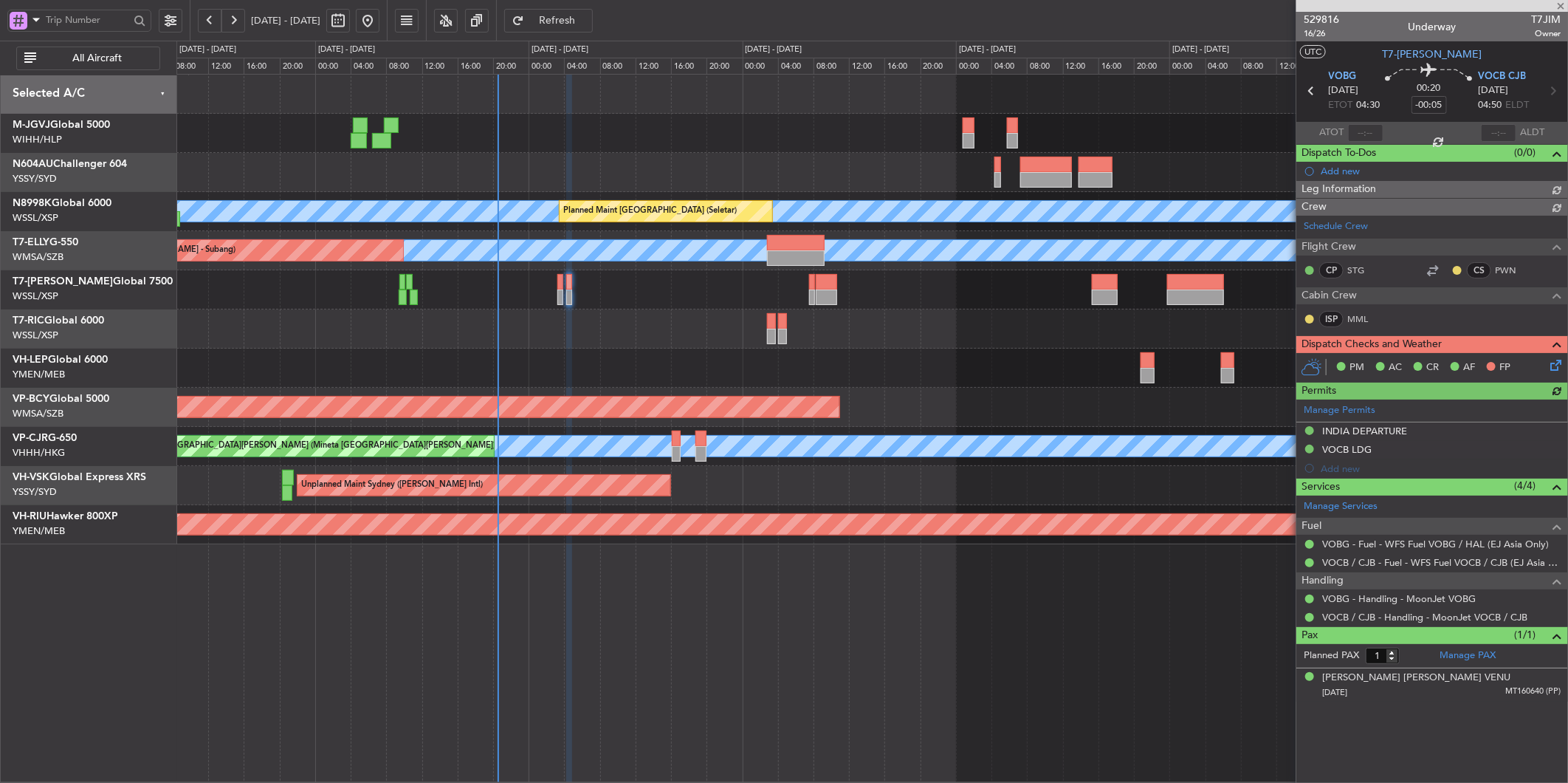 type on "[PERSON_NAME] (HHAFI)" 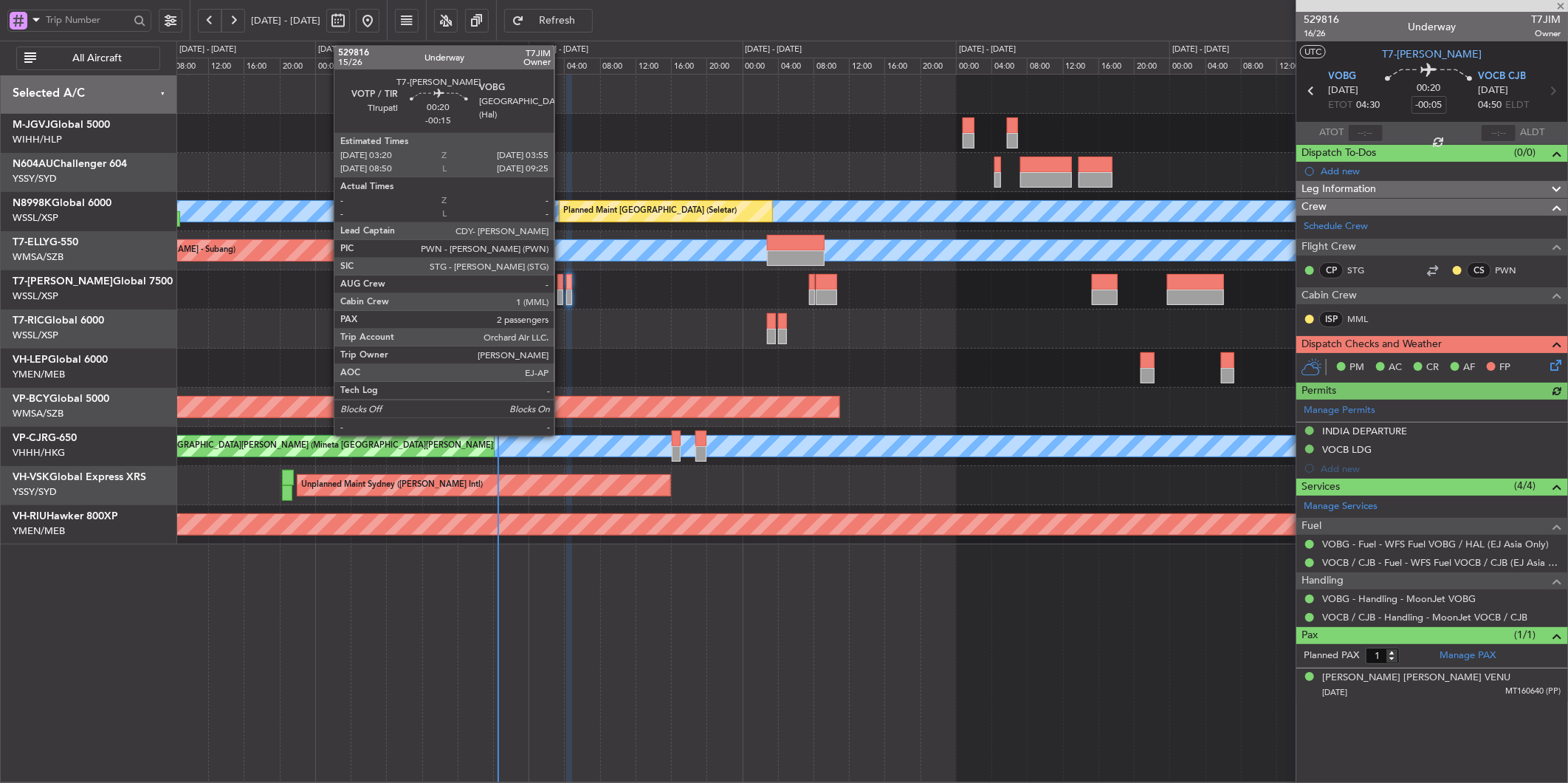 click 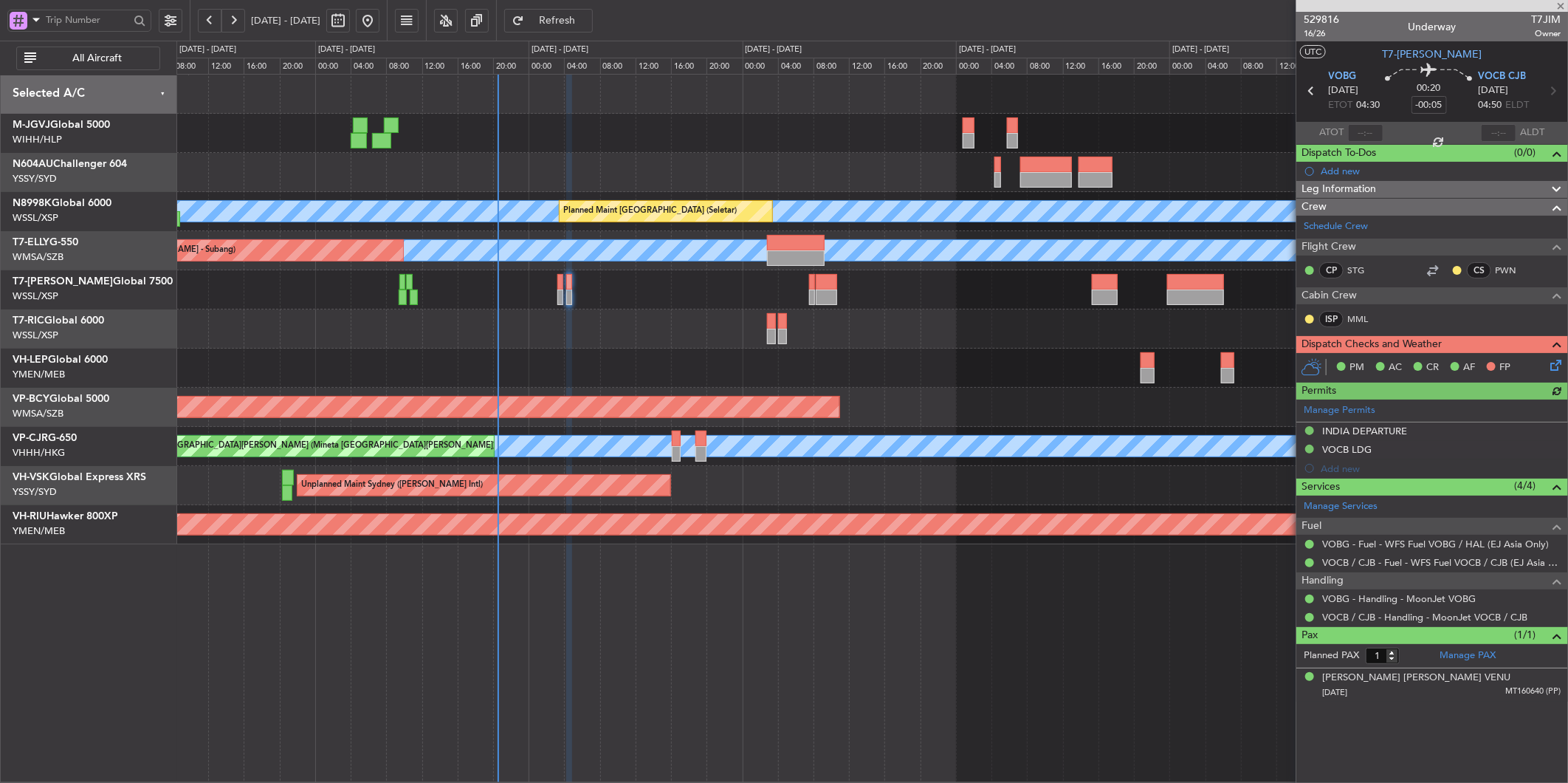 type on "-00:15" 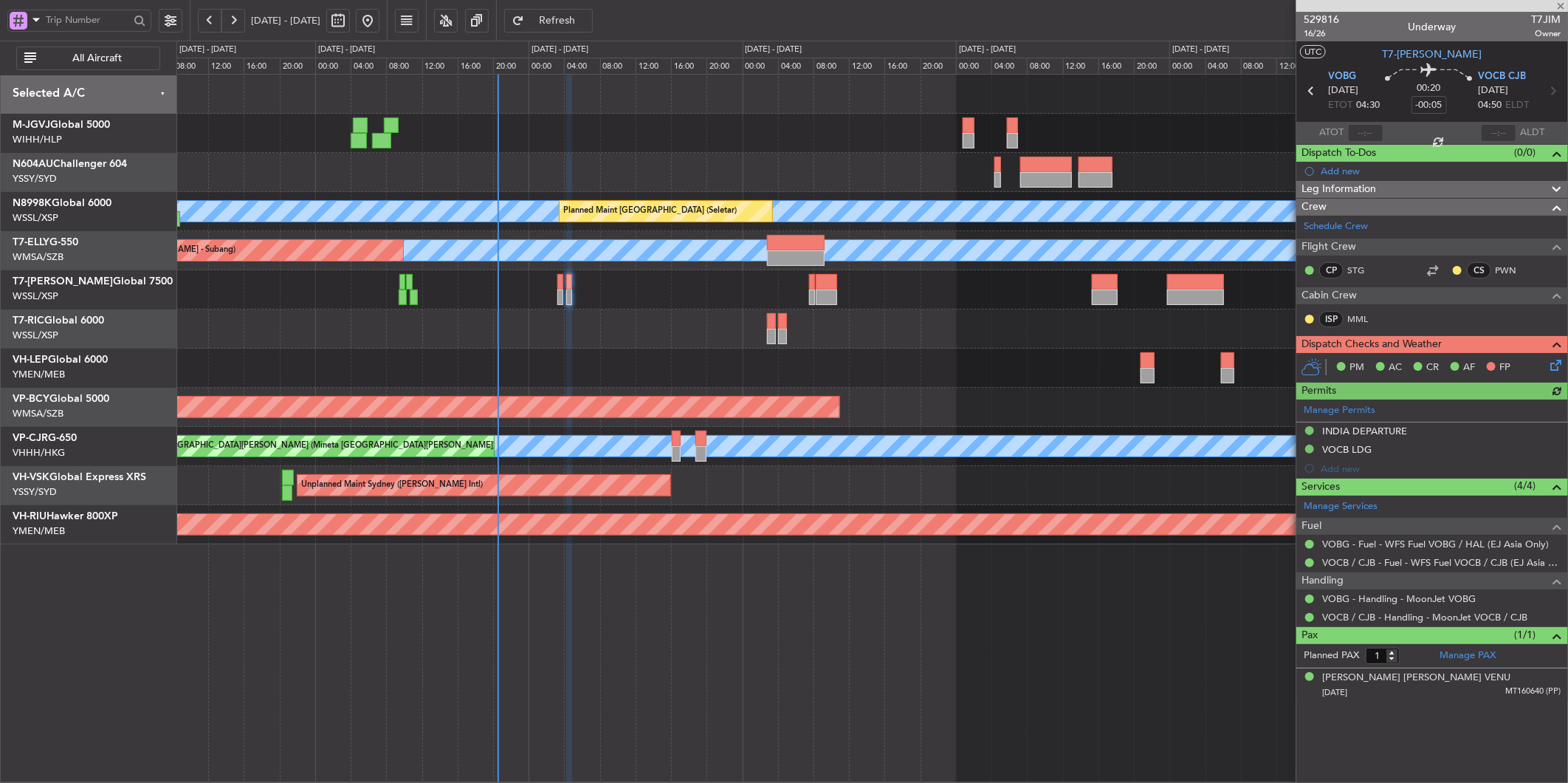 type 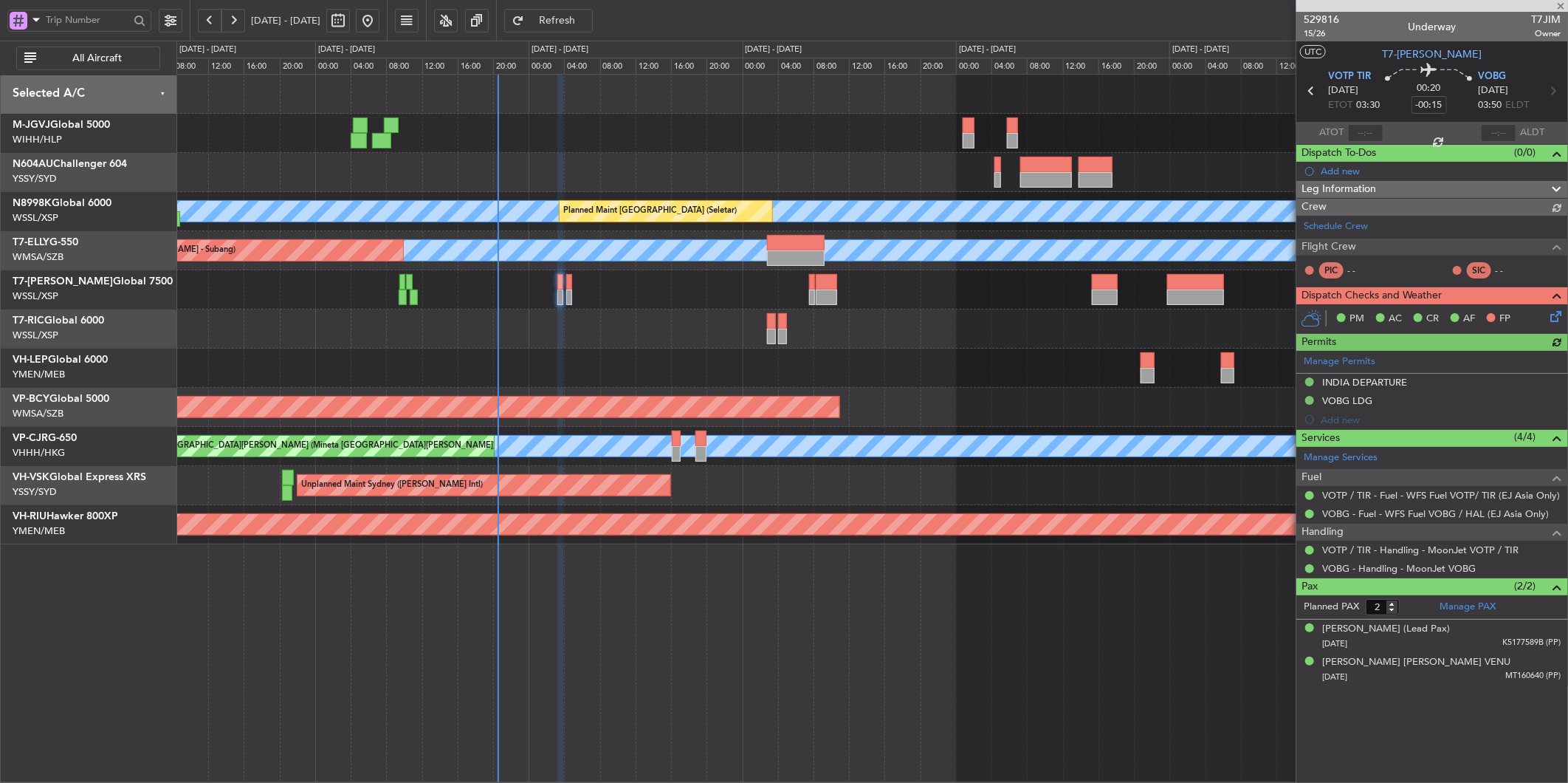 type on "[PERSON_NAME] (HHAFI)" 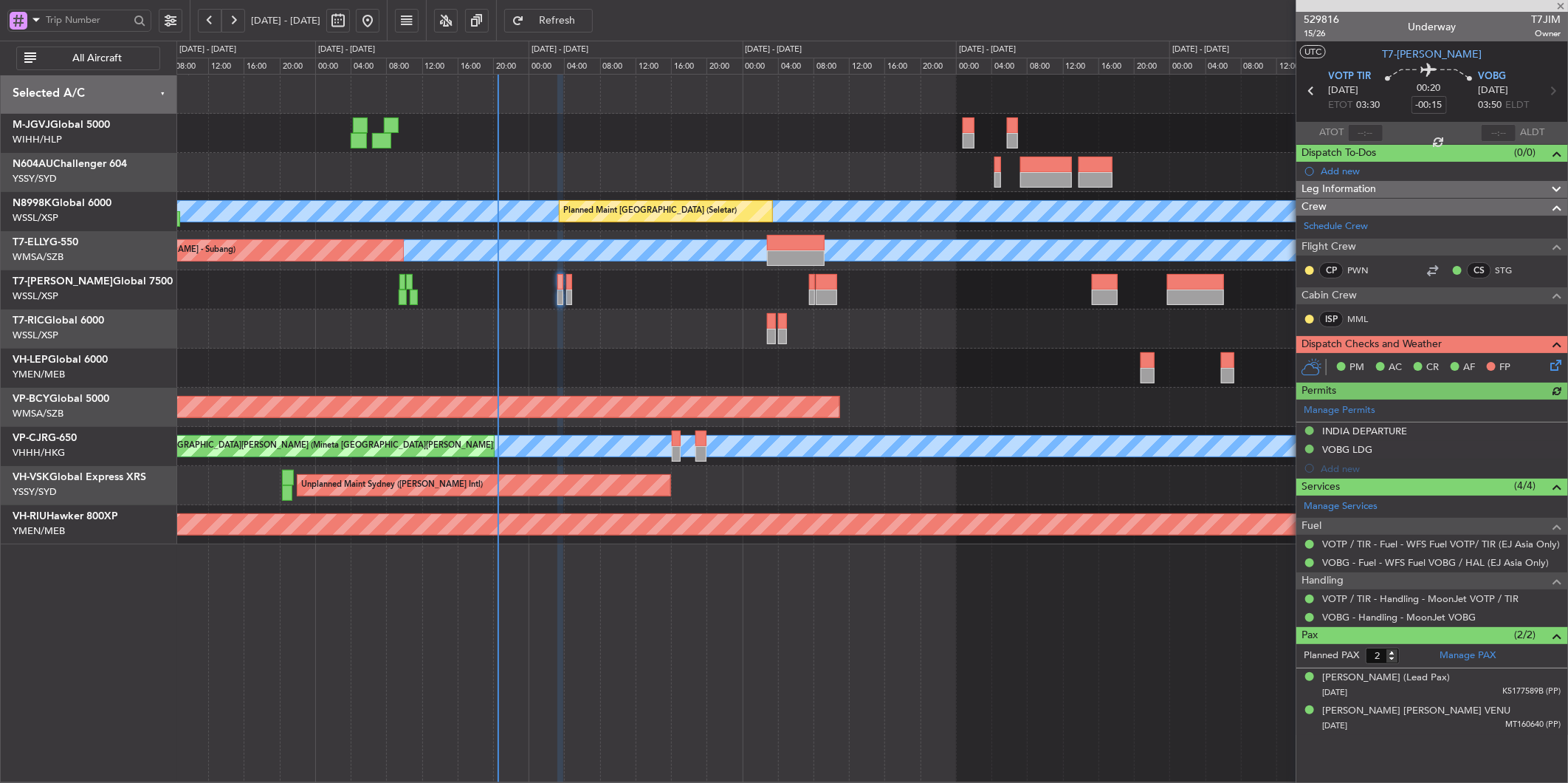 click 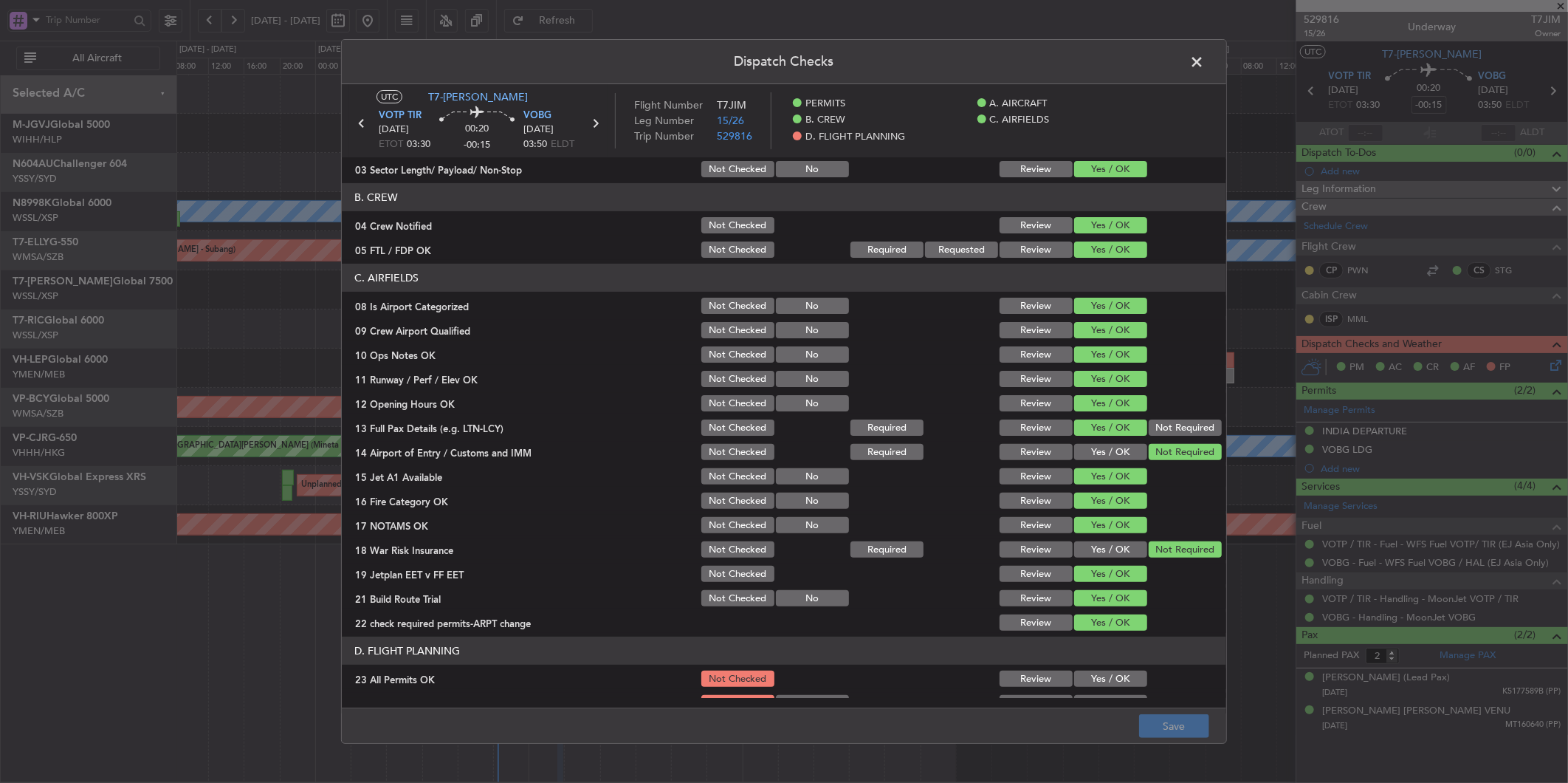 scroll, scrollTop: 324, scrollLeft: 0, axis: vertical 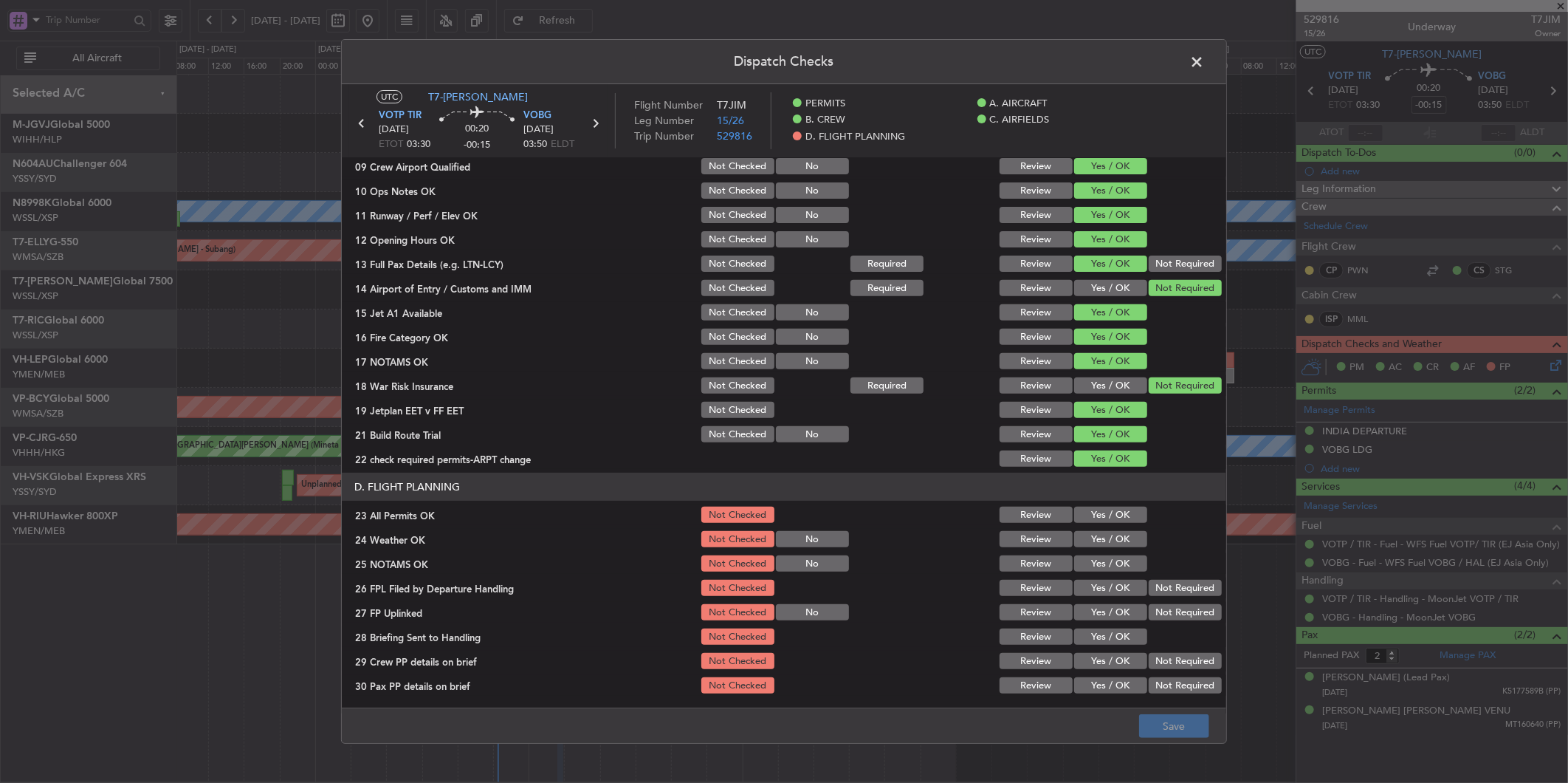 click on "Yes / OK" 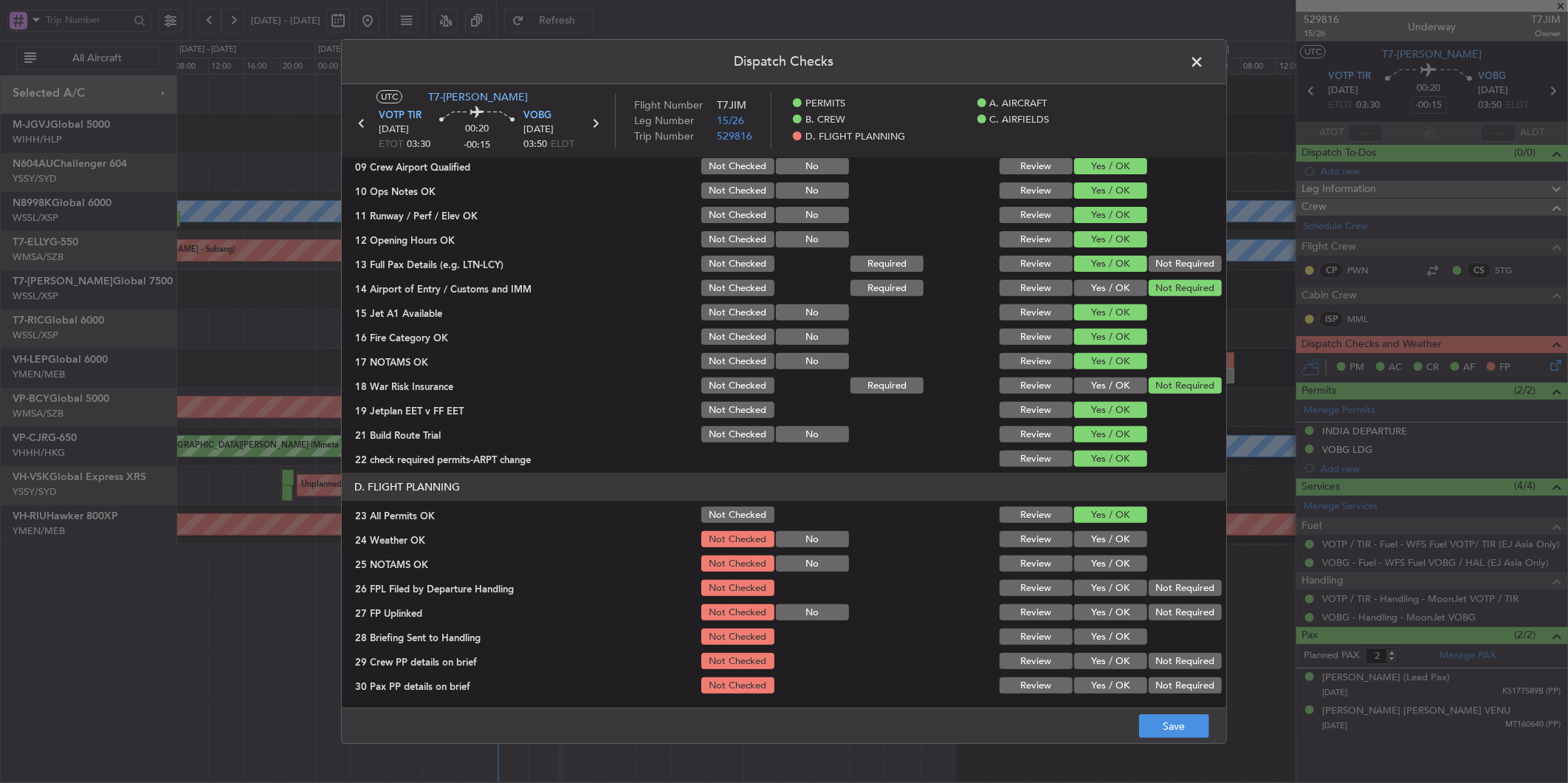 click on "Yes / OK" 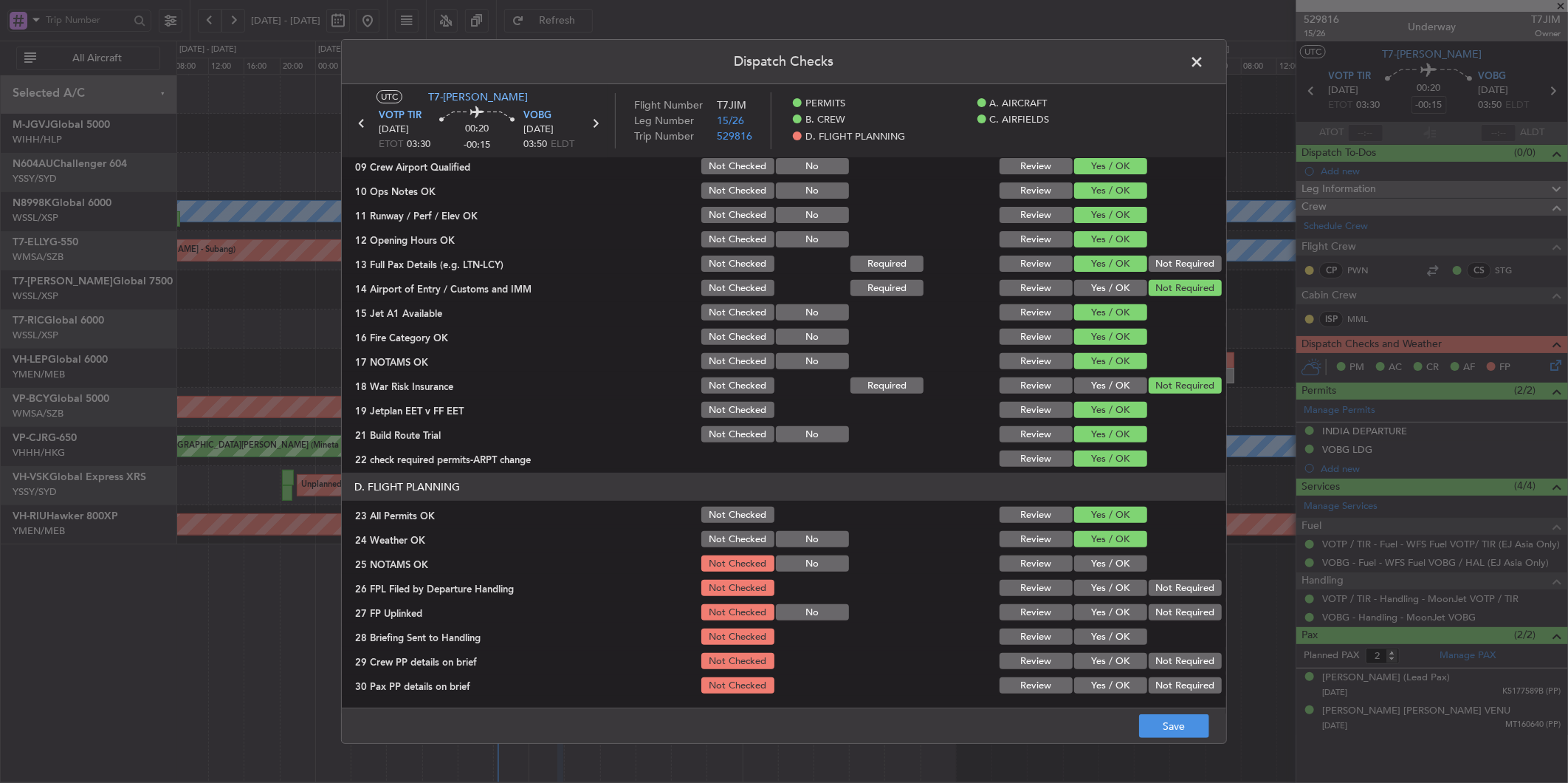 click on "Yes / OK" 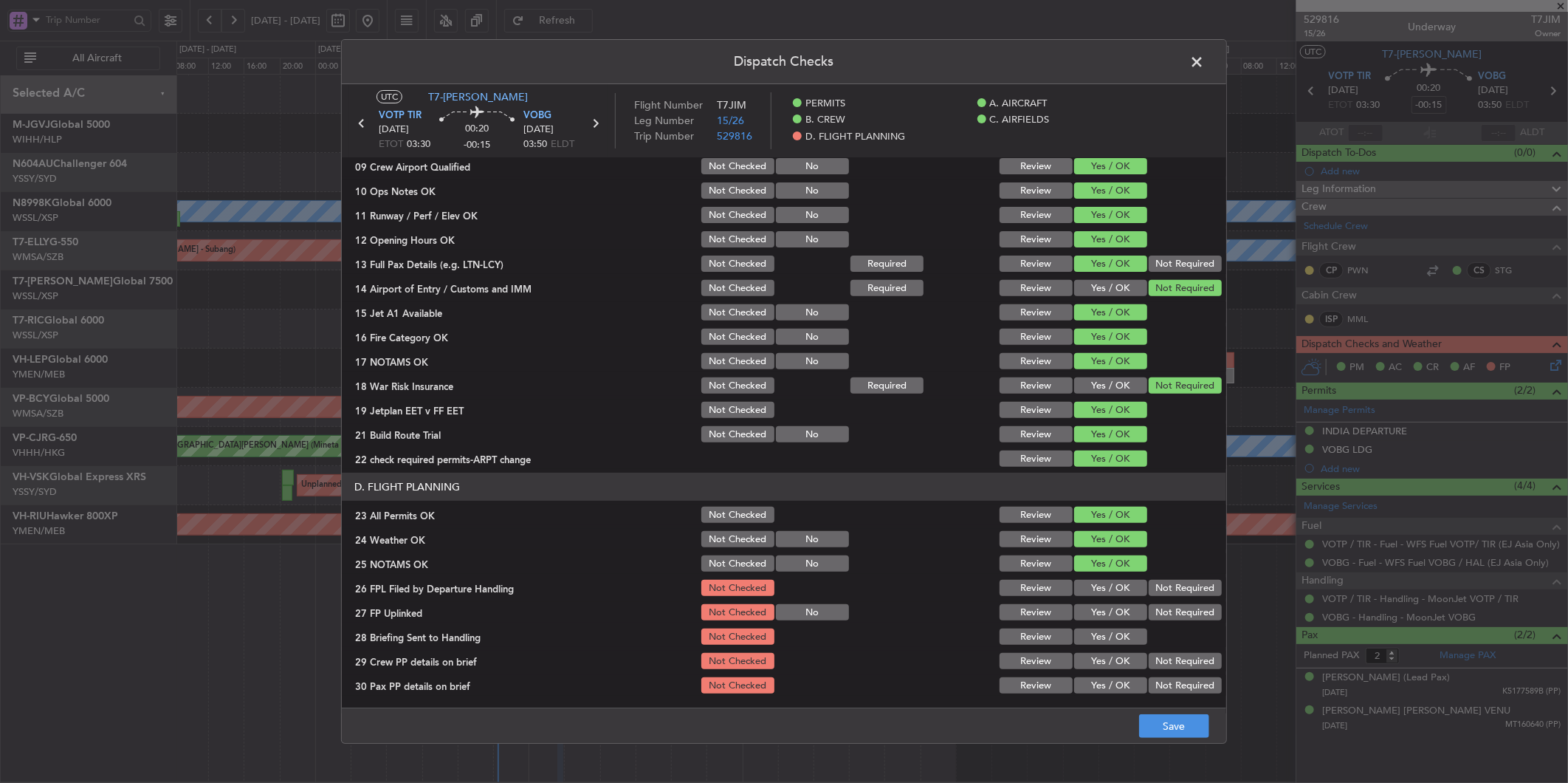 click on "Yes / OK" 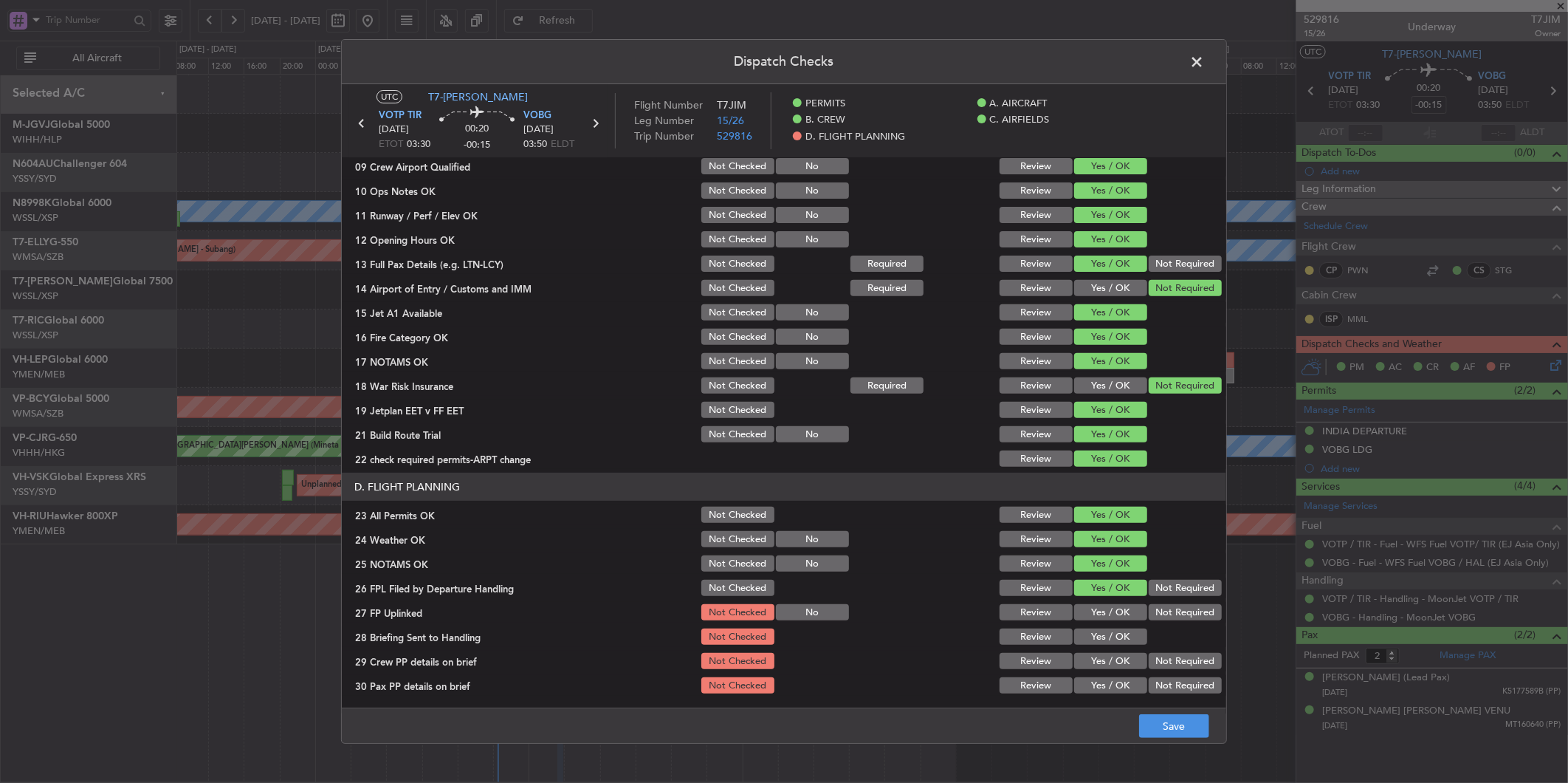 click on "D. FLIGHT PLANNING   23 All Permits OK  Not Checked Review Yes / OK  24 Weather OK  Not Checked No Review Yes / OK  25 NOTAMS OK  Not Checked No Review Yes / OK  26 FPL Filed by Departure Handling  Not Checked Review Yes / OK Not Required  27 FP Uplinked  Not Checked No Review Yes / OK Not Required  28 Briefing Sent to Handling  Not Checked Review Yes / OK  29 Crew PP details on brief  Not Checked Review Yes / OK Not Required  30 Pax PP details on brief  Not Checked Review Yes / OK Not Required" 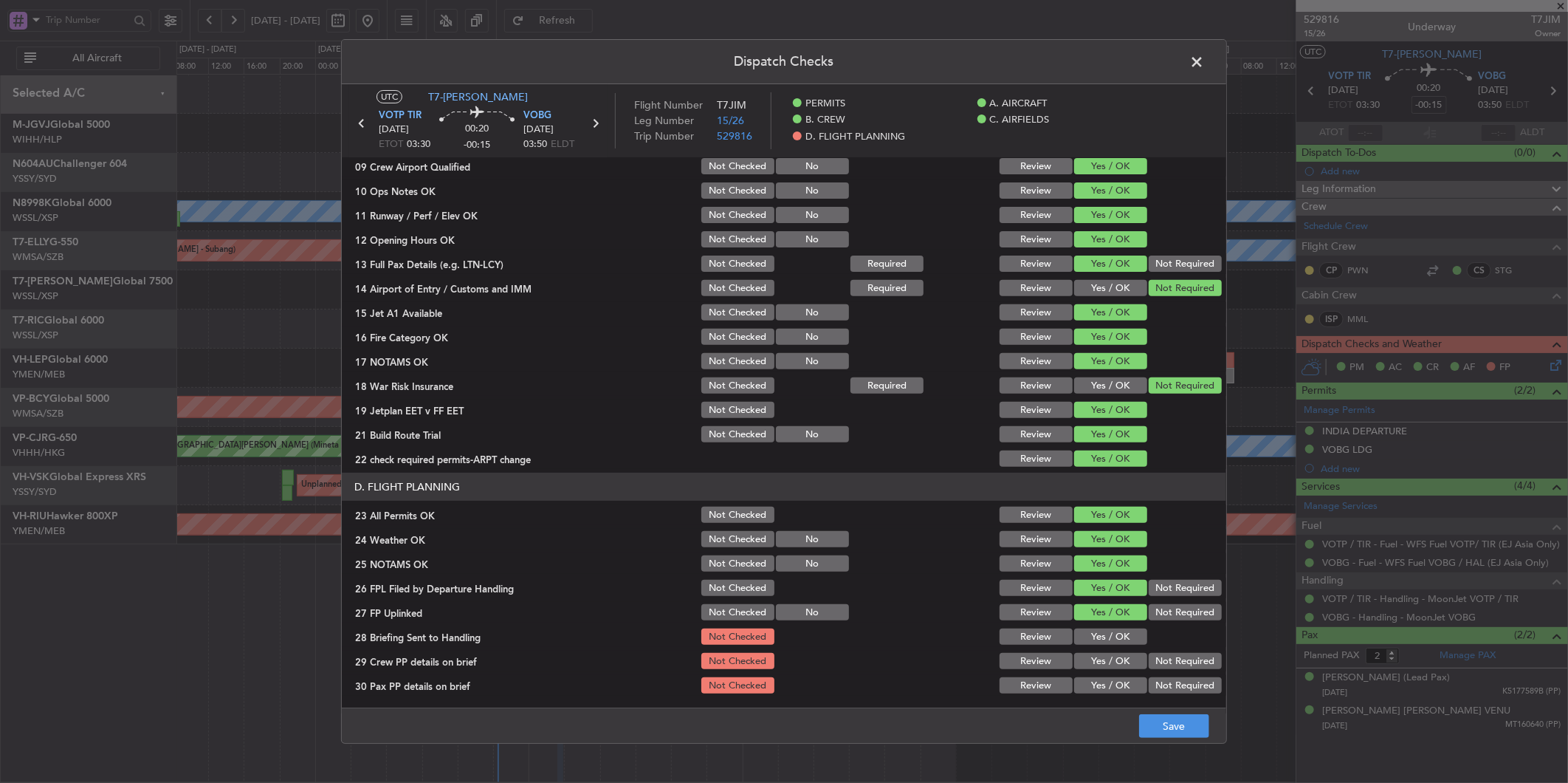 click on "Yes / OK" 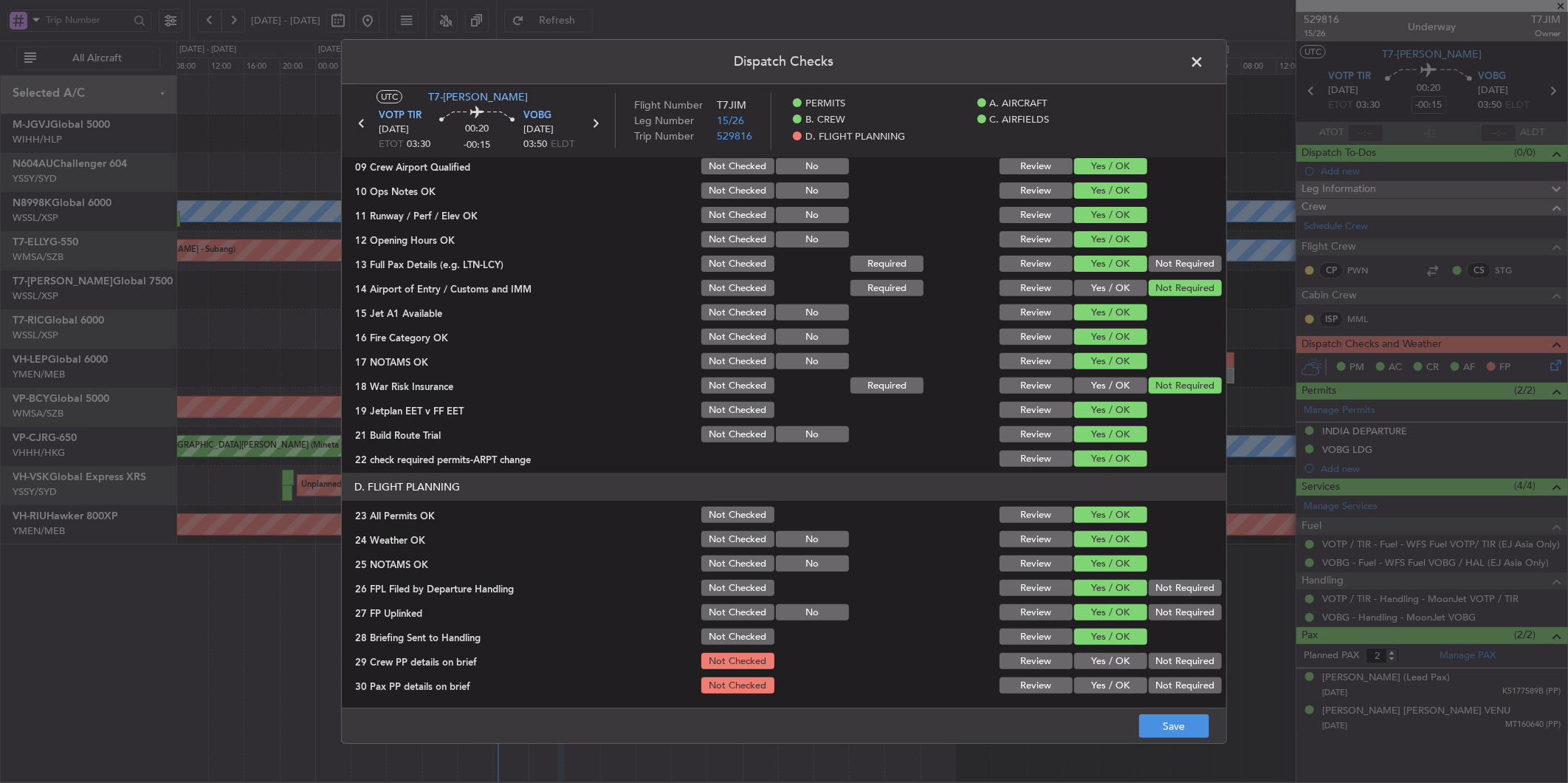 click on "Yes / OK" 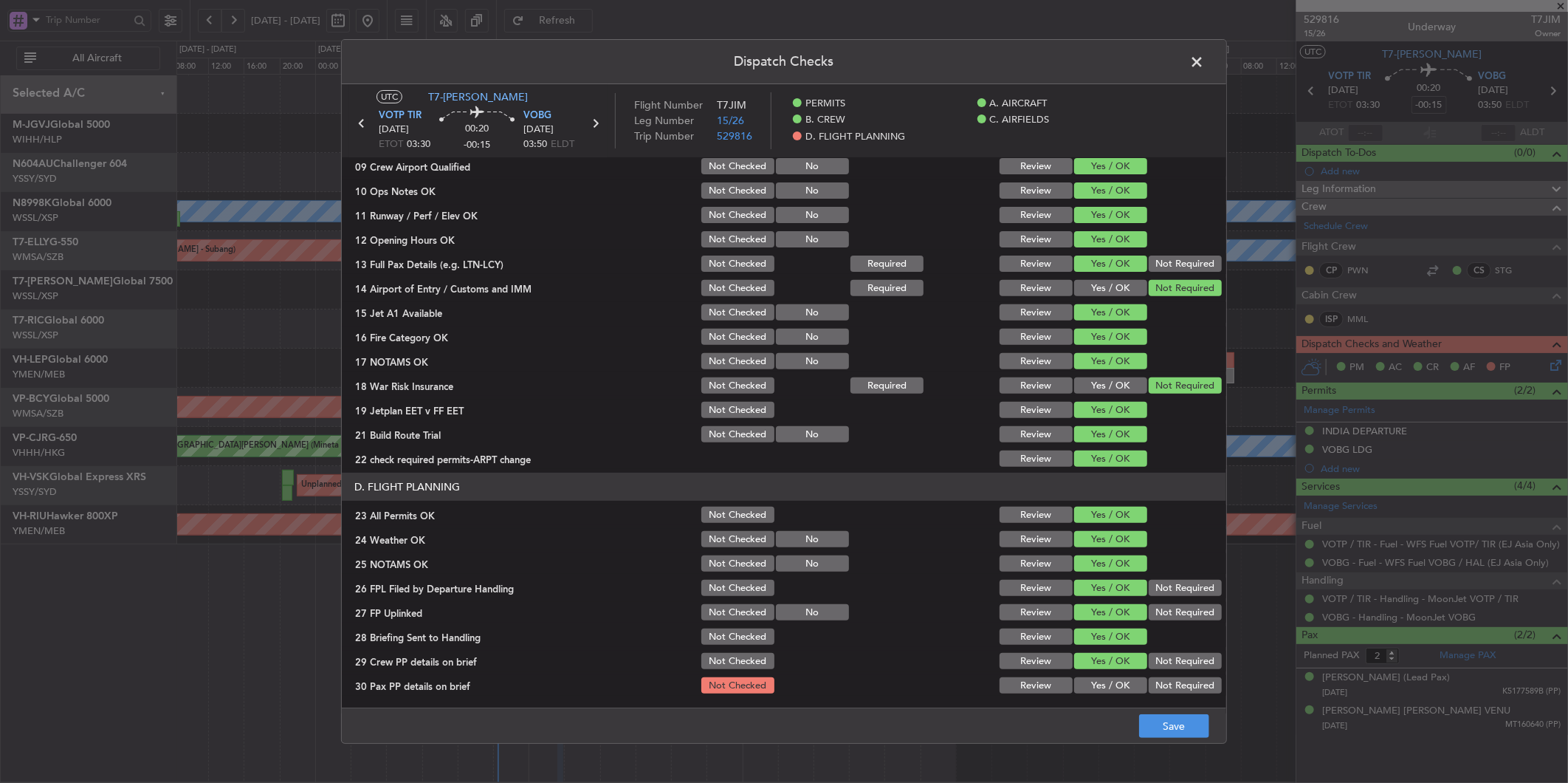 click on "Yes / OK" 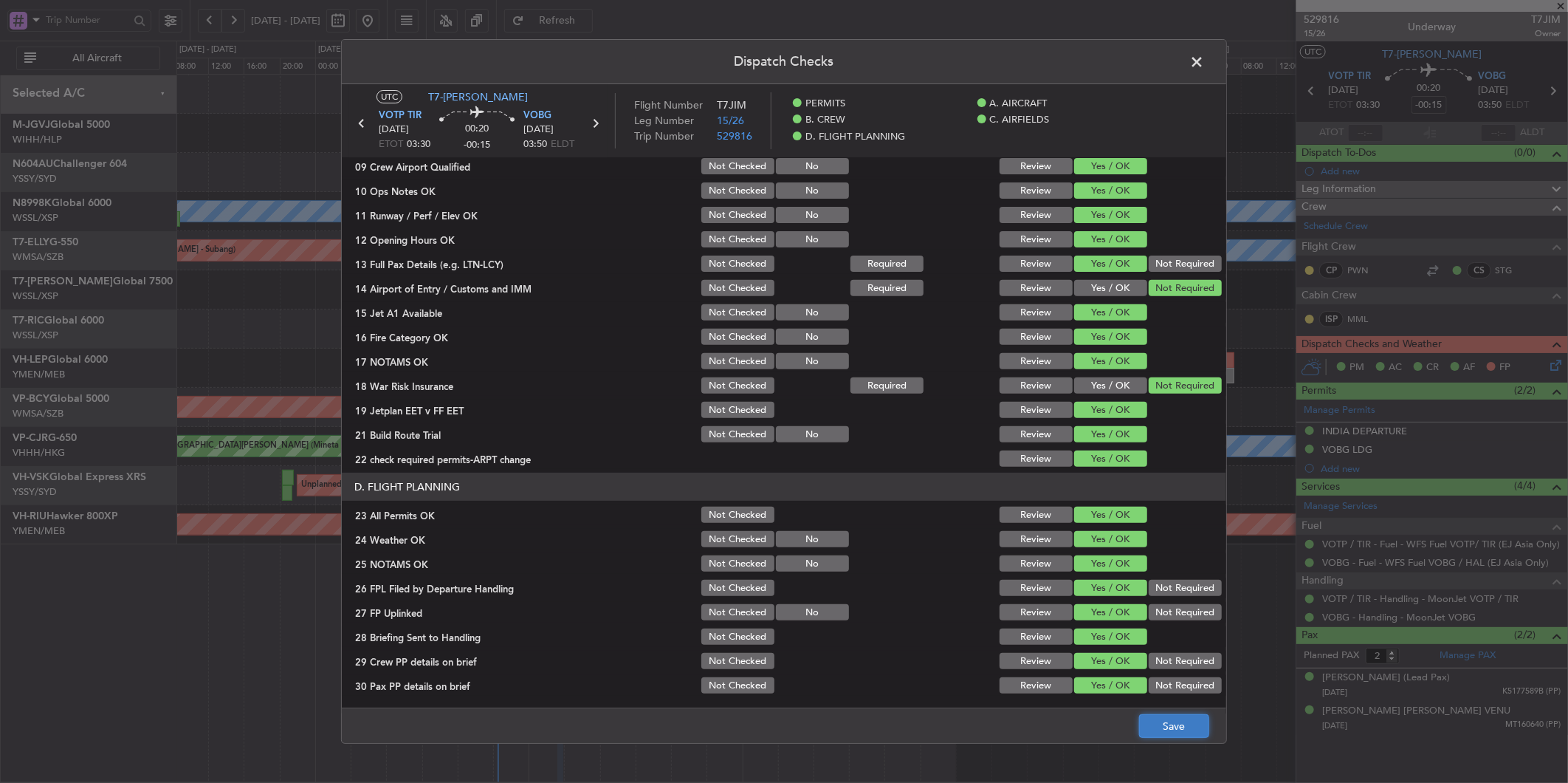 click on "Save" 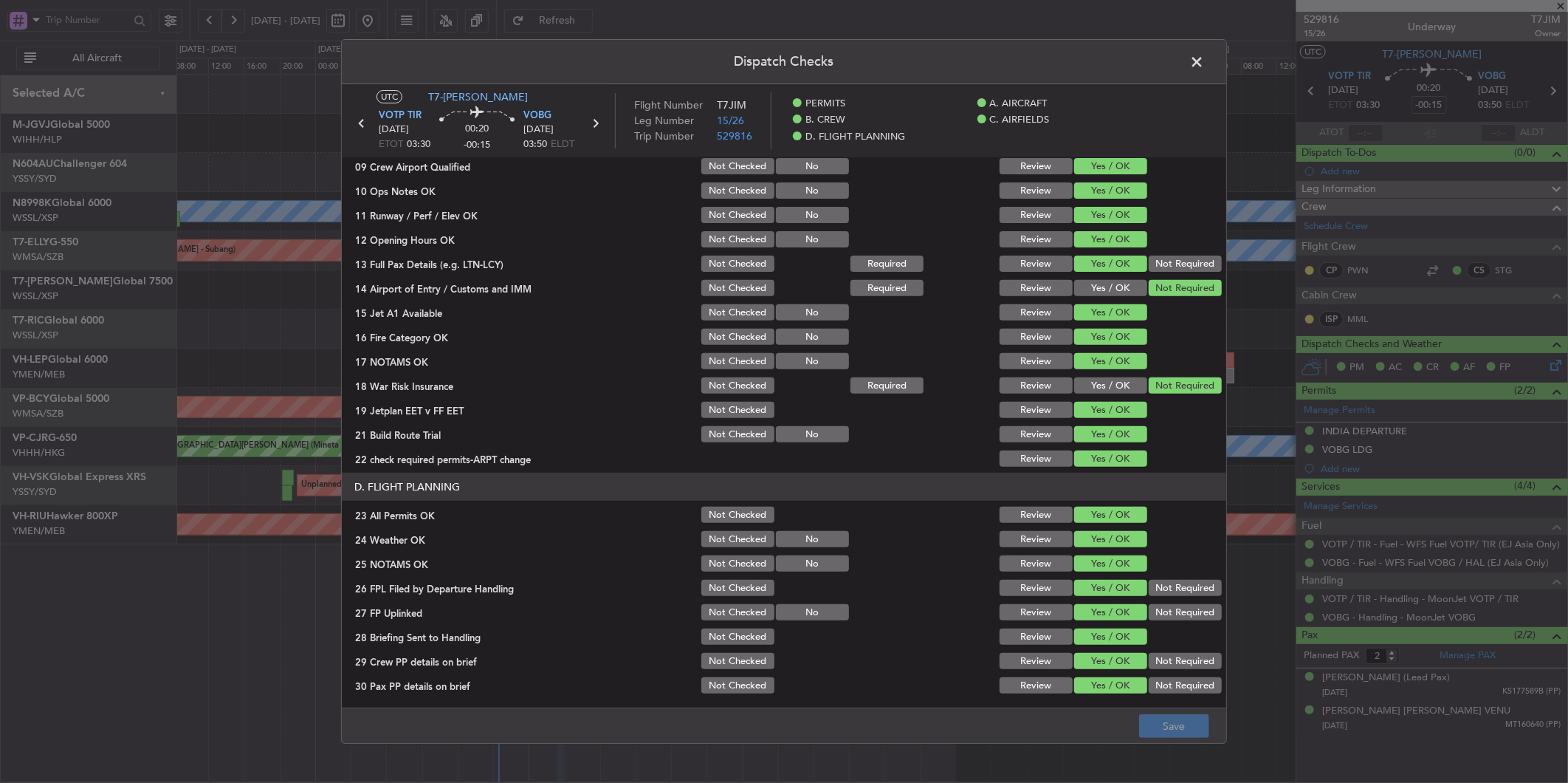 click 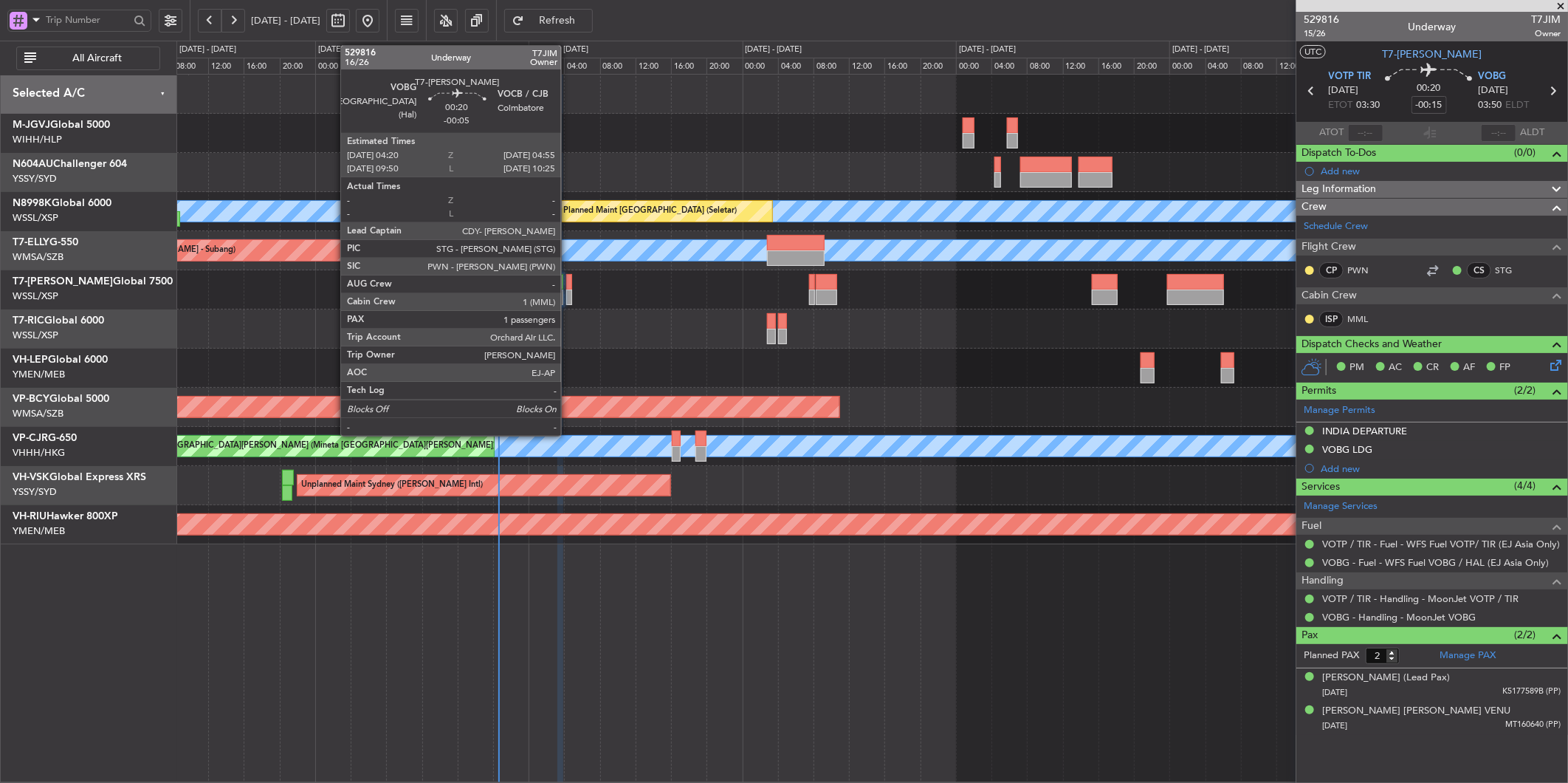 click 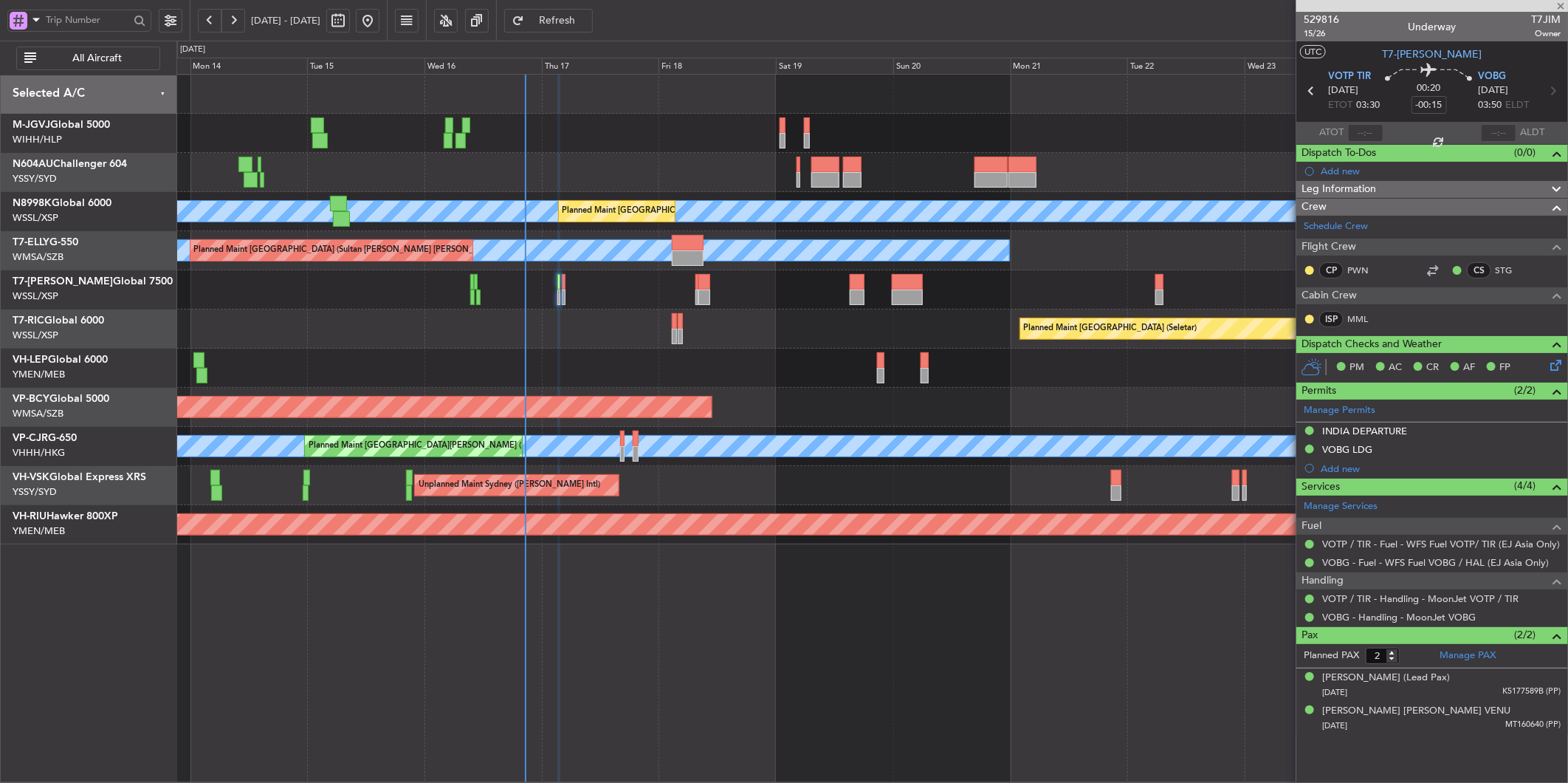 type on "-00:05" 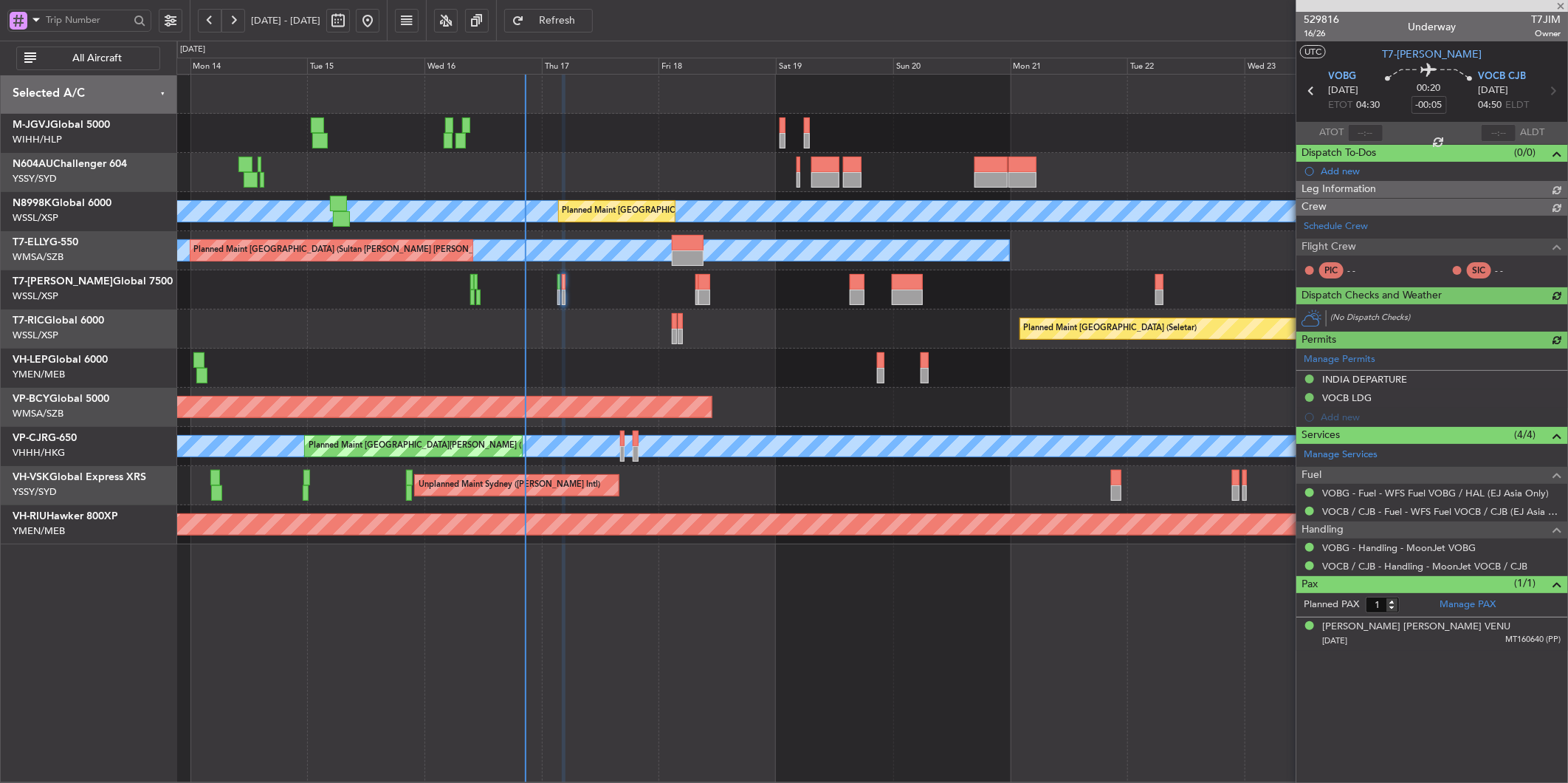 type on "[PERSON_NAME] (HHAFI)" 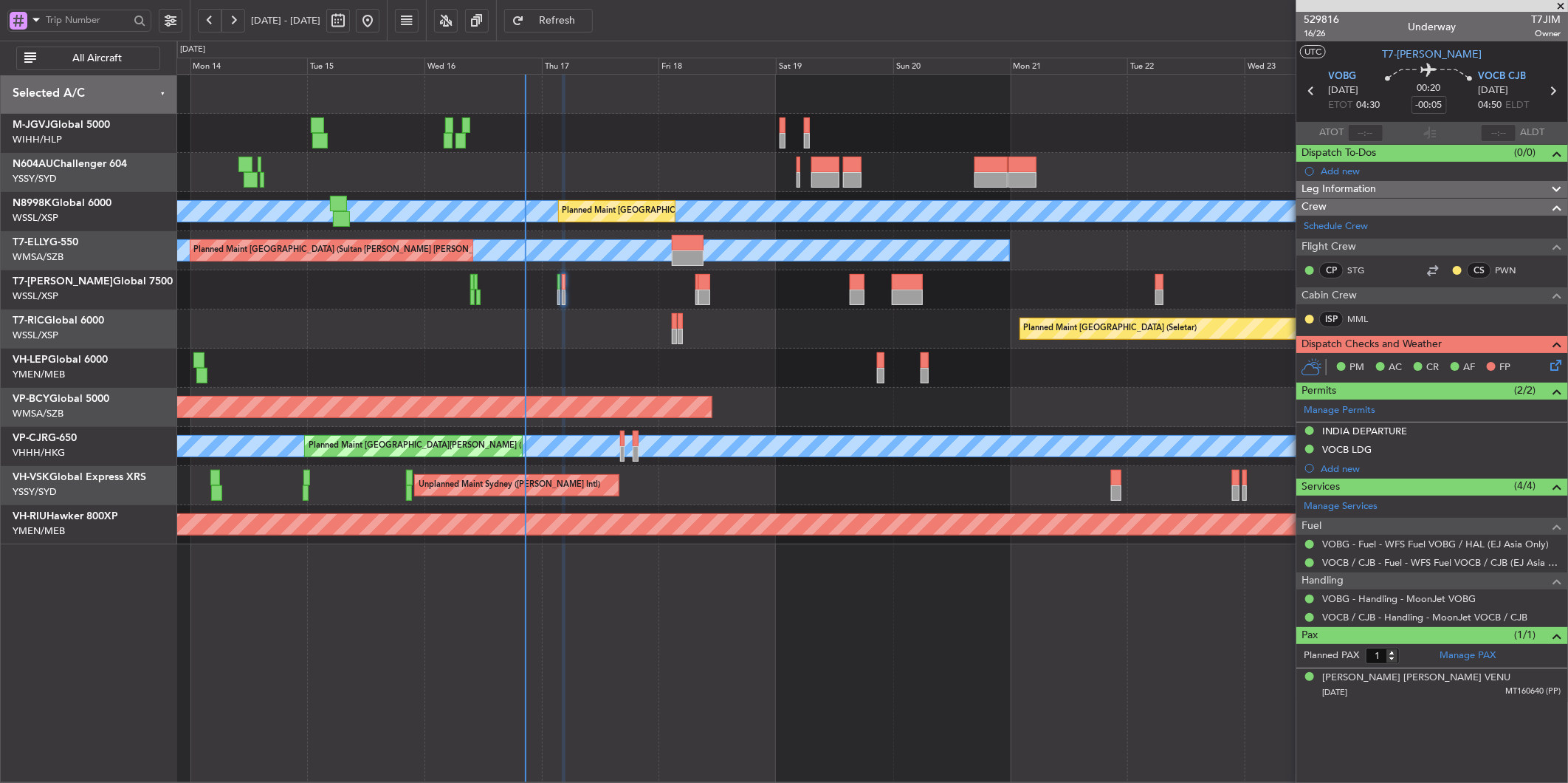 click 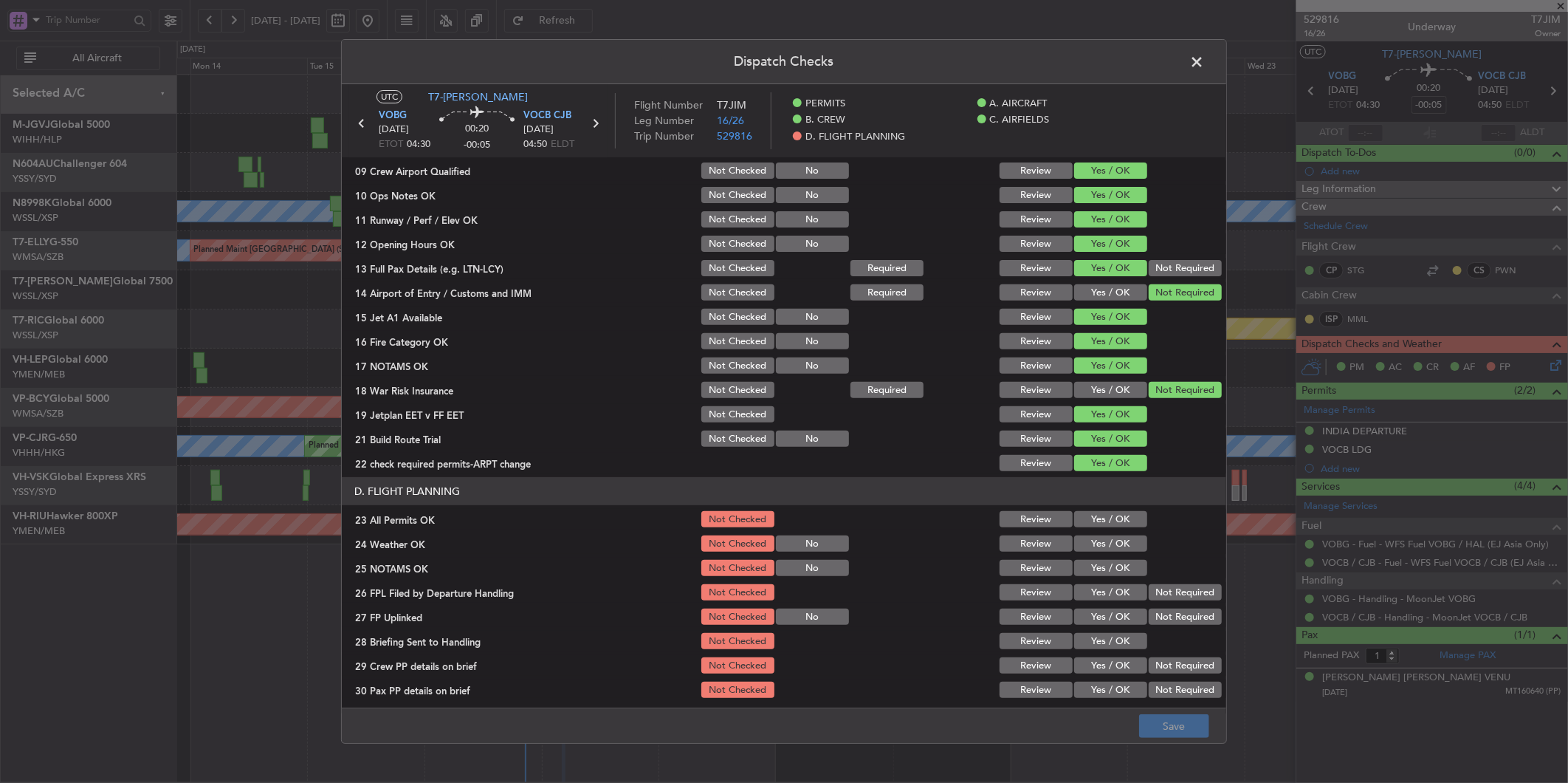scroll, scrollTop: 324, scrollLeft: 0, axis: vertical 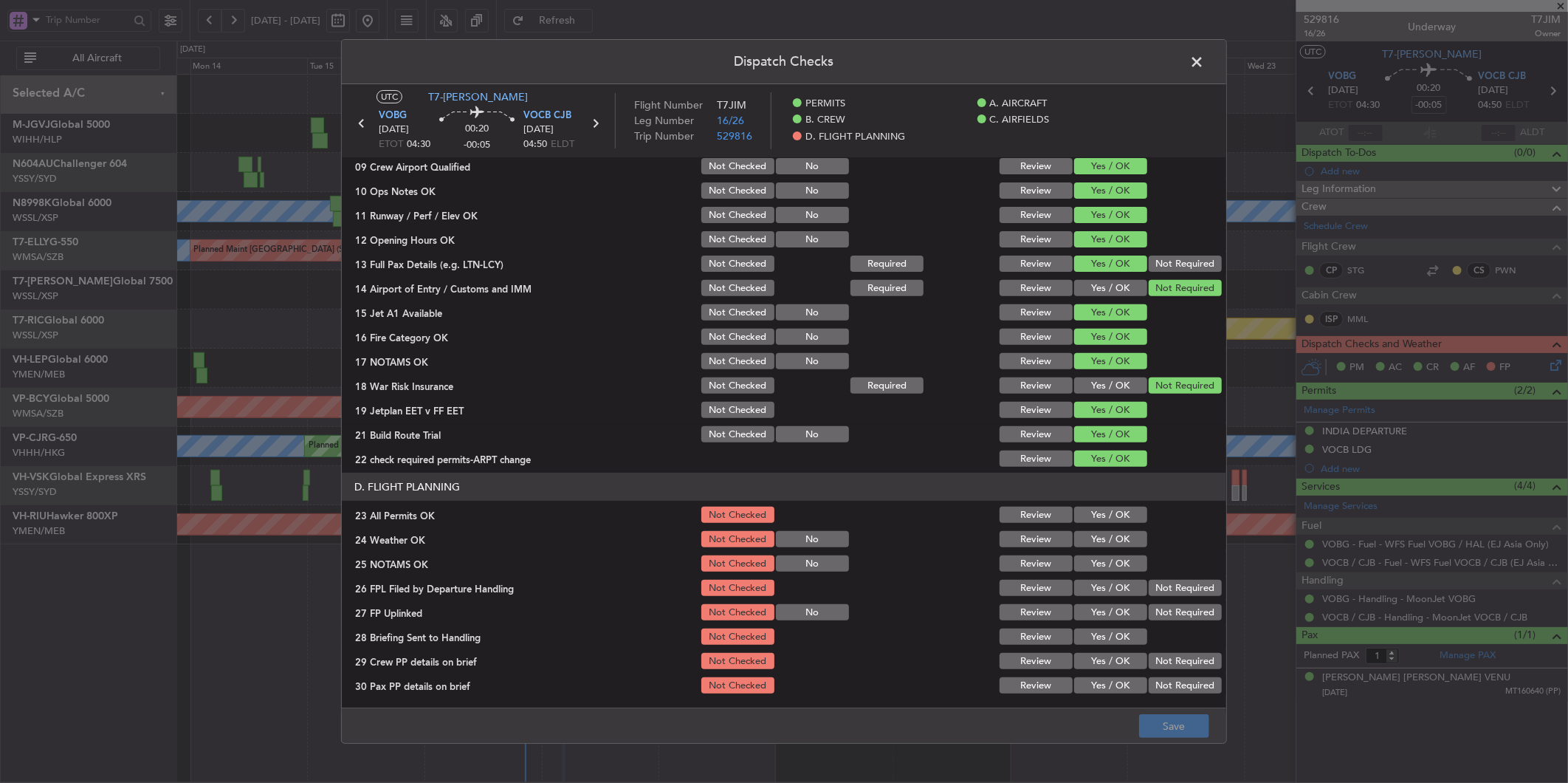 click on "Yes / OK" 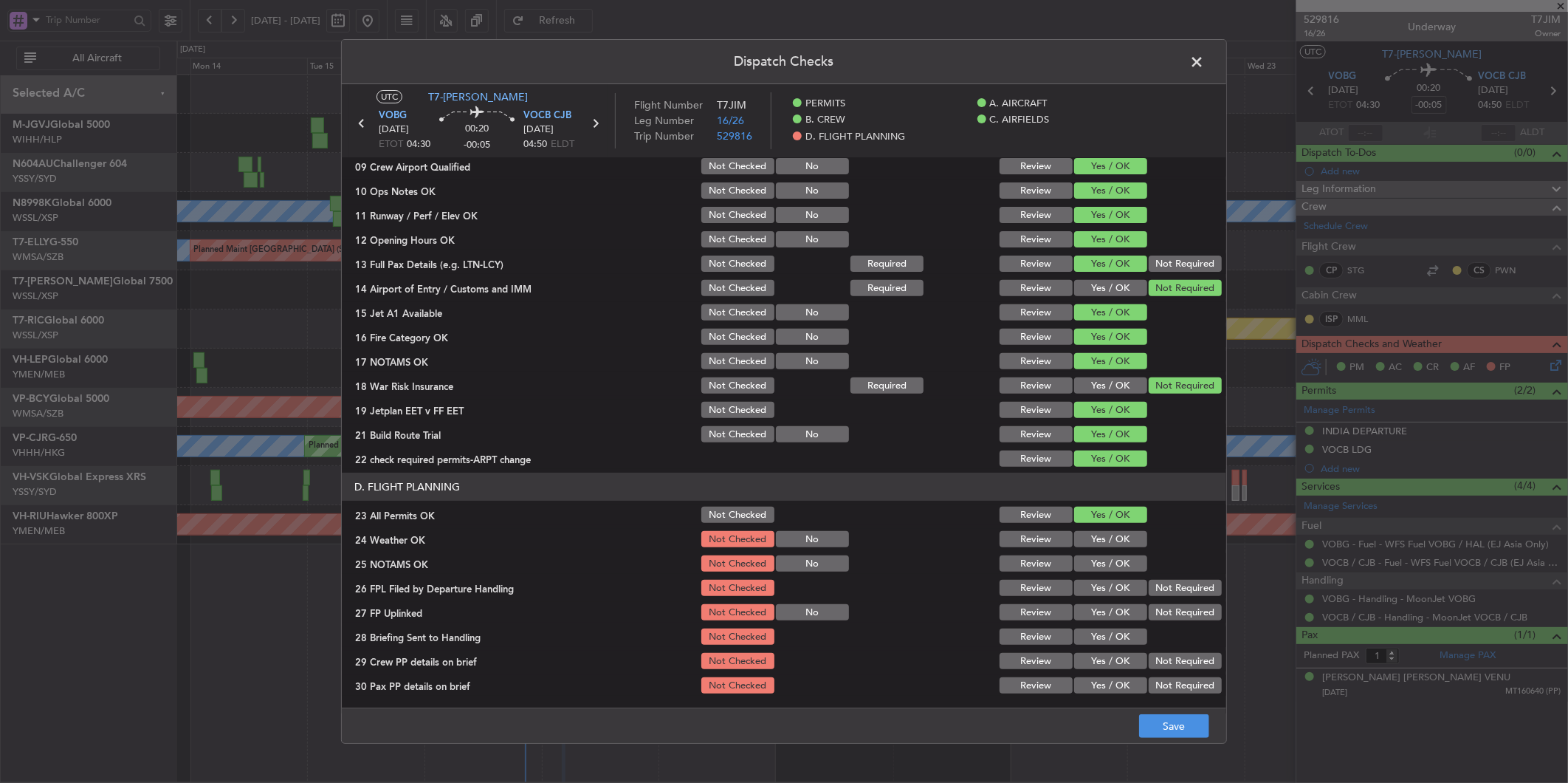click on "Yes / OK" 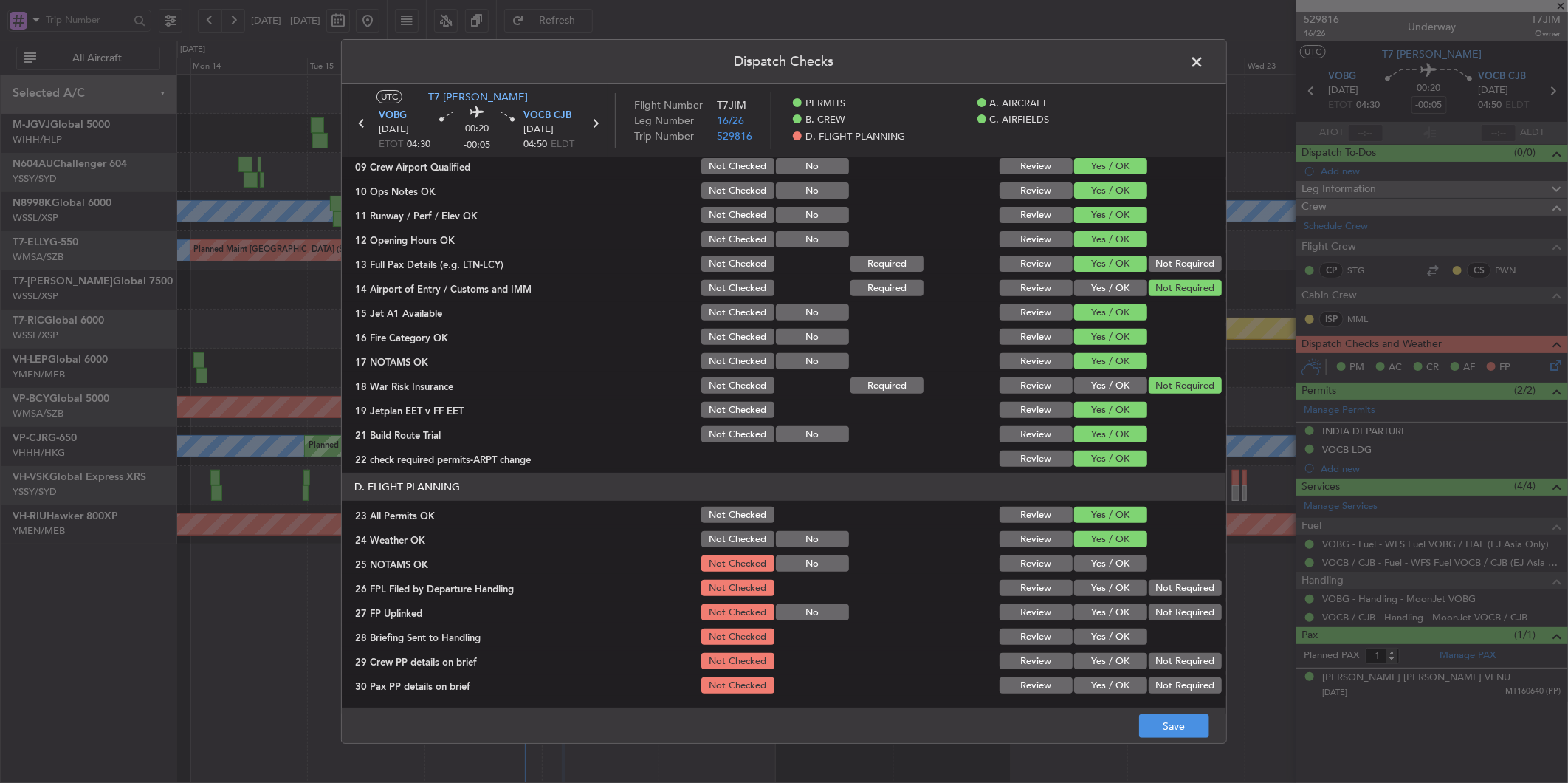 click on "Yes / OK" 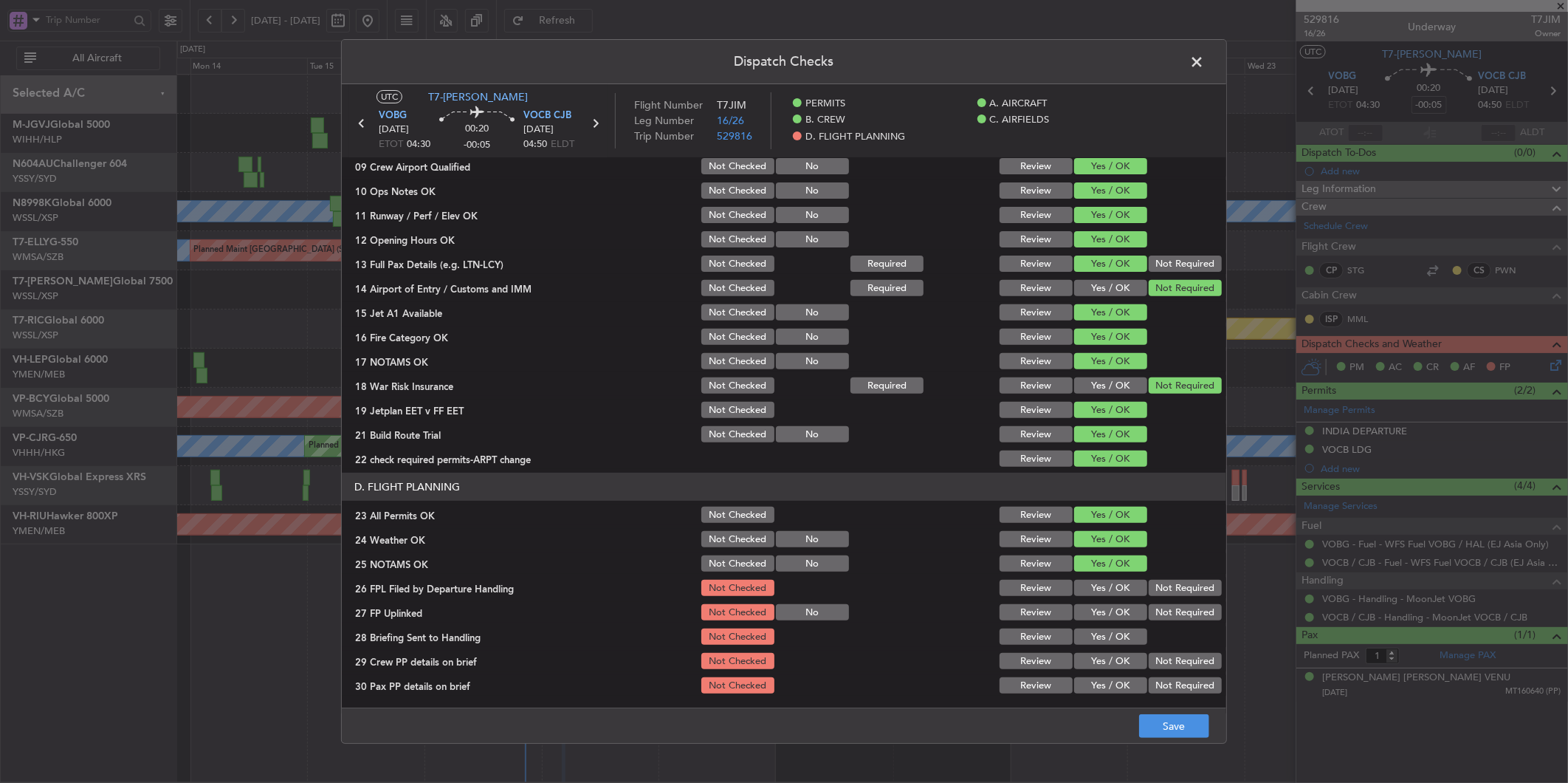 click on "Yes / OK" 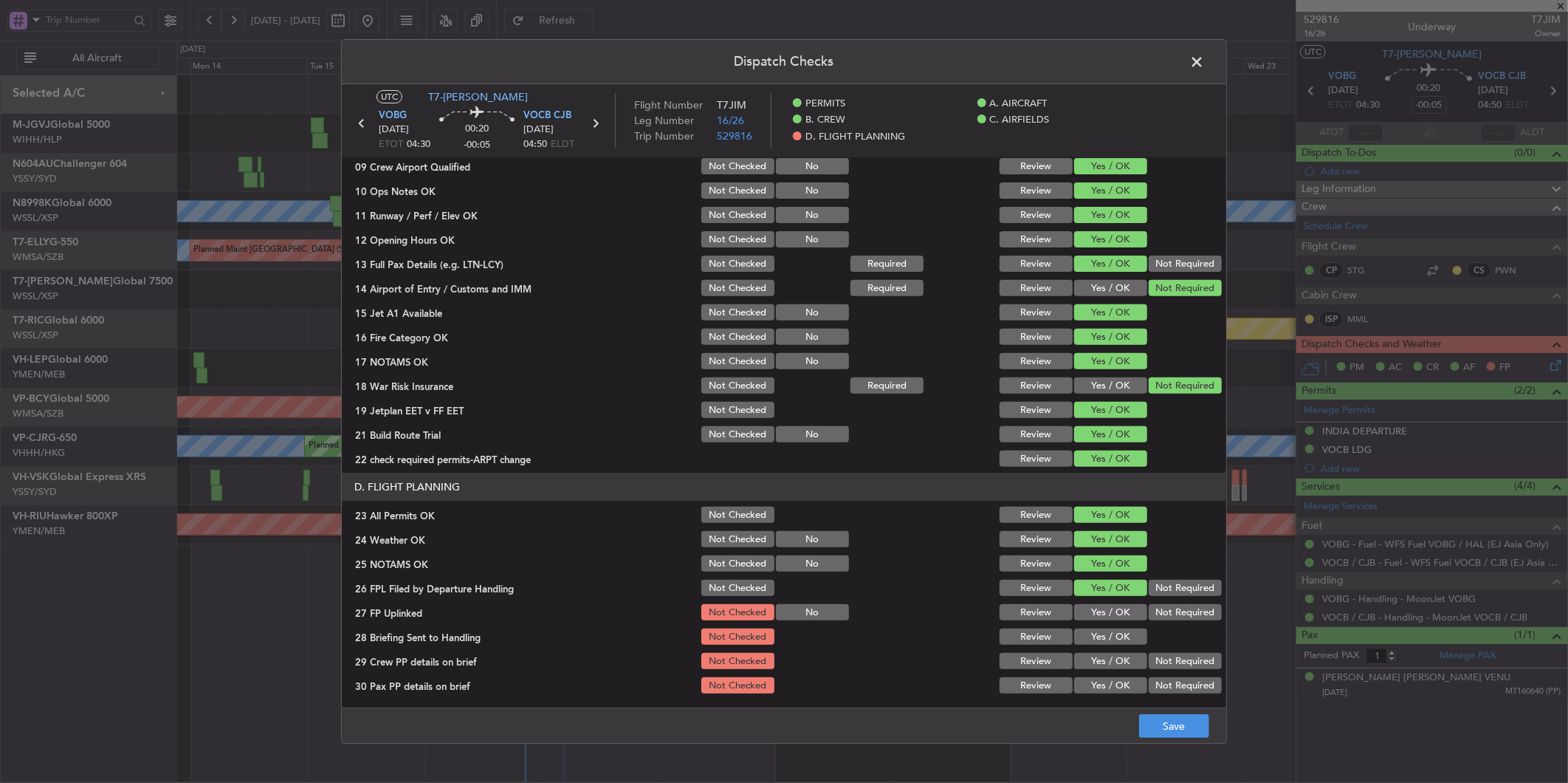 click on "Yes / OK" 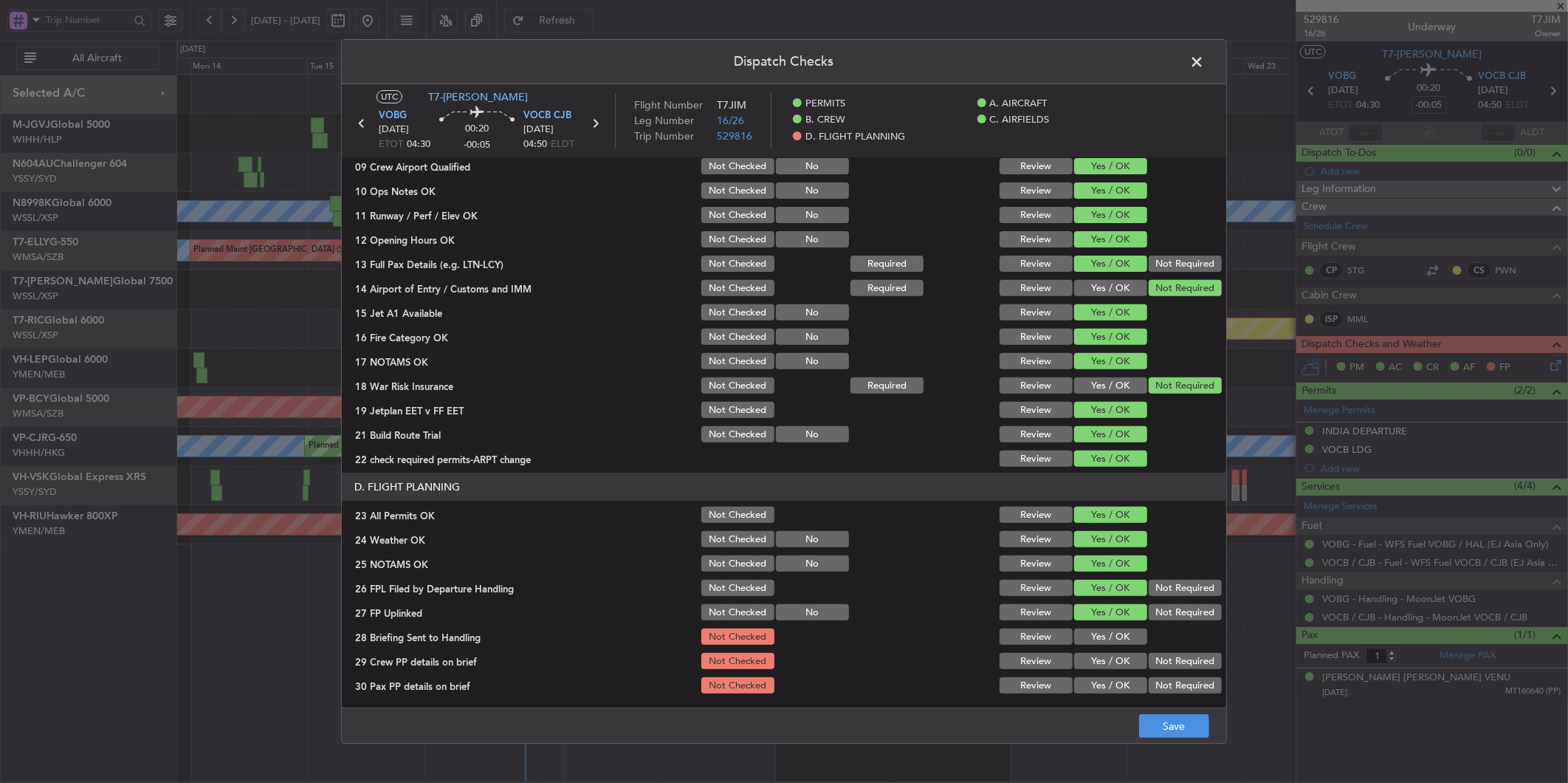 click on "Yes / OK" 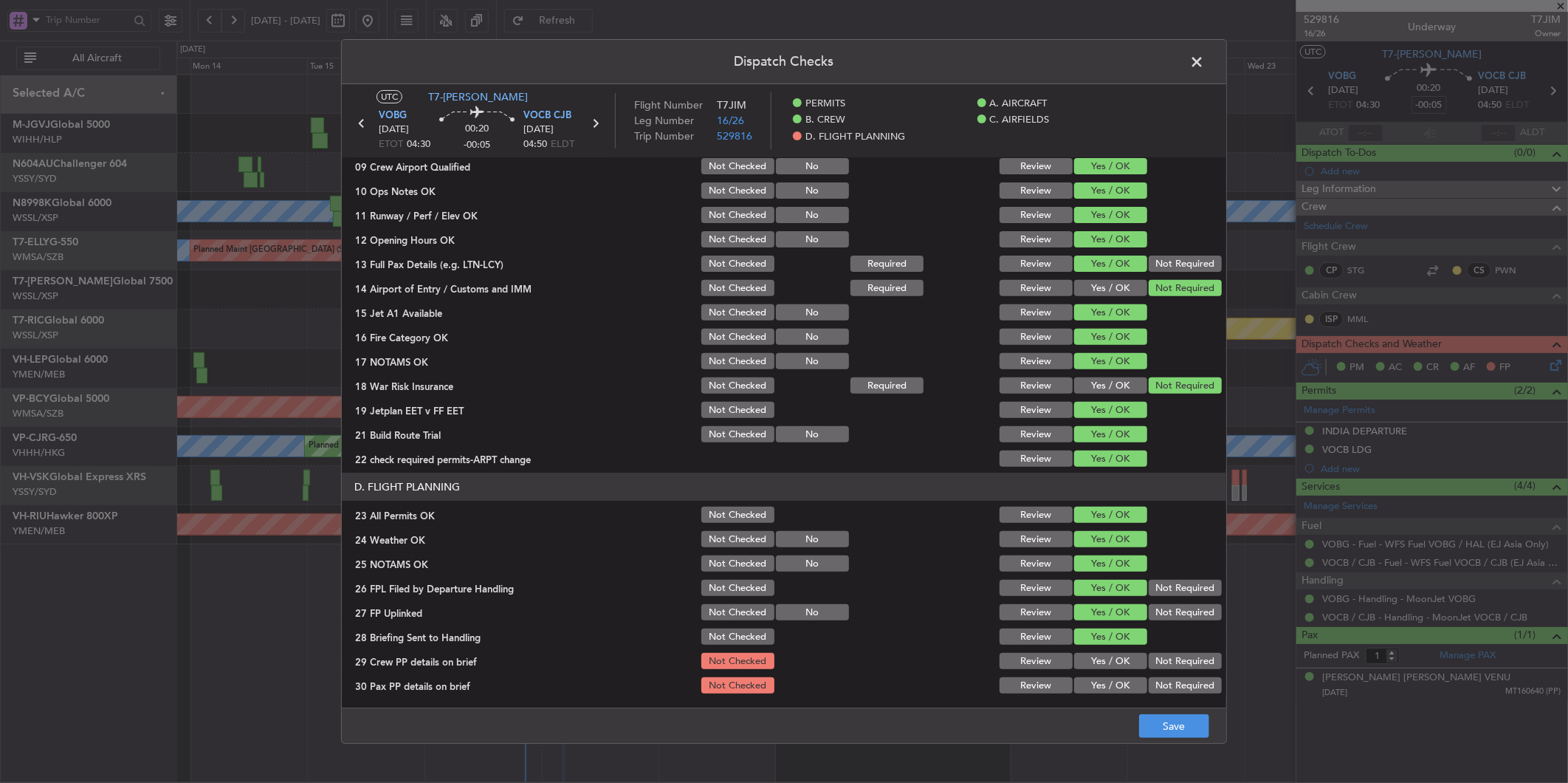 click on "Yes / OK" 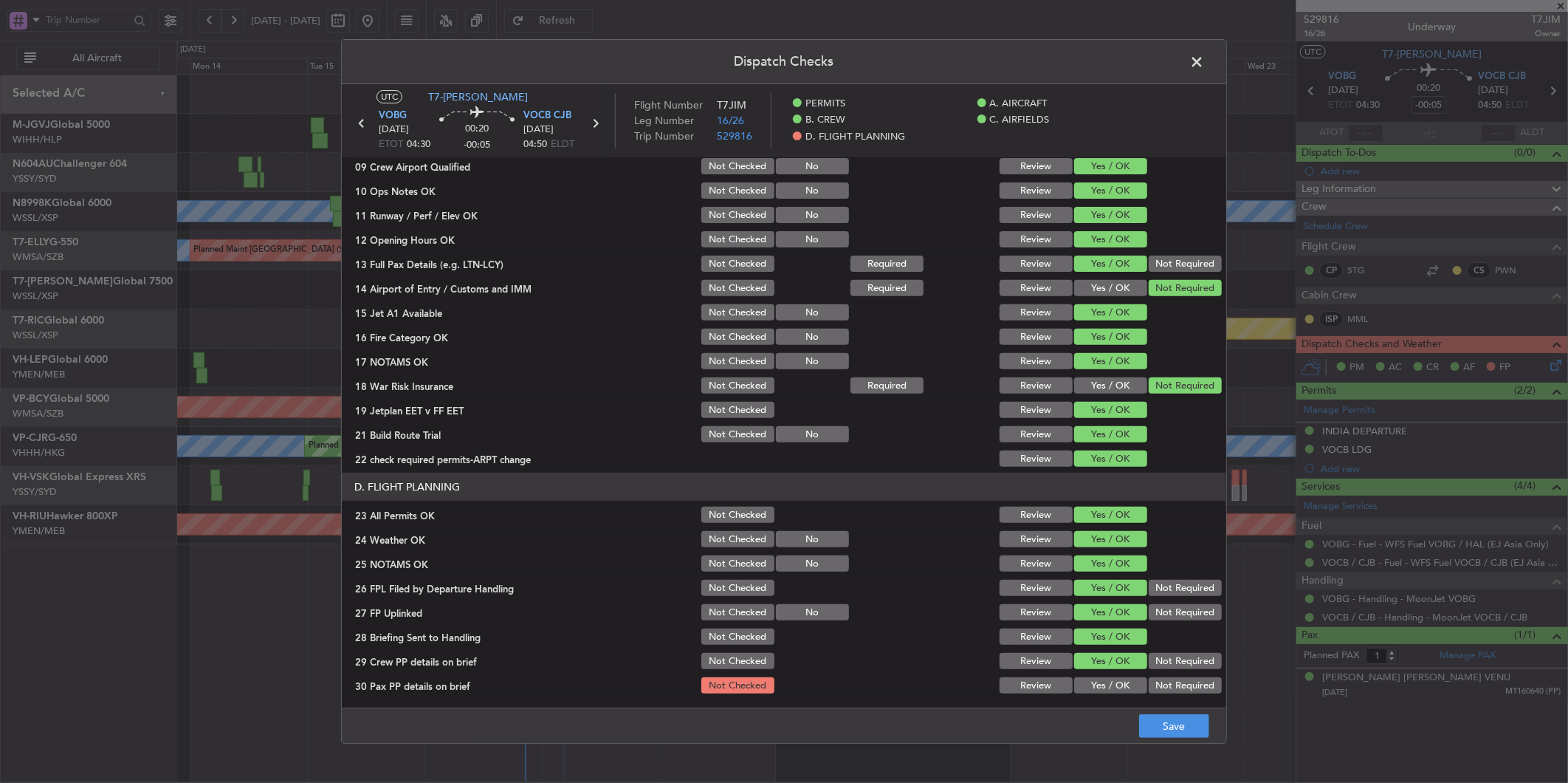 click on "Yes / OK" 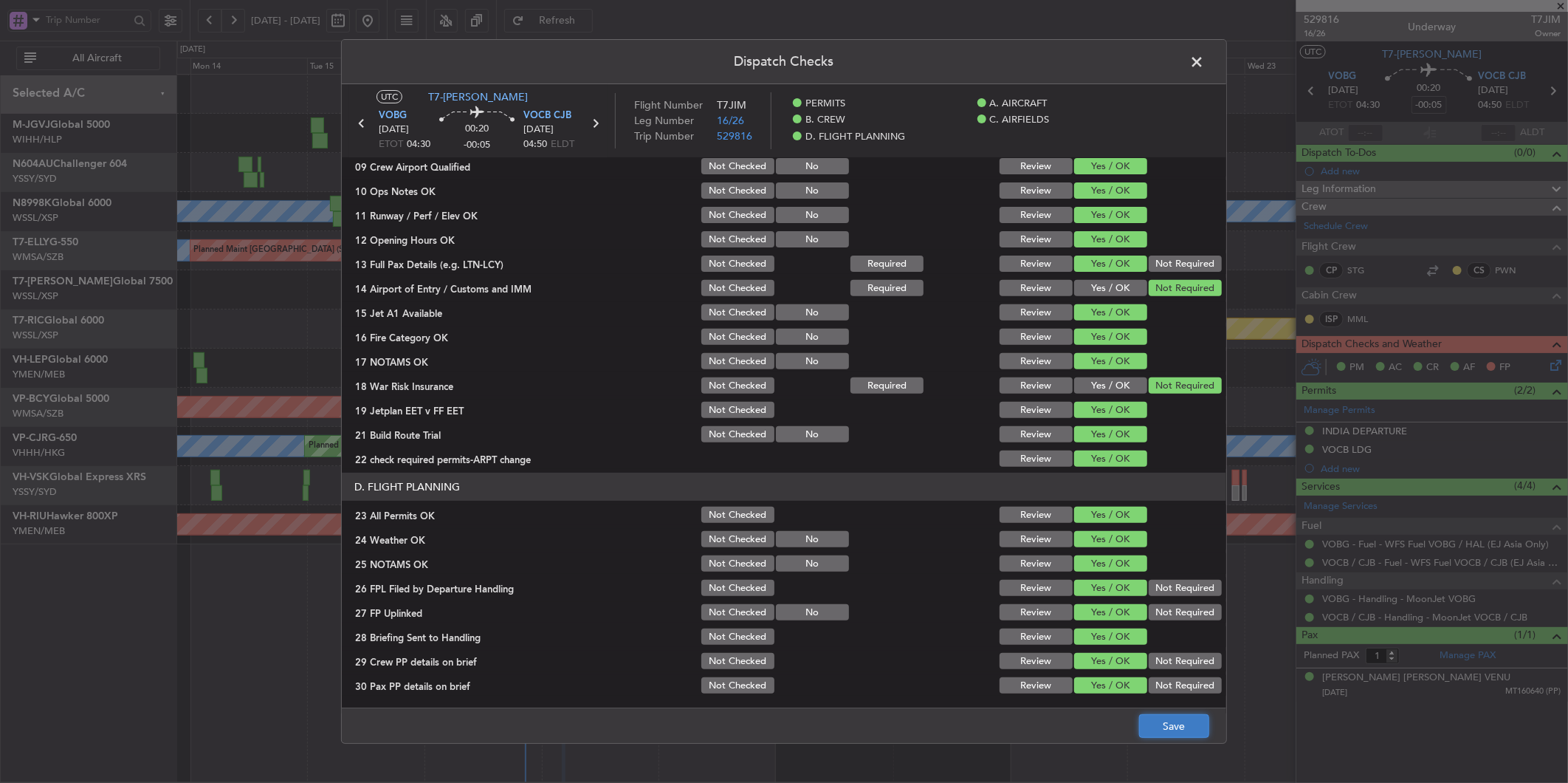click on "Save" 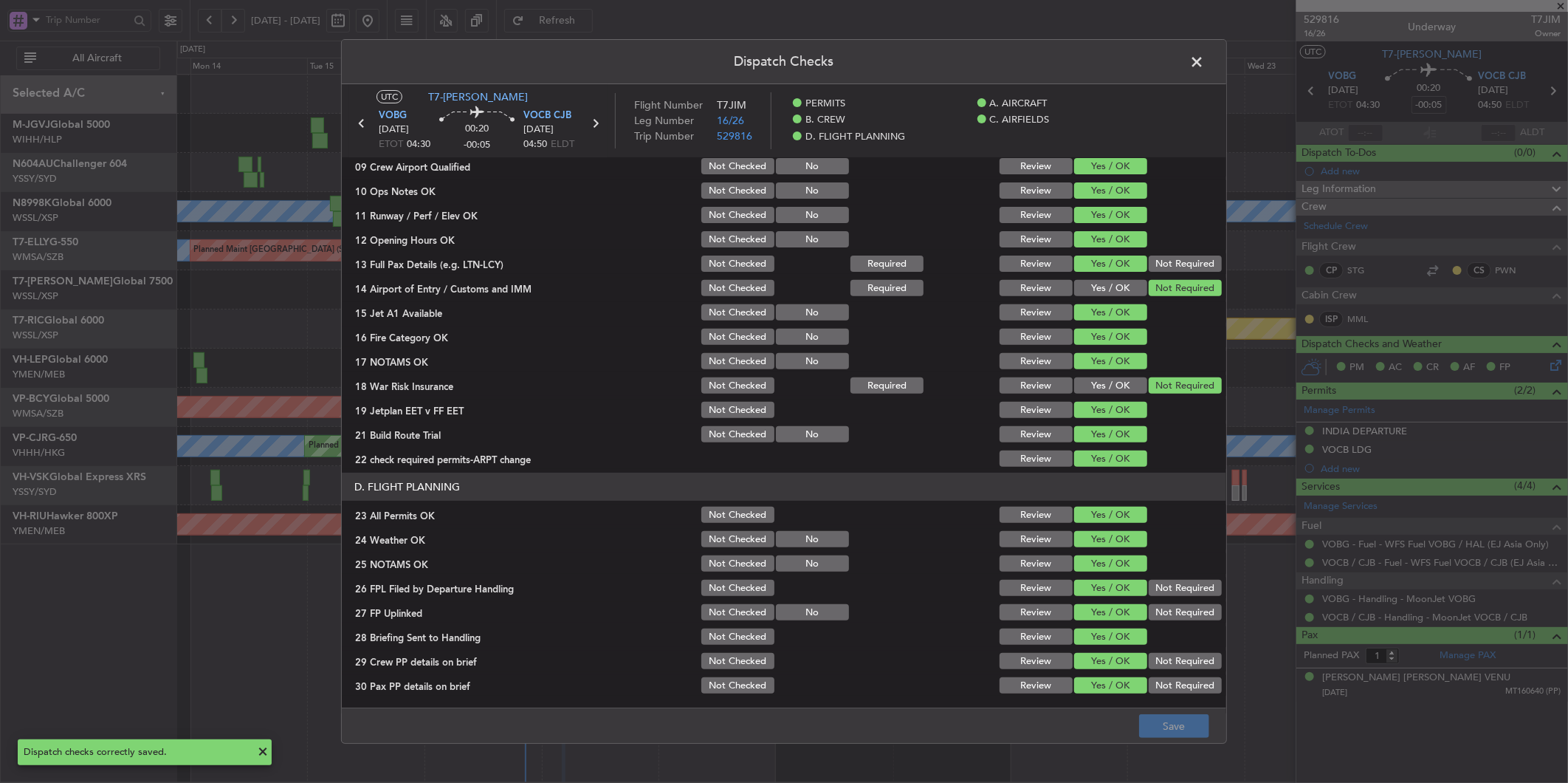 click 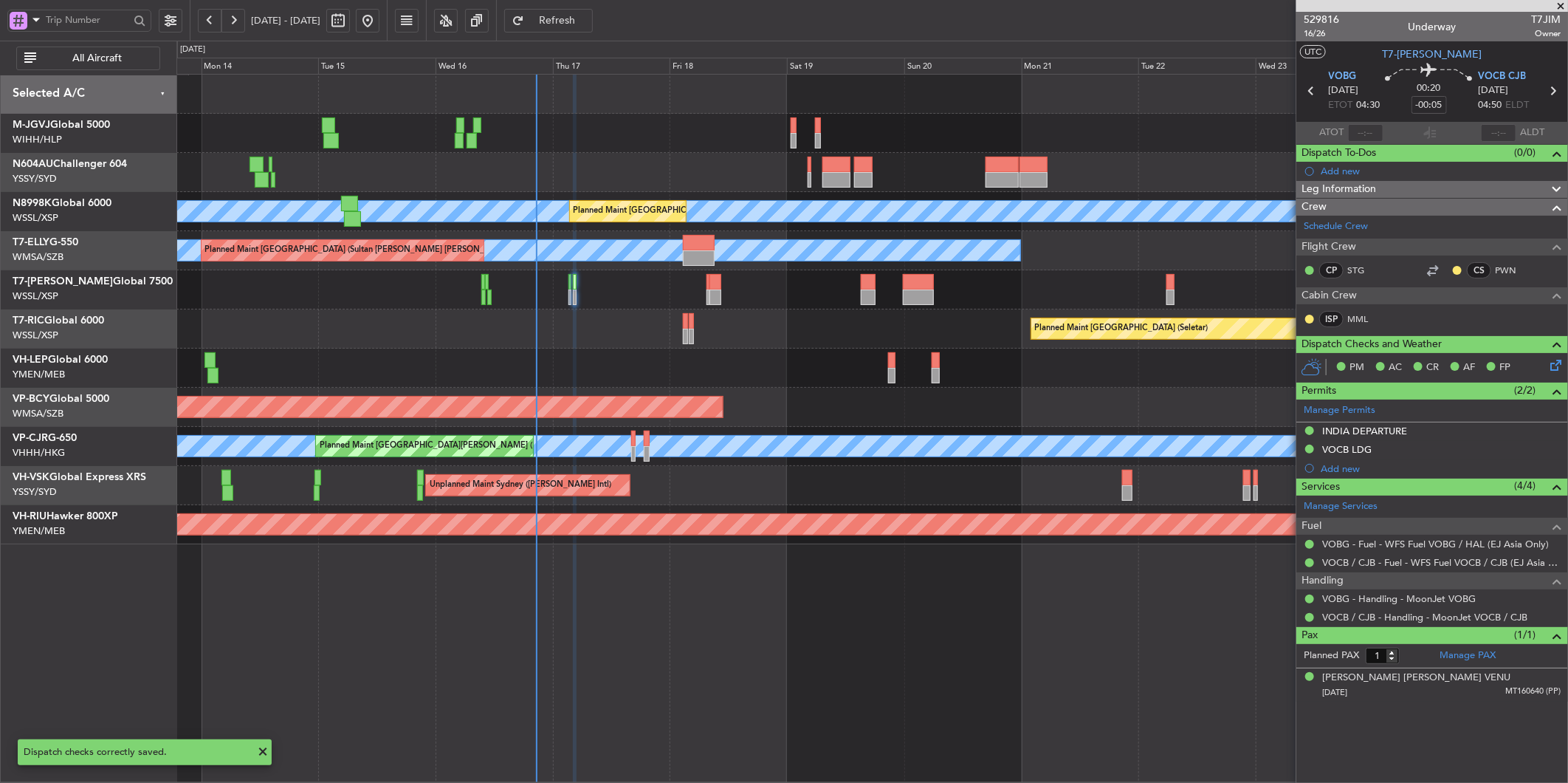 click on "[PERSON_NAME]
Planned Maint [GEOGRAPHIC_DATA] (Seletar)
[PERSON_NAME]
[PERSON_NAME]
Planned Maint [GEOGRAPHIC_DATA] (Sultan [PERSON_NAME] [PERSON_NAME] - Subang)
Planned Maint [GEOGRAPHIC_DATA] (Seletar)
Planned Maint [GEOGRAPHIC_DATA] (Seletar)
Planned Maint [GEOGRAPHIC_DATA] (Seletar)
[PERSON_NAME]
[GEOGRAPHIC_DATA][PERSON_NAME] (Mineta [GEOGRAPHIC_DATA][PERSON_NAME])
Unplanned Maint Sydney ([PERSON_NAME] Intl)
Unplanned Maint Sydney ([PERSON_NAME] Intl)
Planned Maint [GEOGRAPHIC_DATA] ([GEOGRAPHIC_DATA])
Planned Maint [GEOGRAPHIC_DATA] ([GEOGRAPHIC_DATA])" 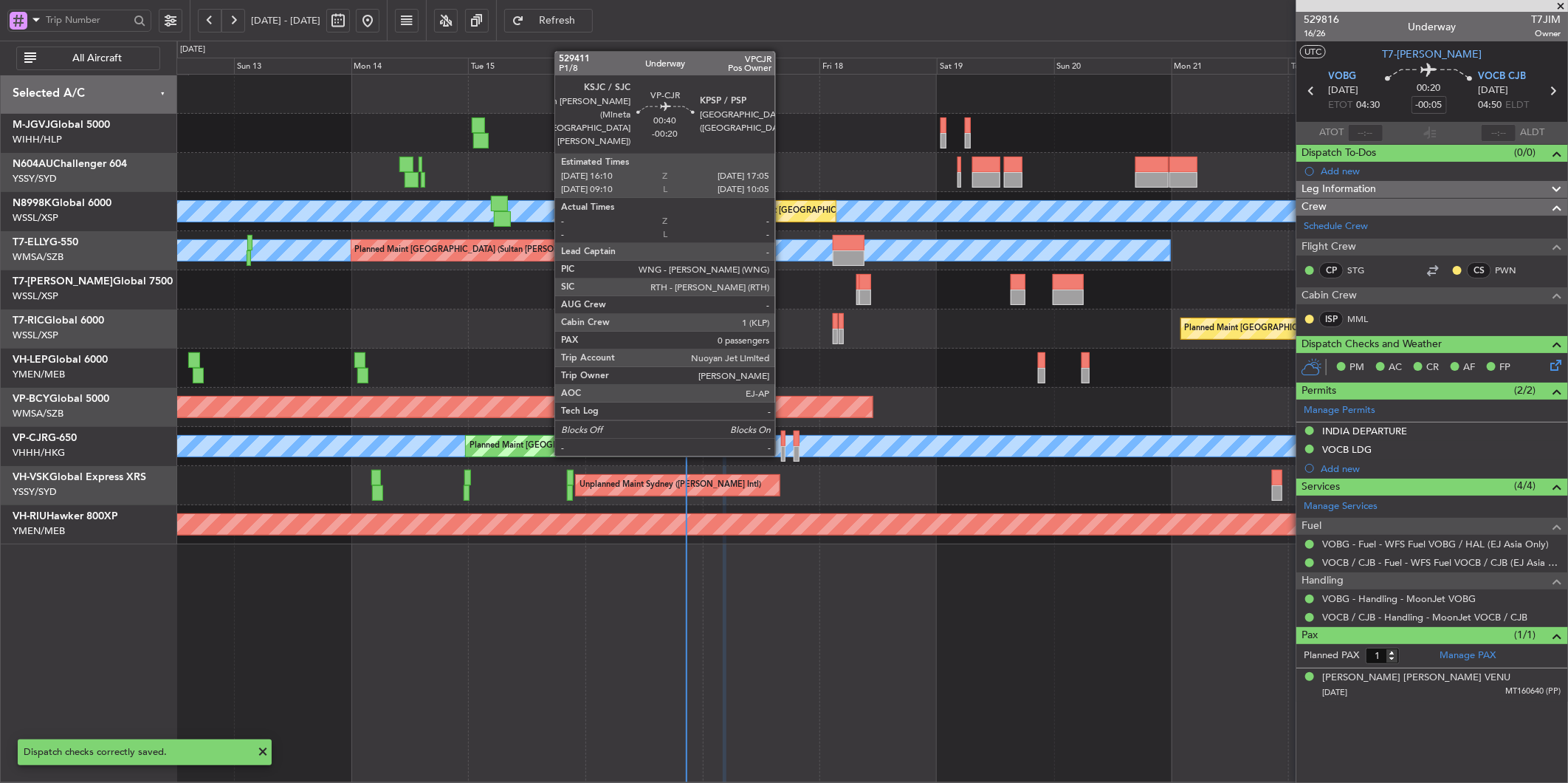 click 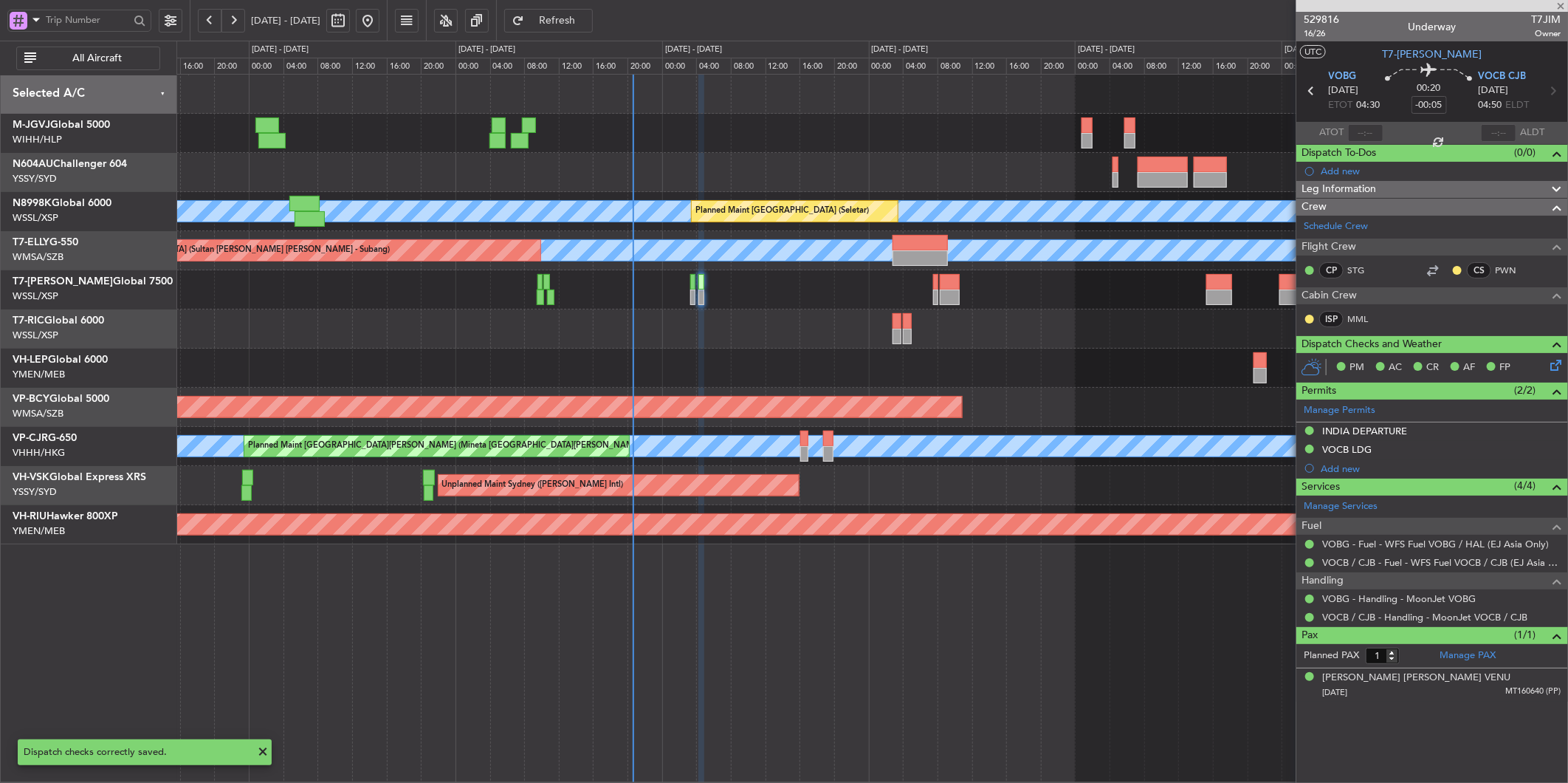 type on "-00:20" 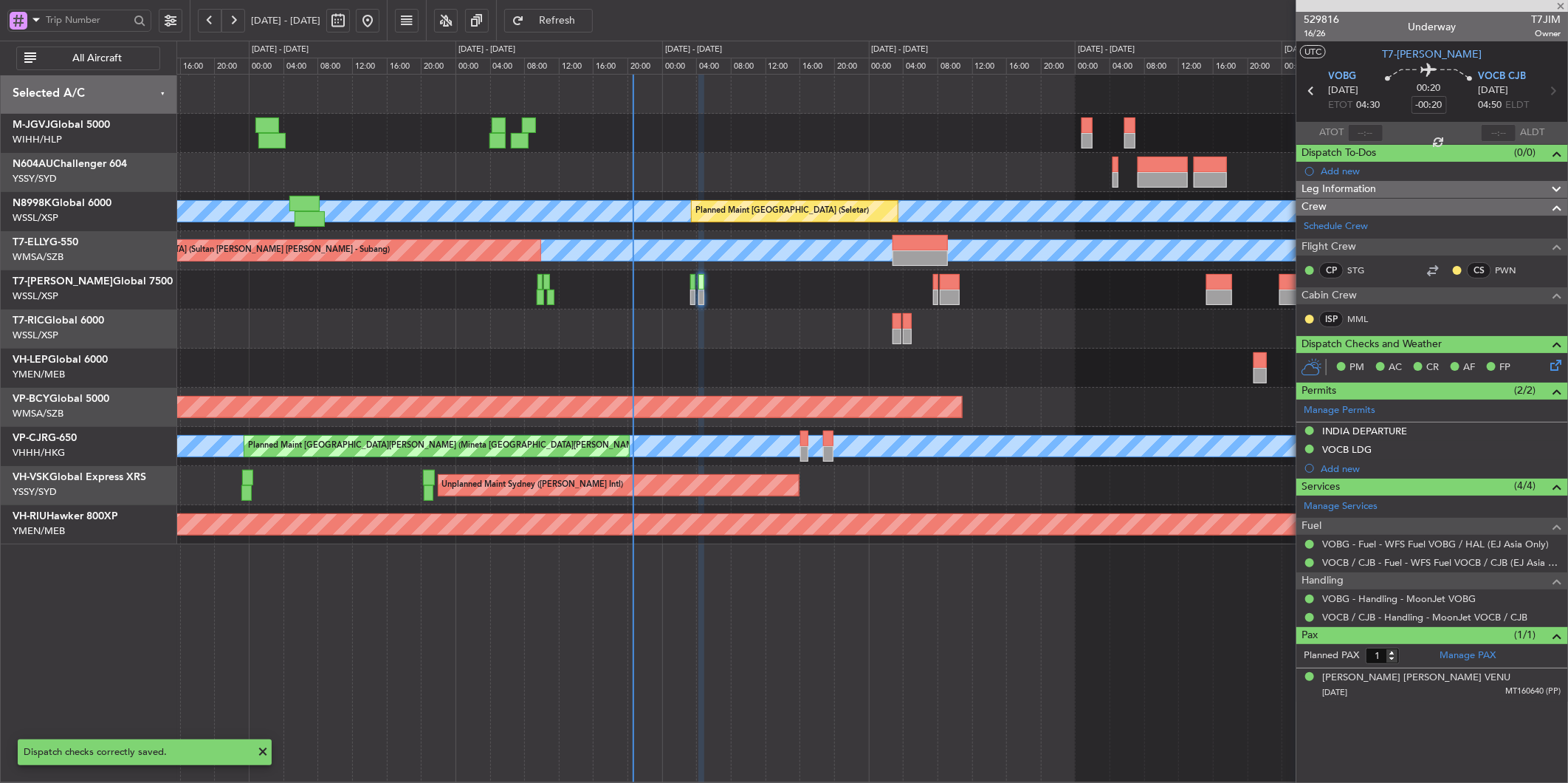 type 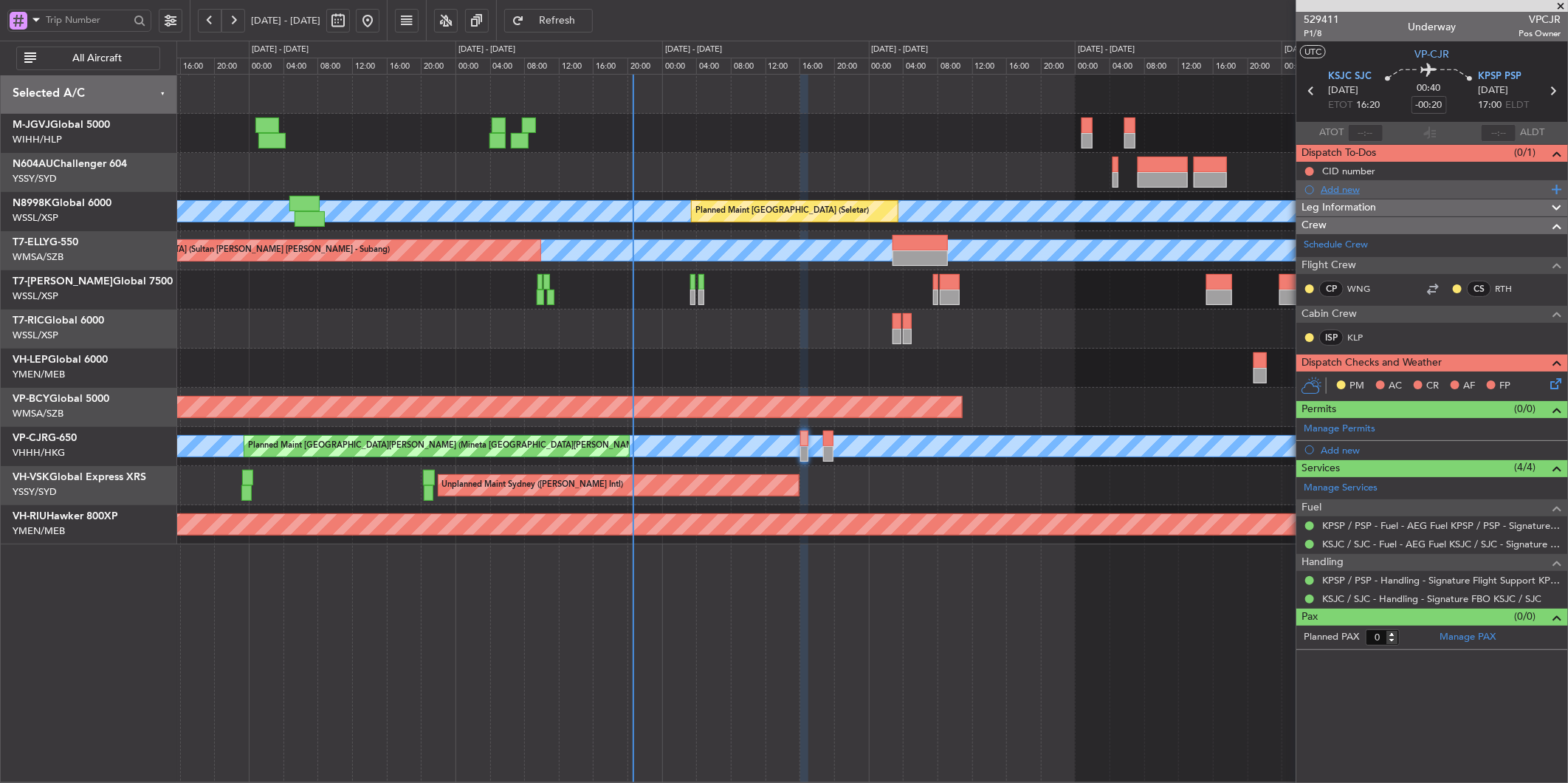 click on "Add new" 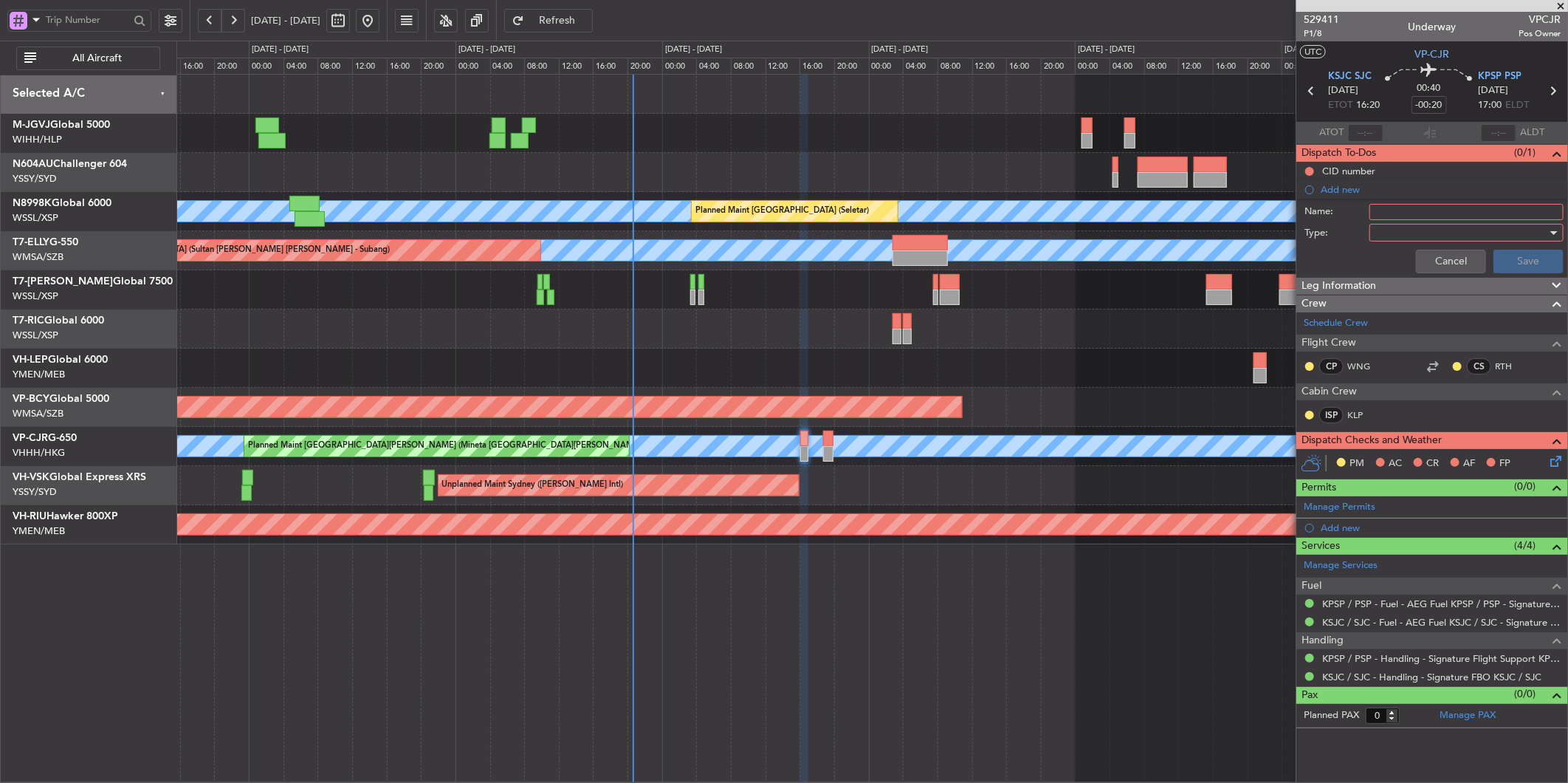 click on "Name:" at bounding box center (1466, 212) 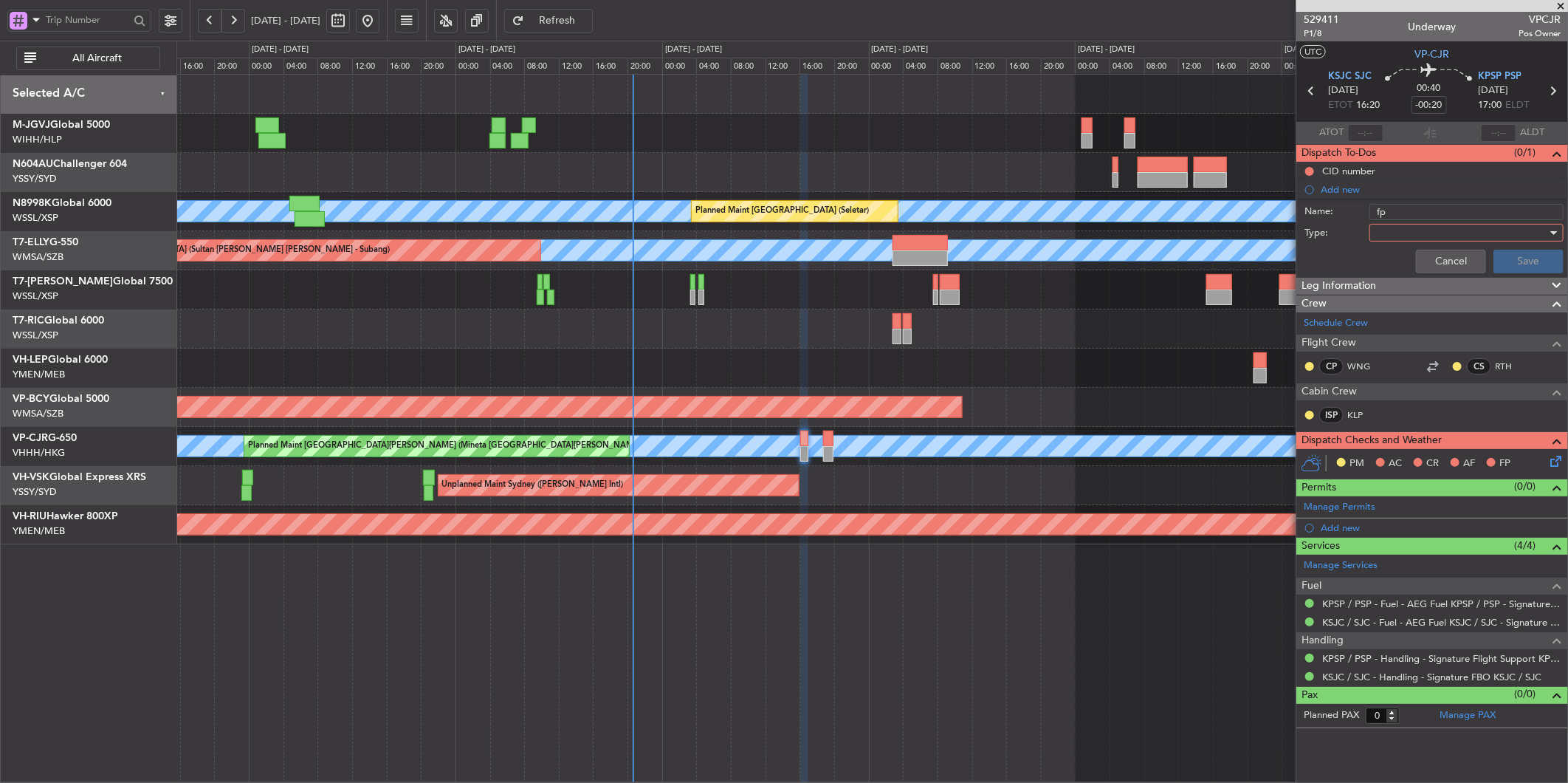 type on "f" 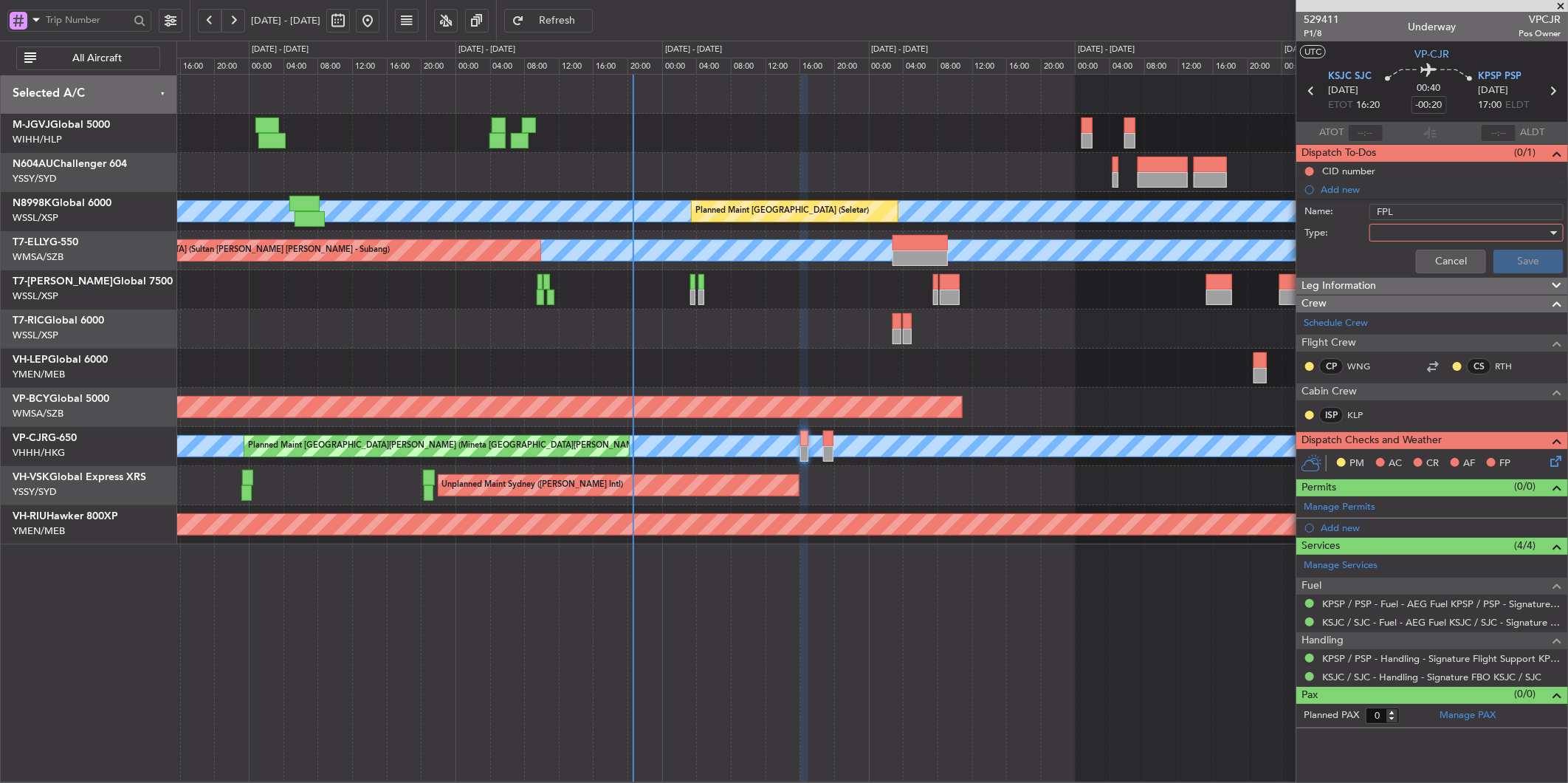type on "FPL" 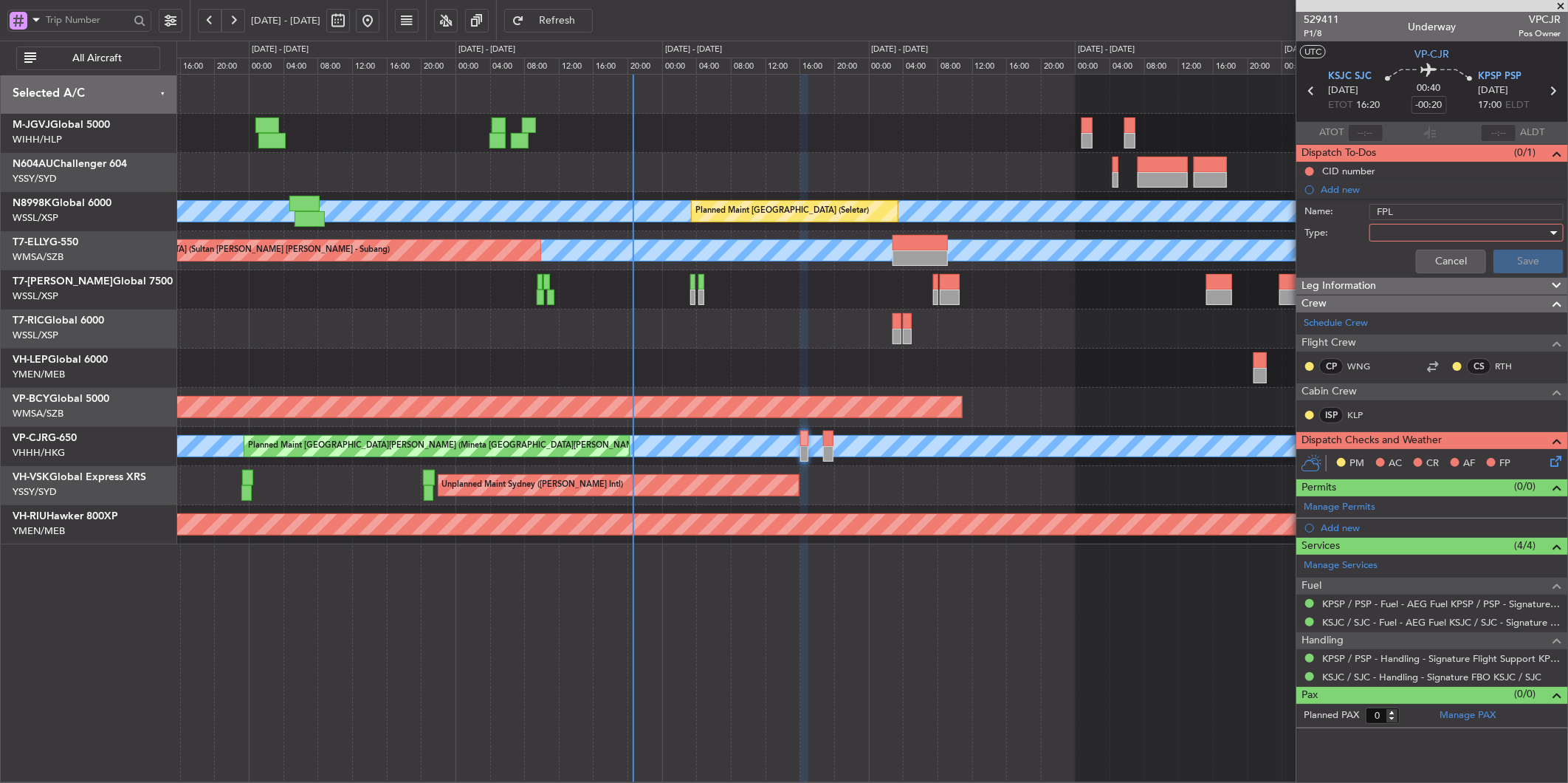 click at bounding box center [1461, 233] 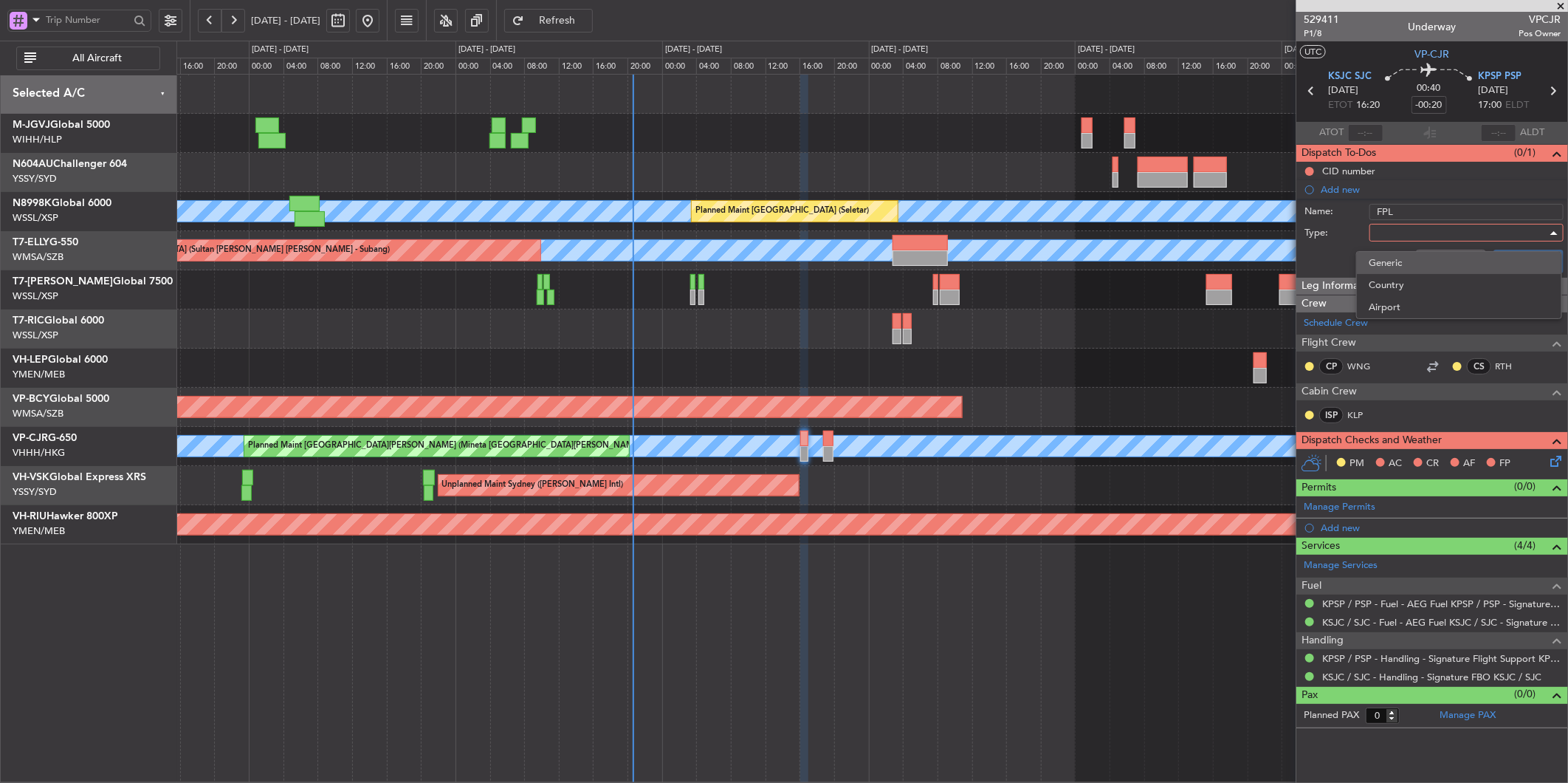 click on "Generic" at bounding box center (1459, 263) 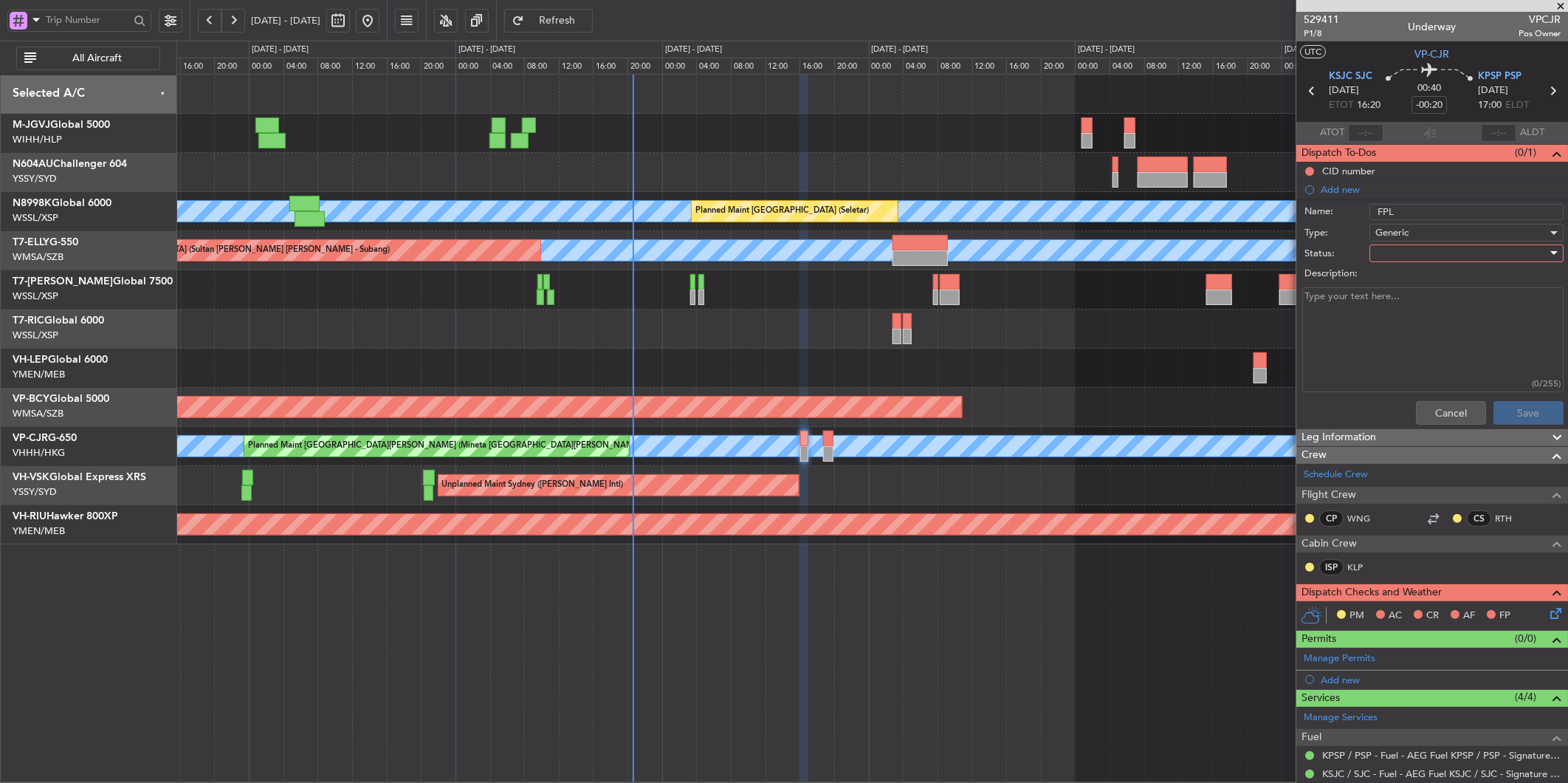 click at bounding box center (1461, 253) 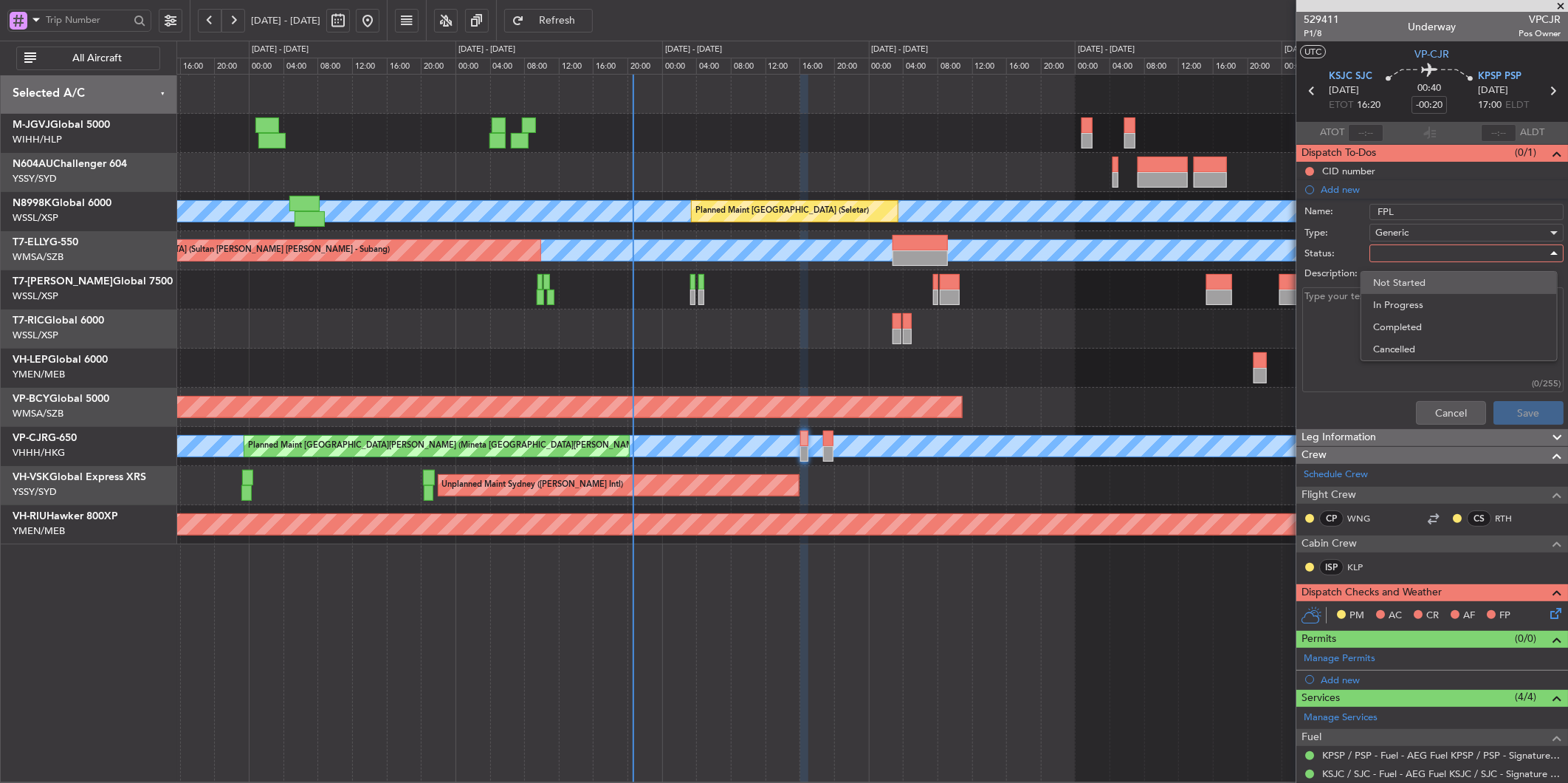 click on "Not Started" at bounding box center (1459, 283) 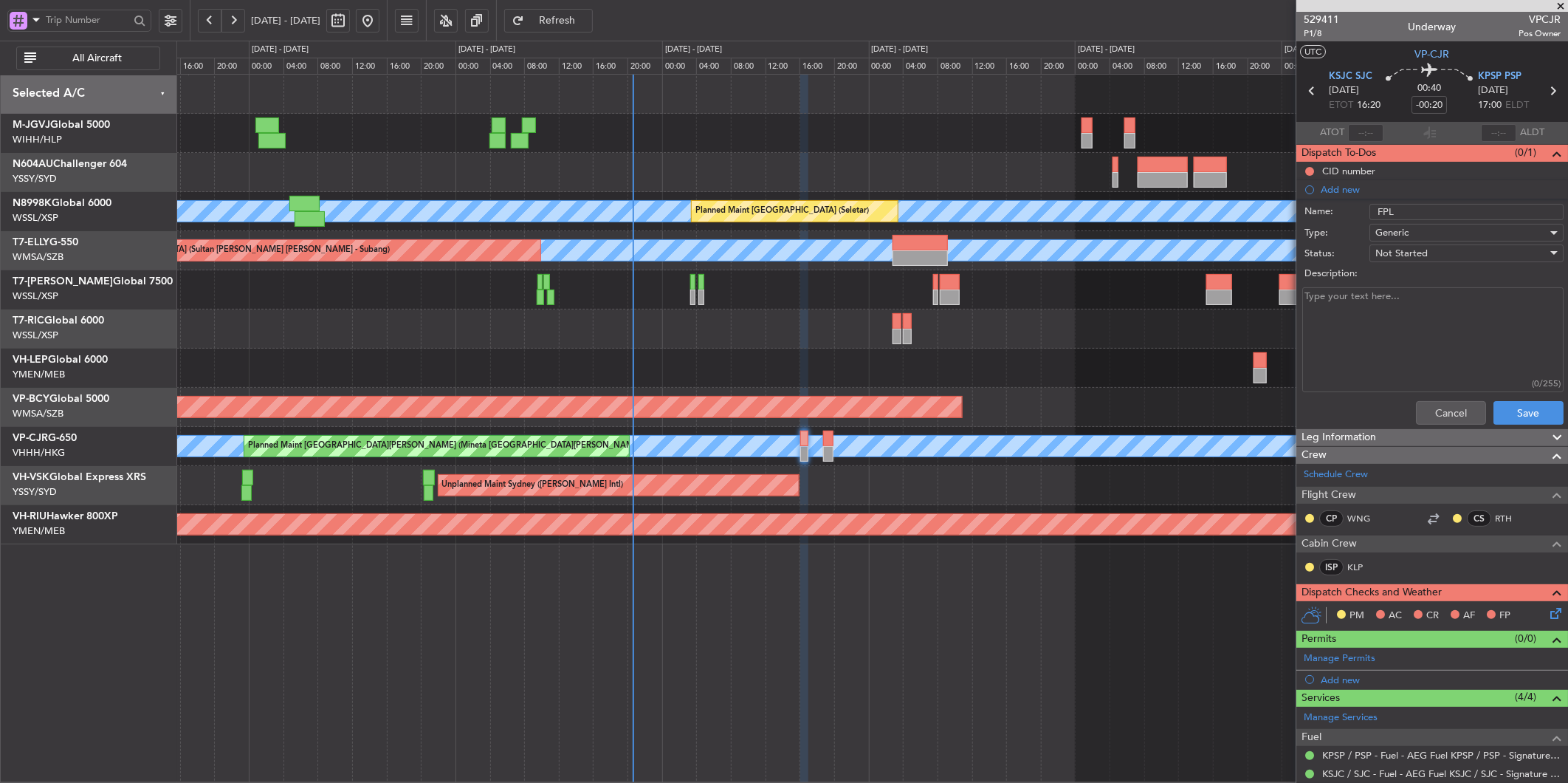 click on "Description:" at bounding box center (1433, 340) 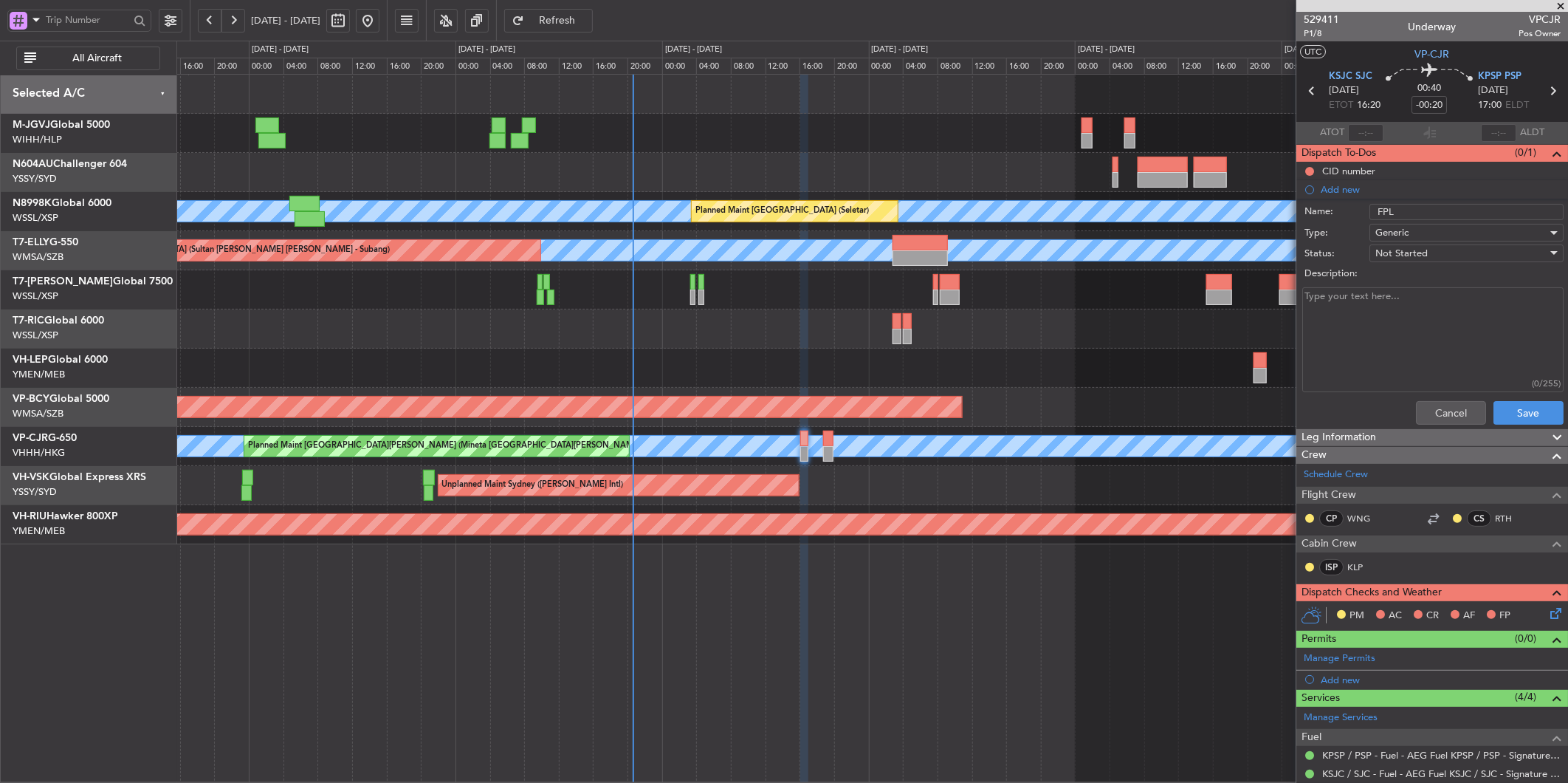 paste on "KSJC - KPSP
SPTNS 1 AVE PMD SIZLR 4
FL390
Fuel: 15000lb" 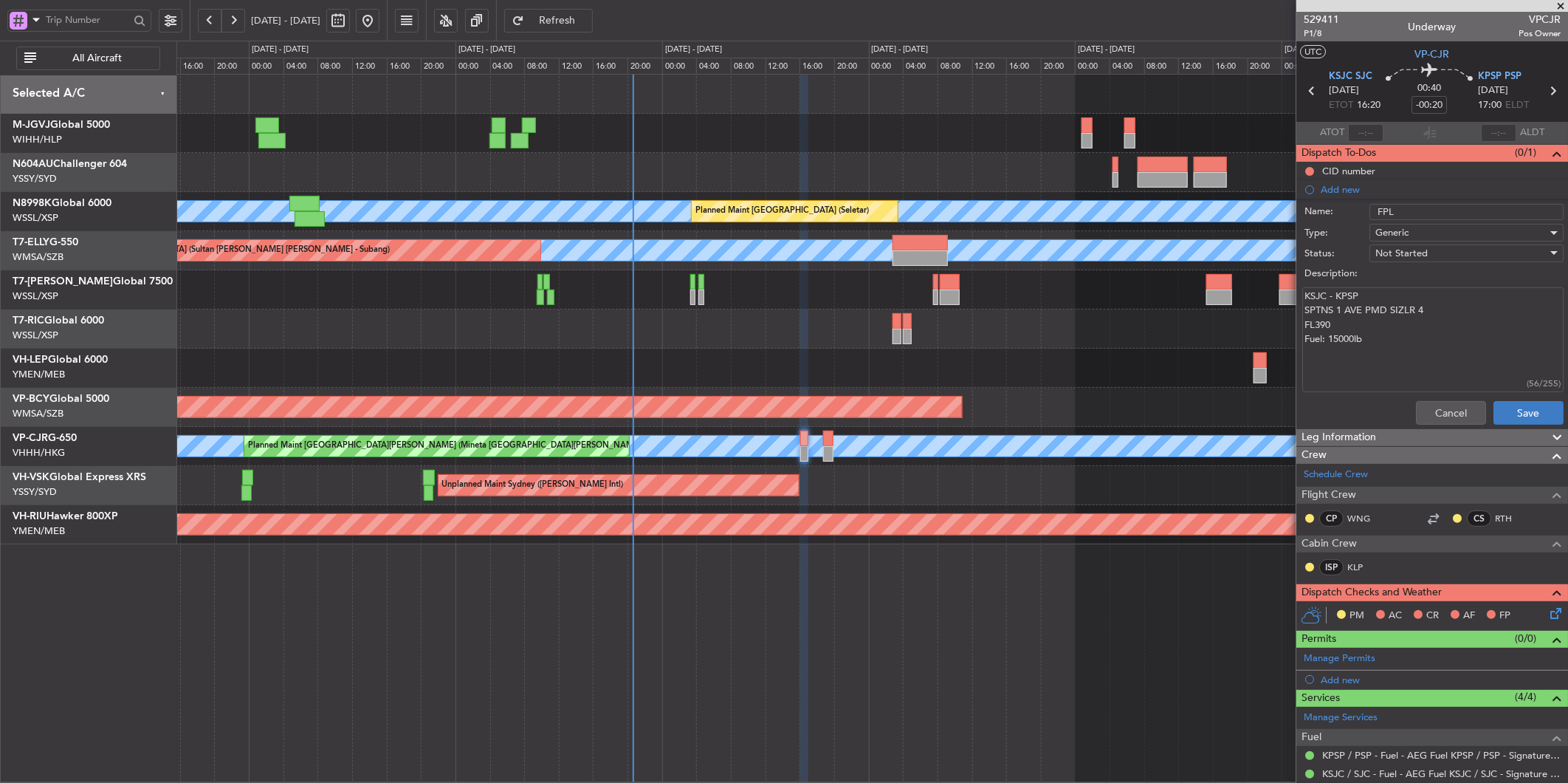 type on "KSJC - KPSP
SPTNS 1 AVE PMD SIZLR 4
FL390
Fuel: 15000lb" 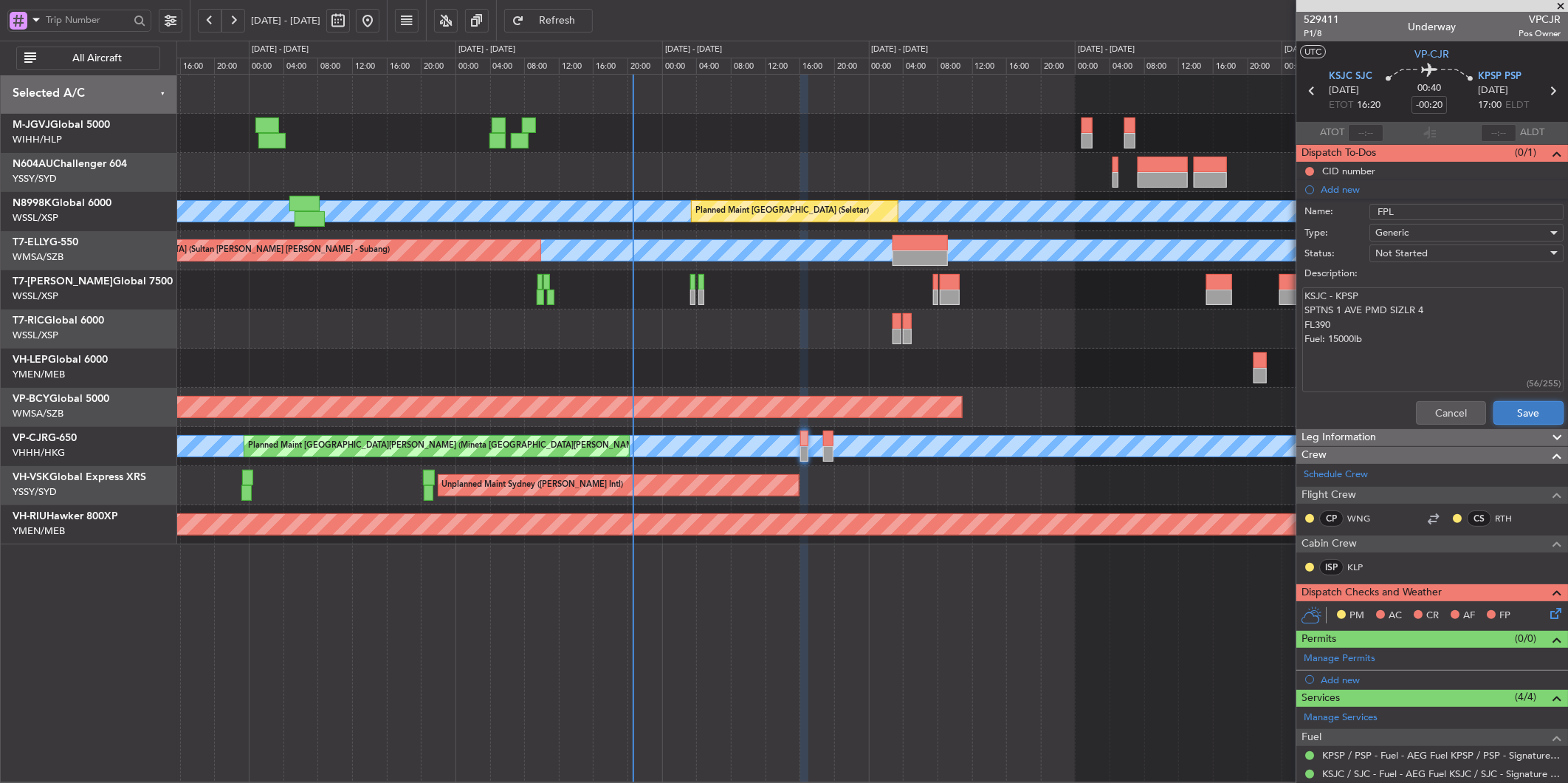 click on "Save" 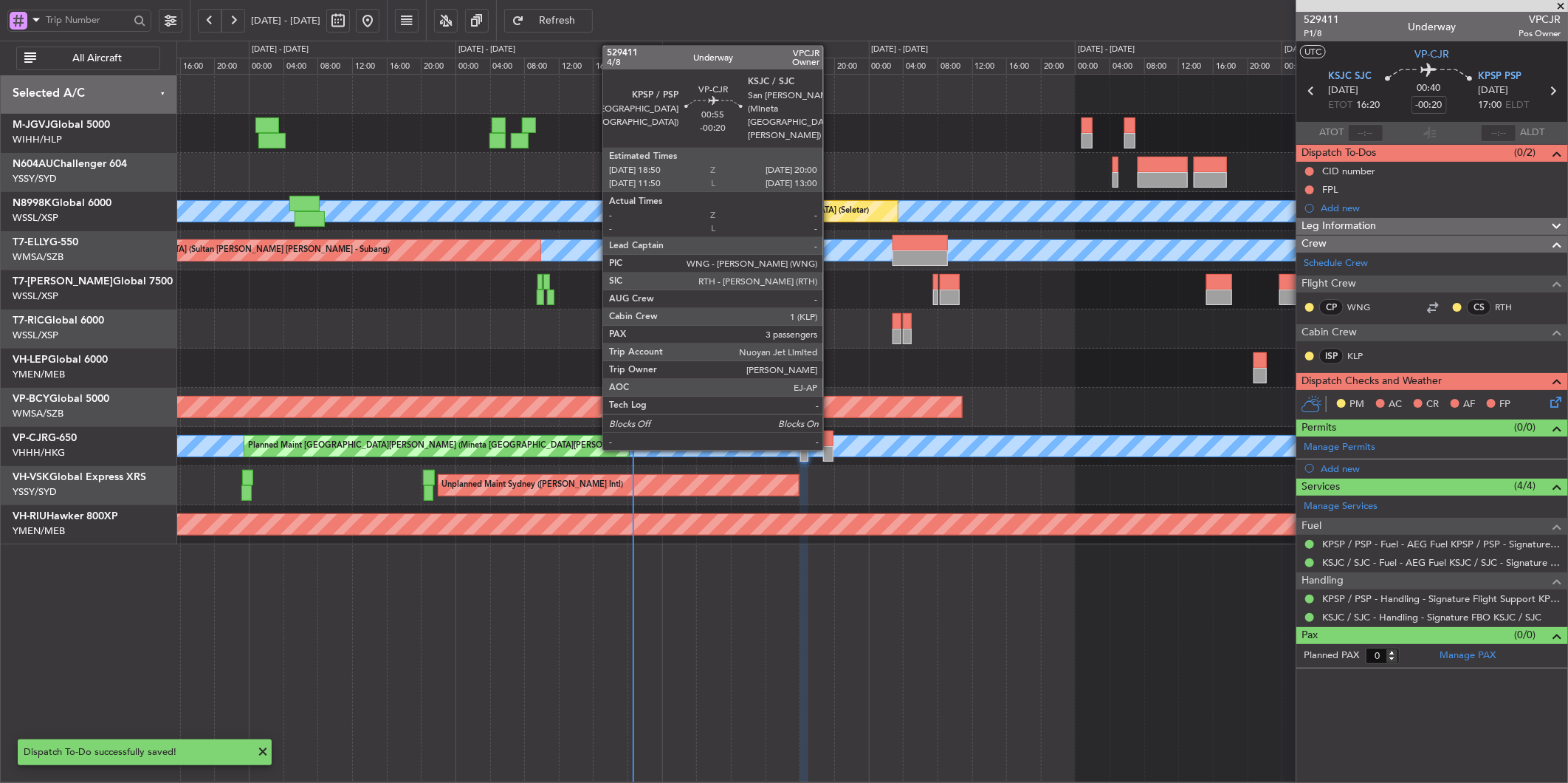 click 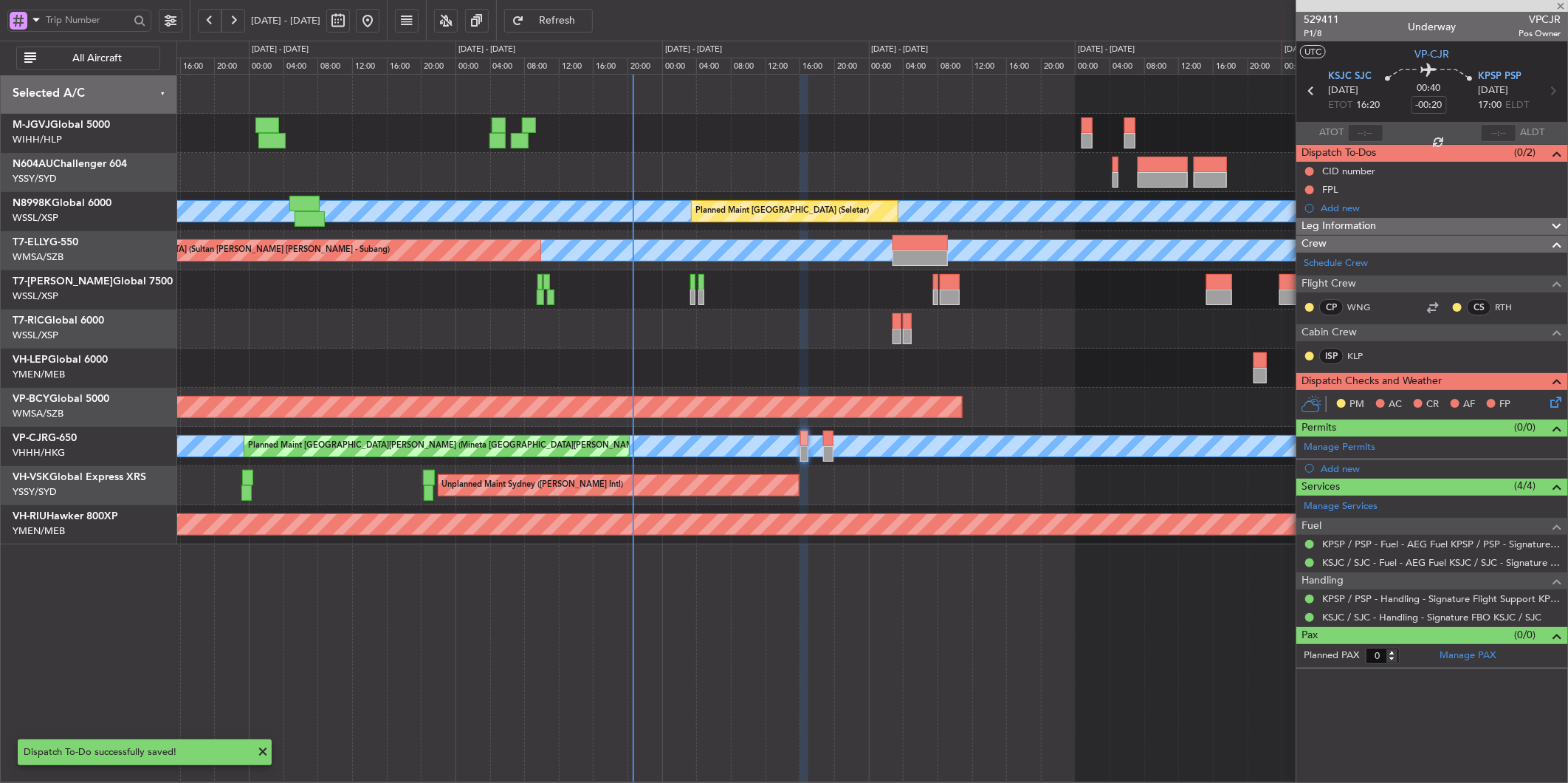 type on "3" 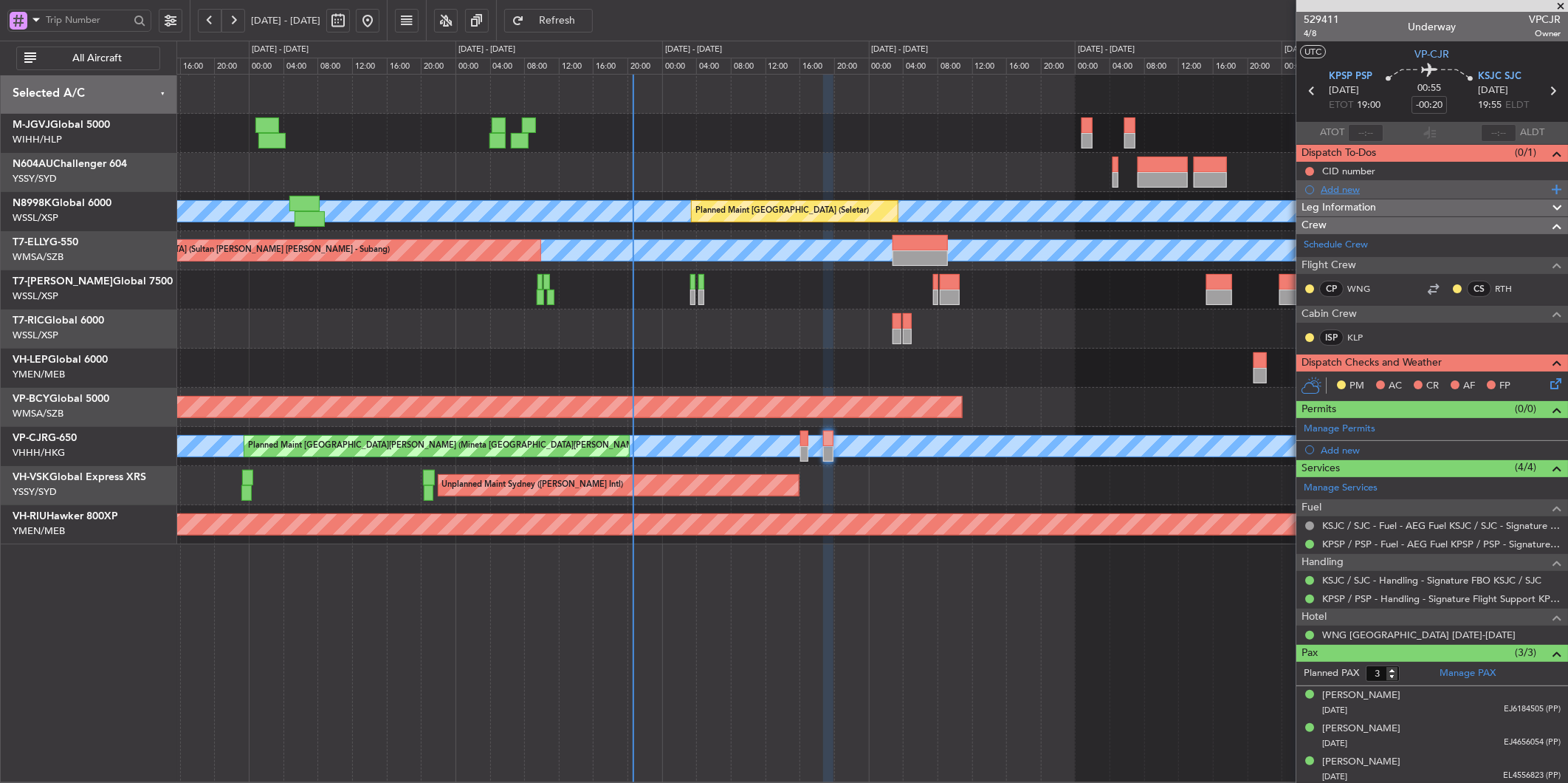 click on "Add new" 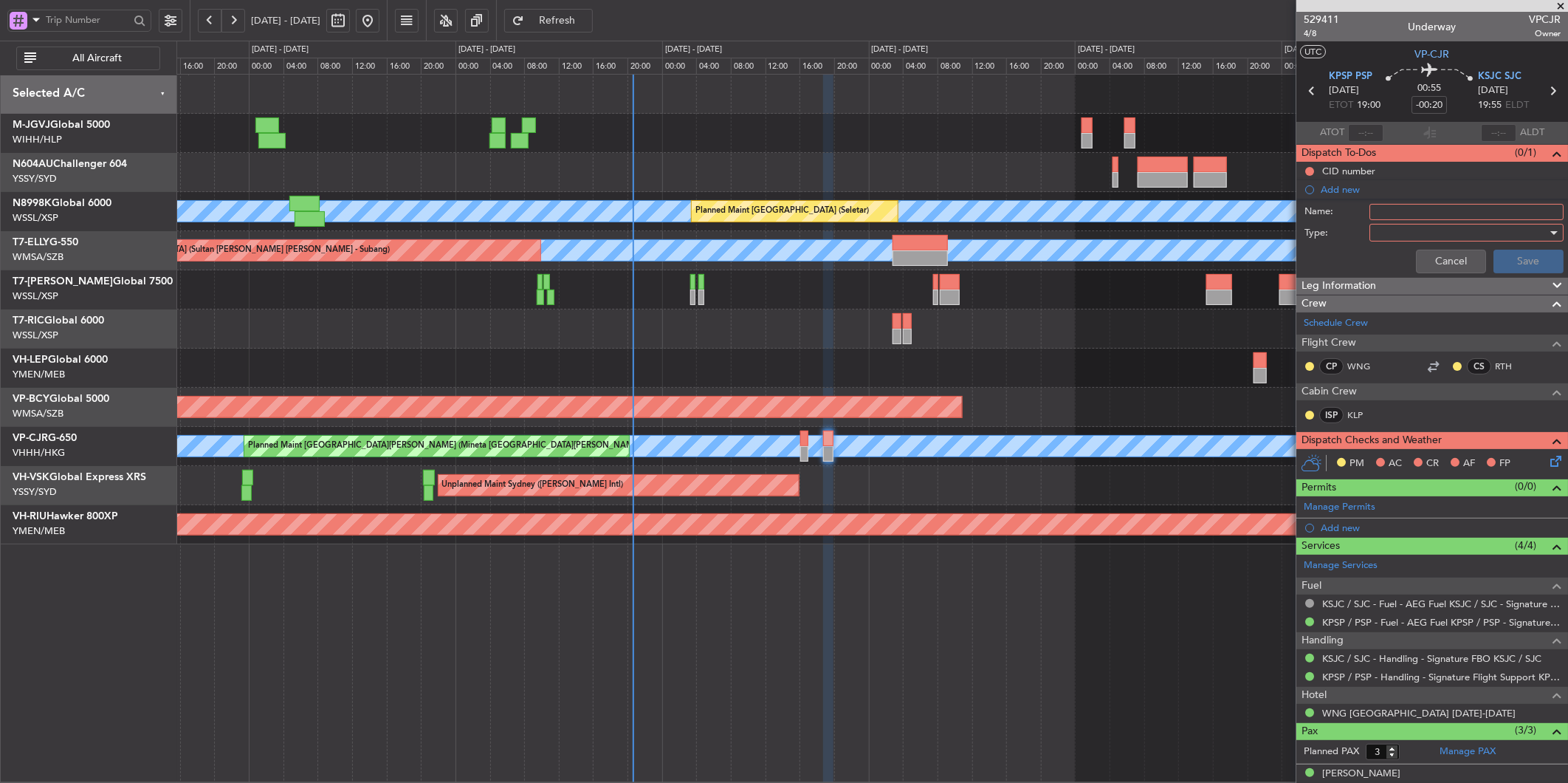 click on "Name:" at bounding box center [1466, 212] 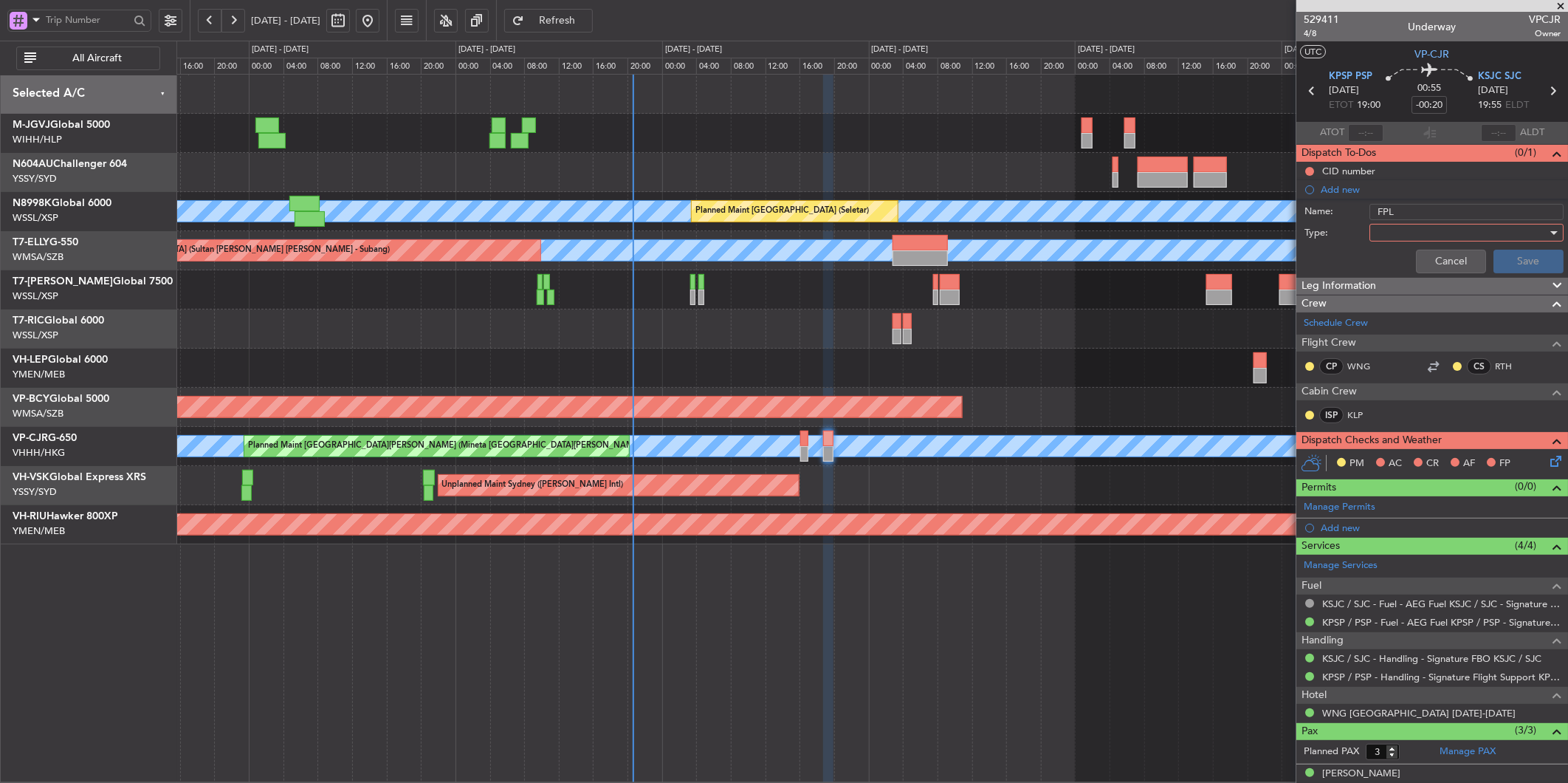 type on "FPL" 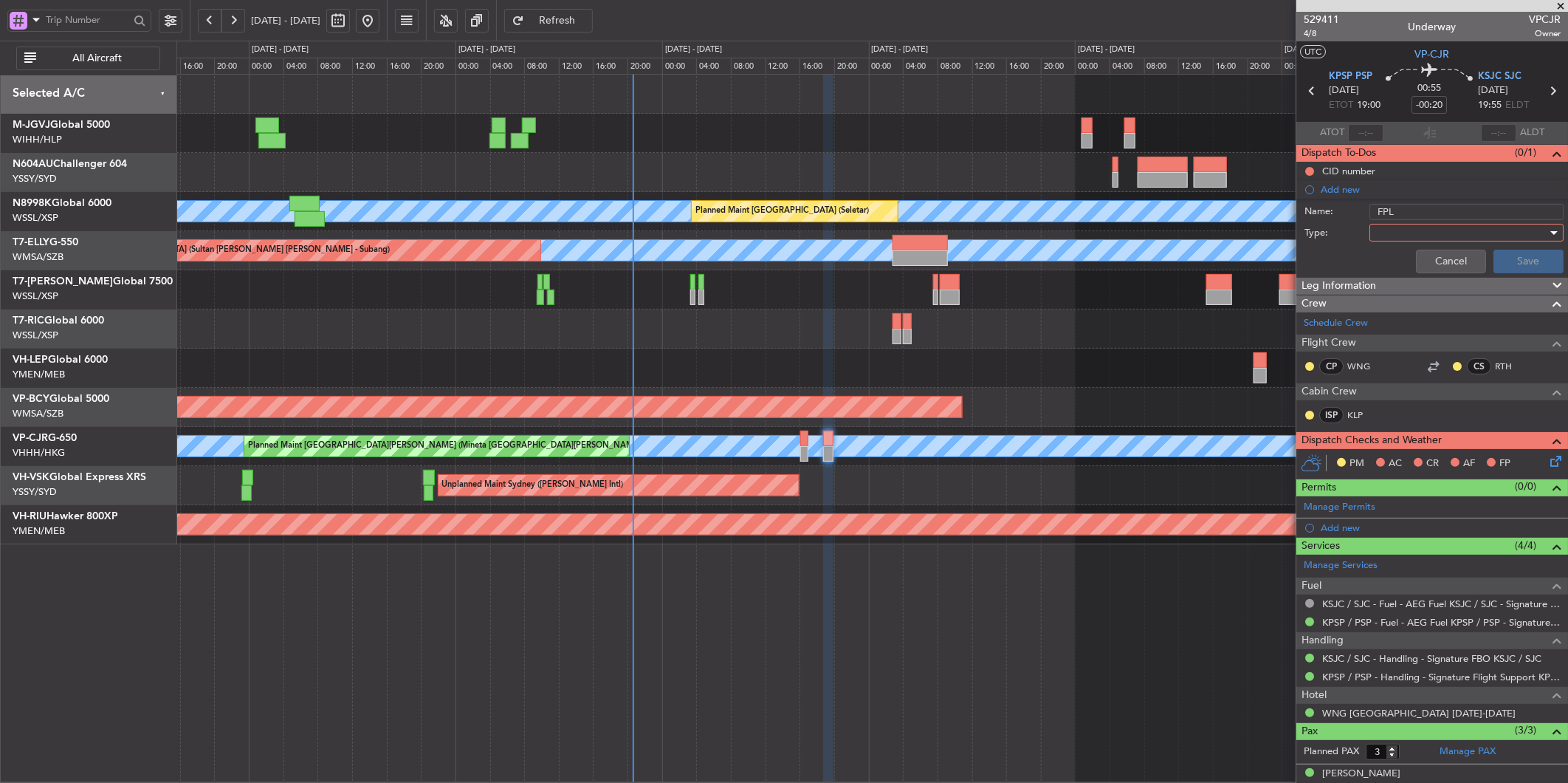 click at bounding box center (1461, 233) 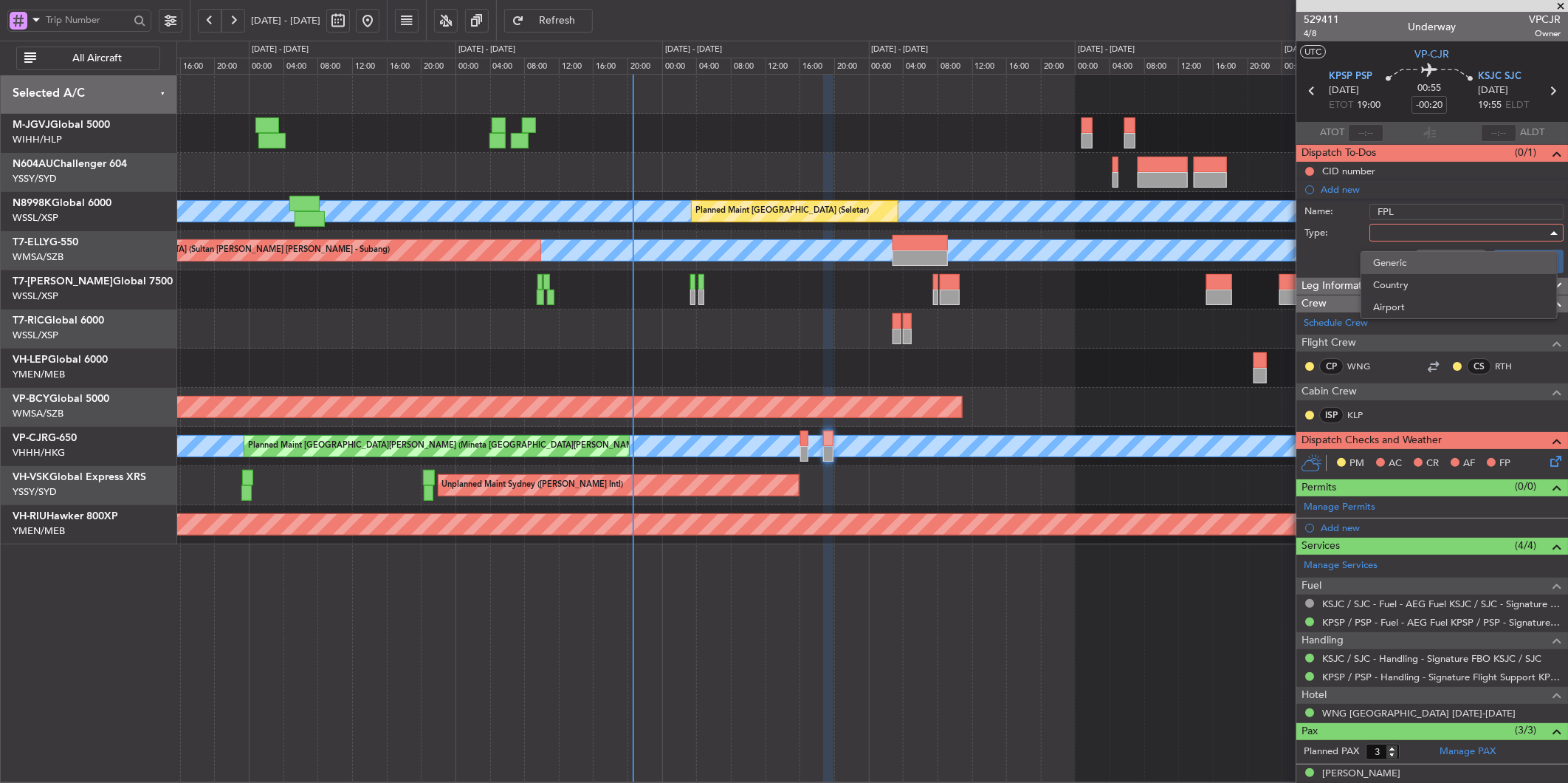 click on "Generic" at bounding box center [1459, 263] 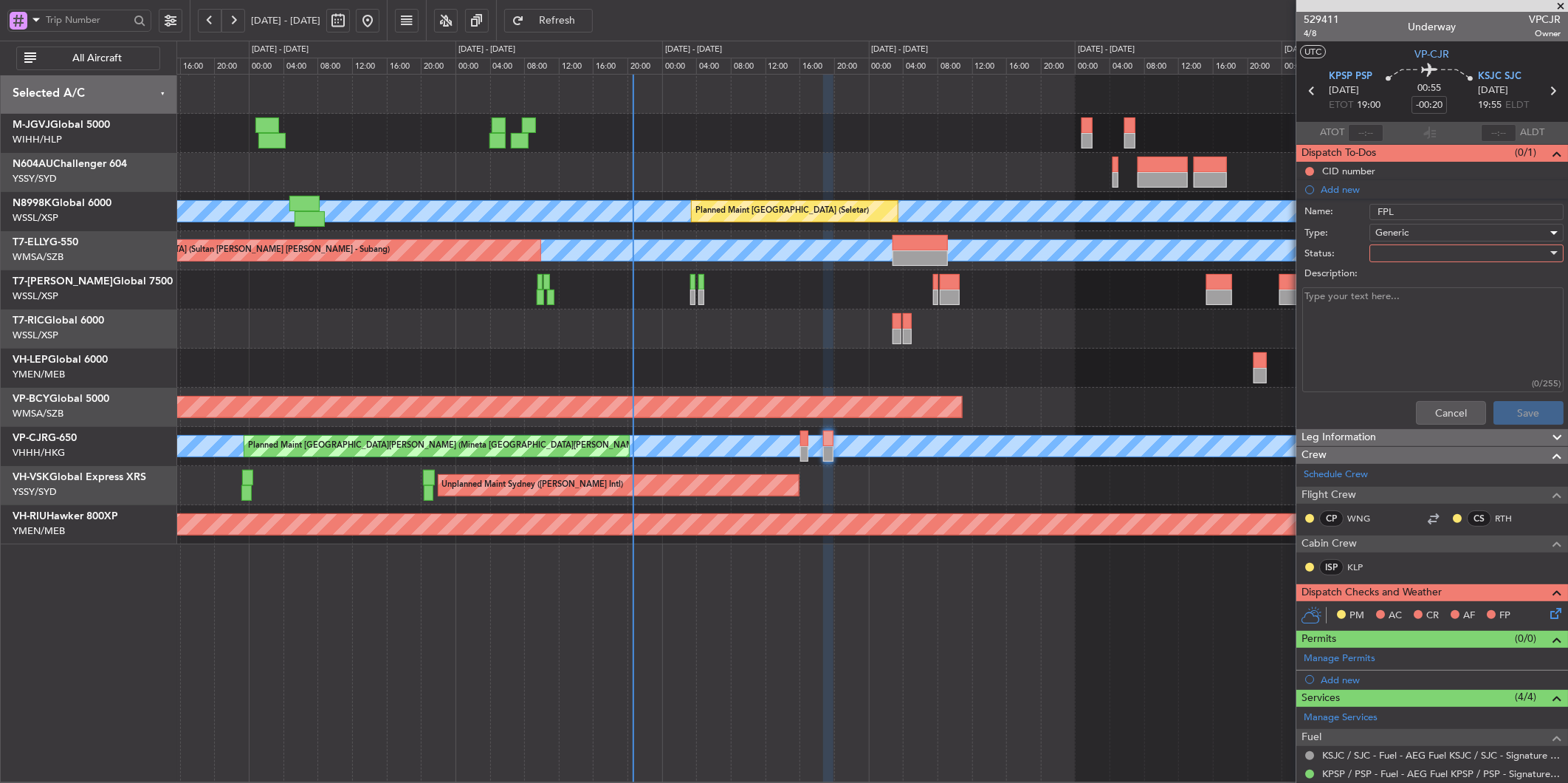 click at bounding box center [1461, 253] 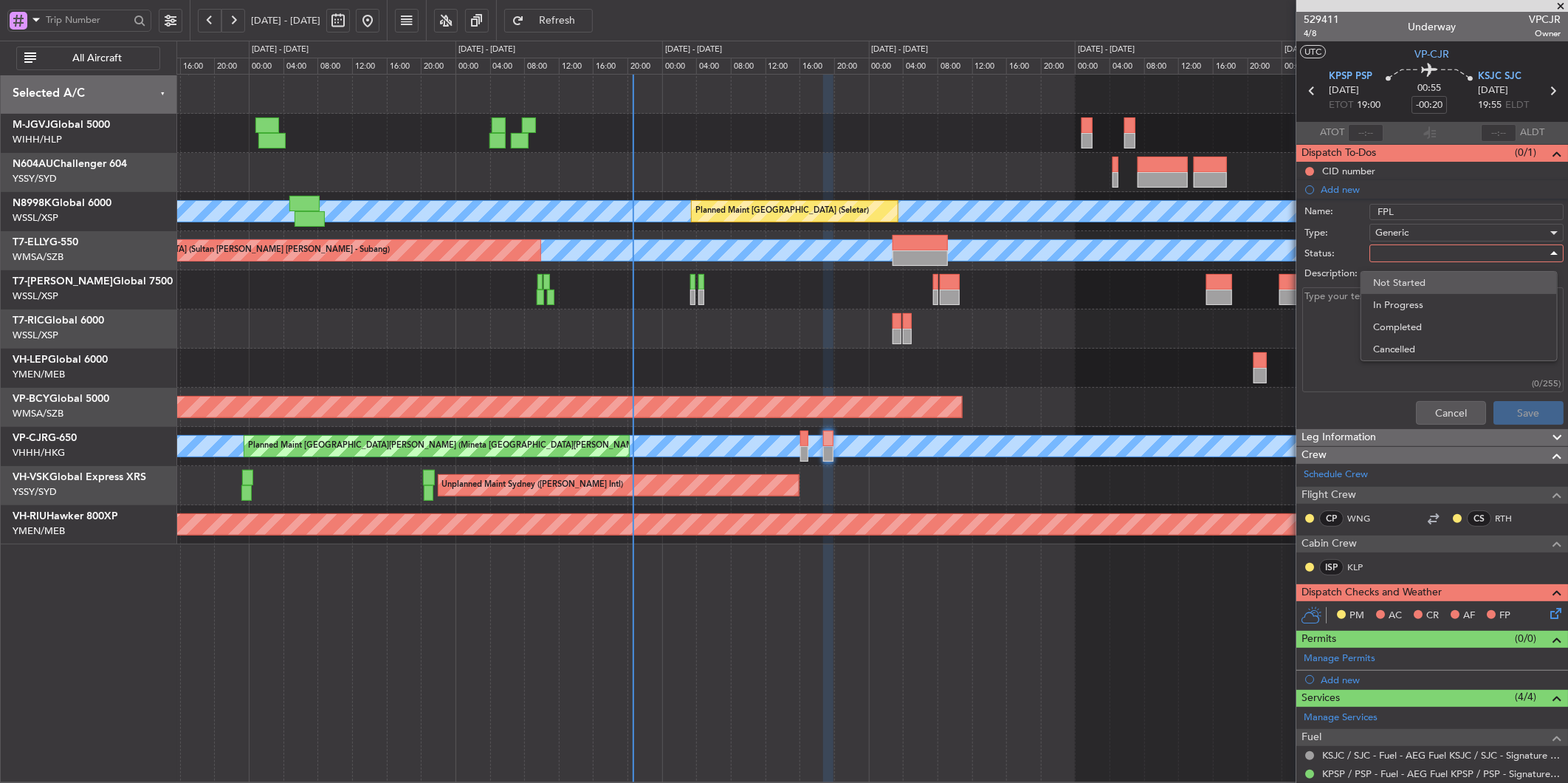 click on "Not Started" at bounding box center (1459, 283) 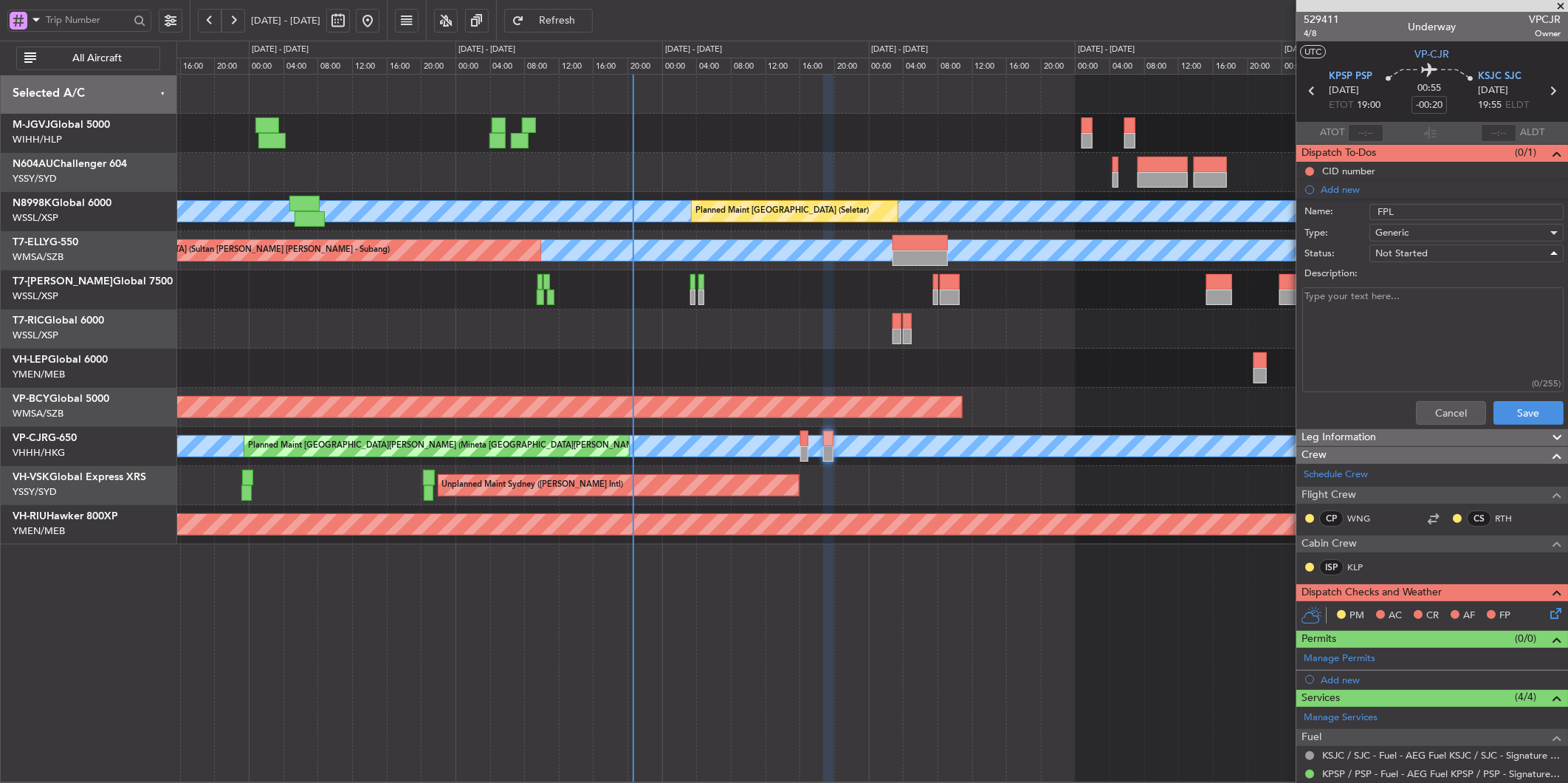 click on "Description:" at bounding box center (1433, 340) 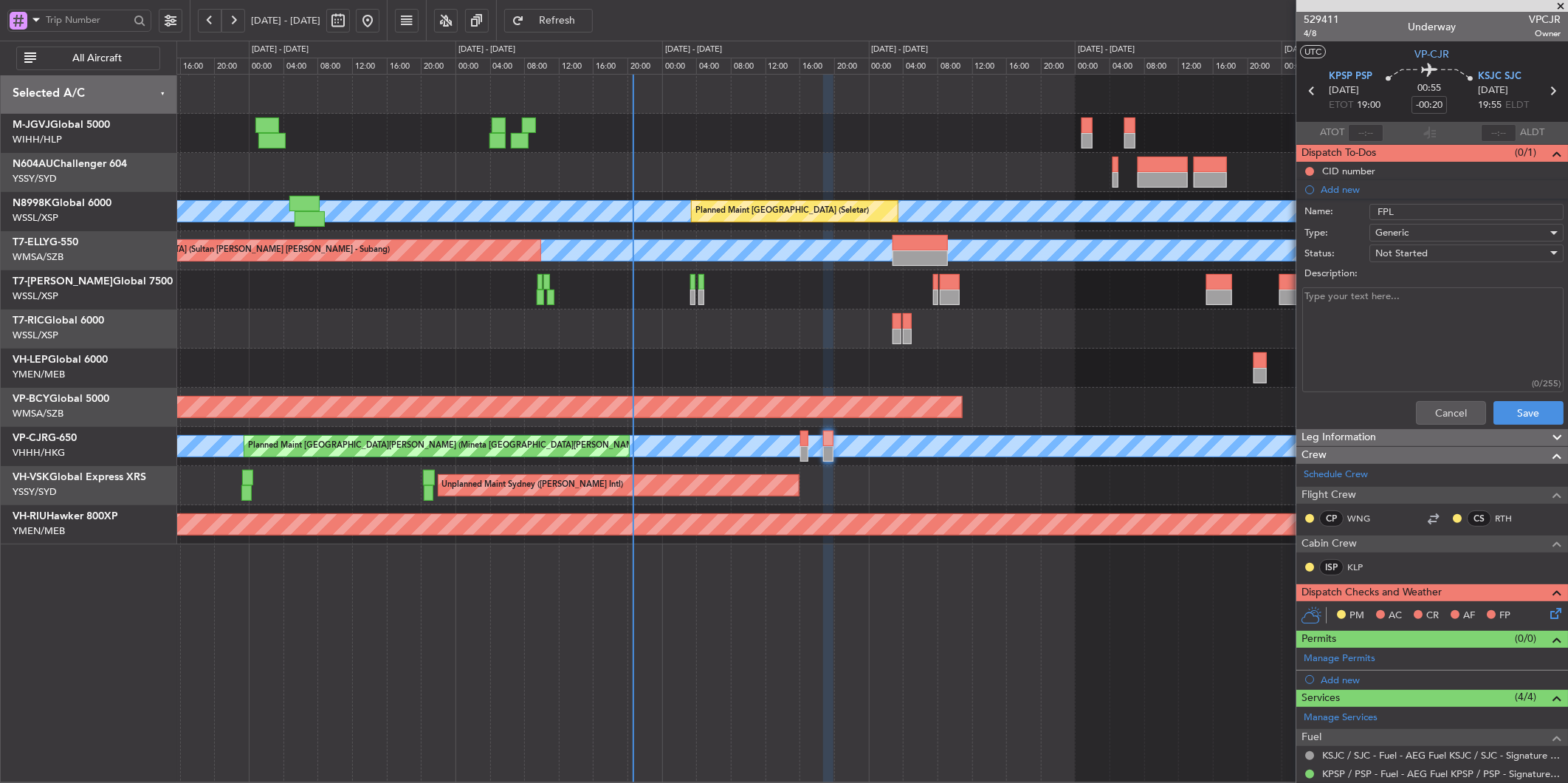 paste on "KPSP - KSJC
YUCCA 1 PMD J6 SILCN 6
FL380
Fuel: 11000lb" 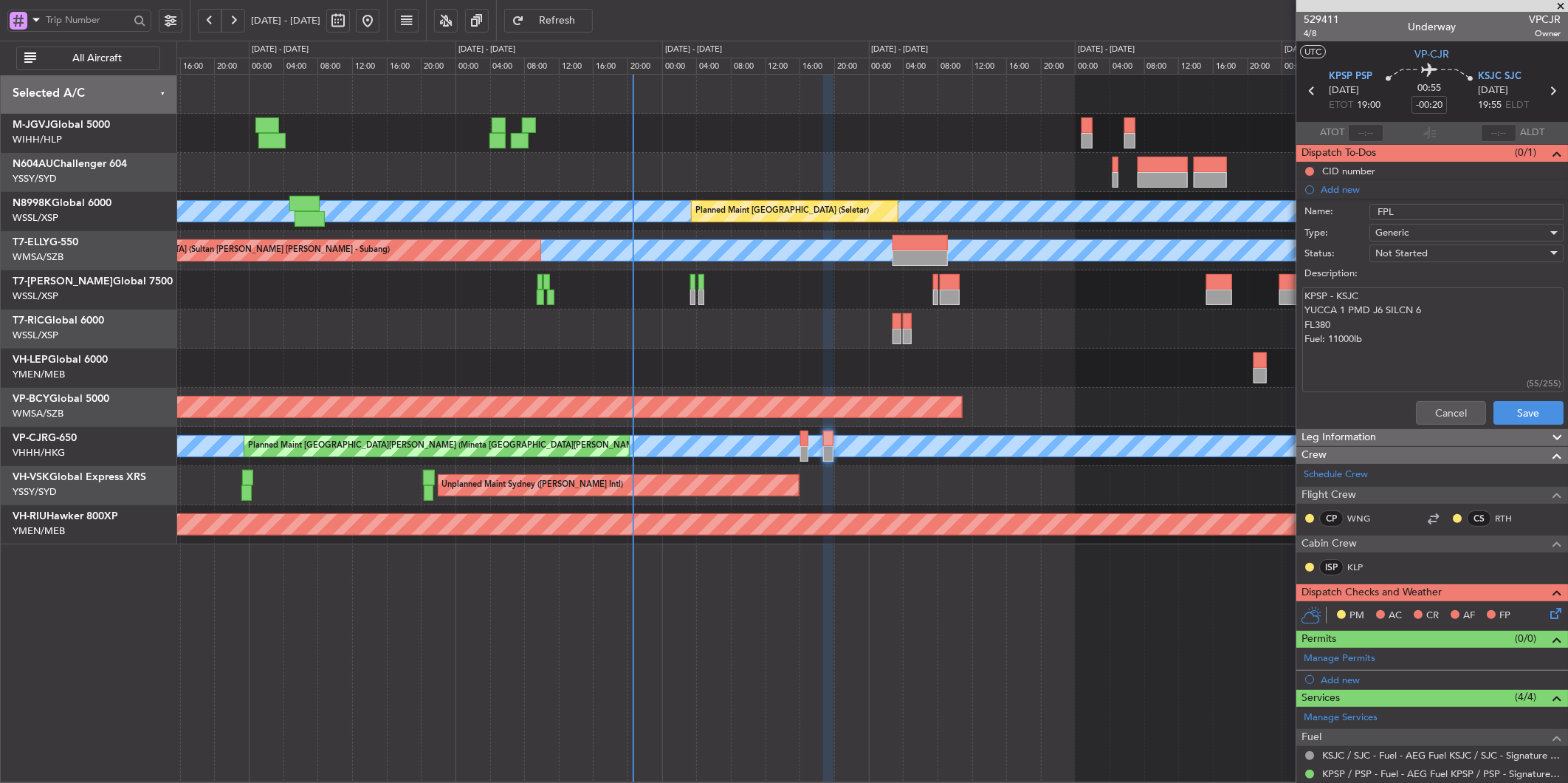 type on "KPSP - KSJC
YUCCA 1 PMD J6 SILCN 6
FL380
Fuel: 11000lb" 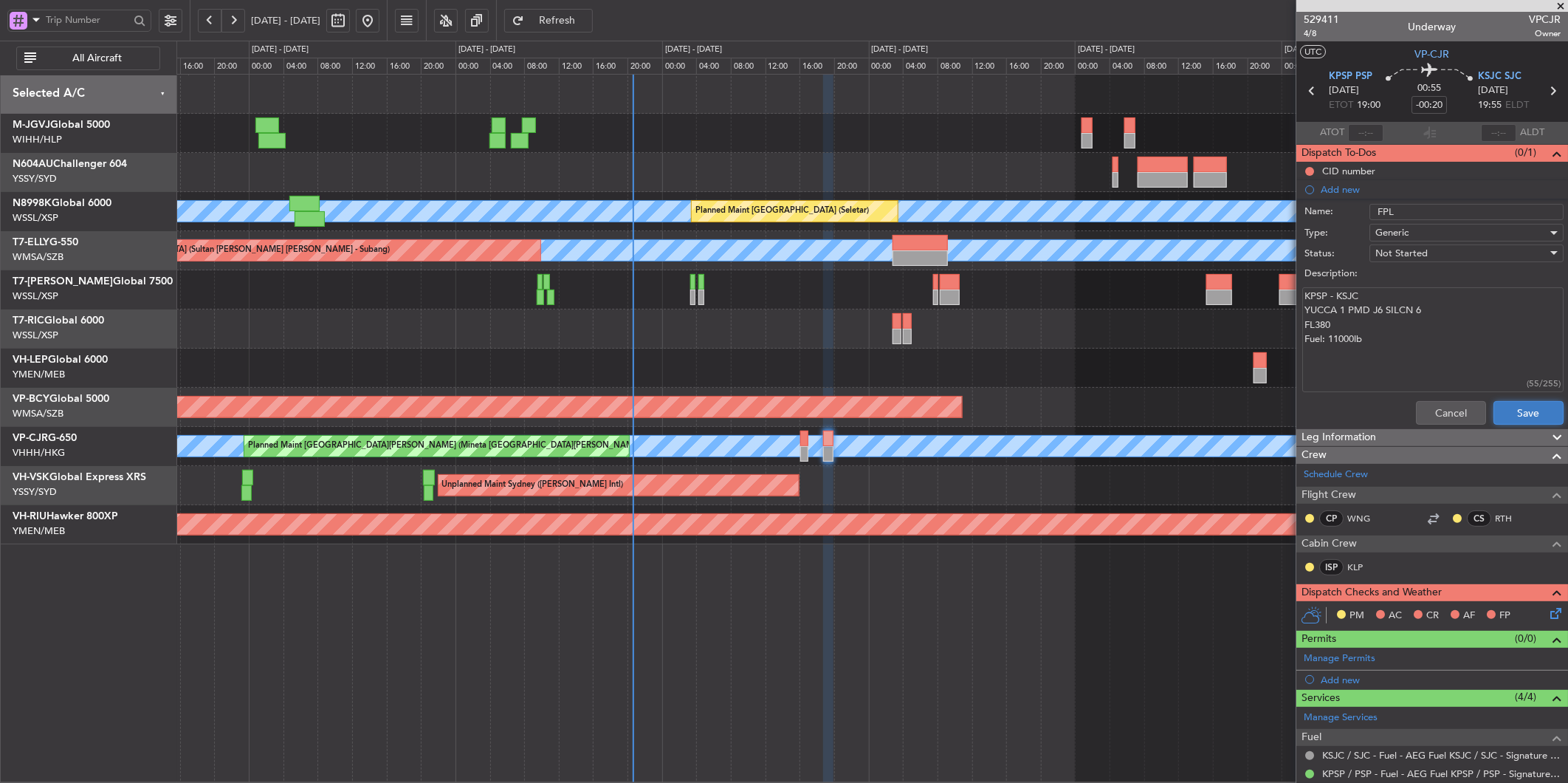click on "Save" 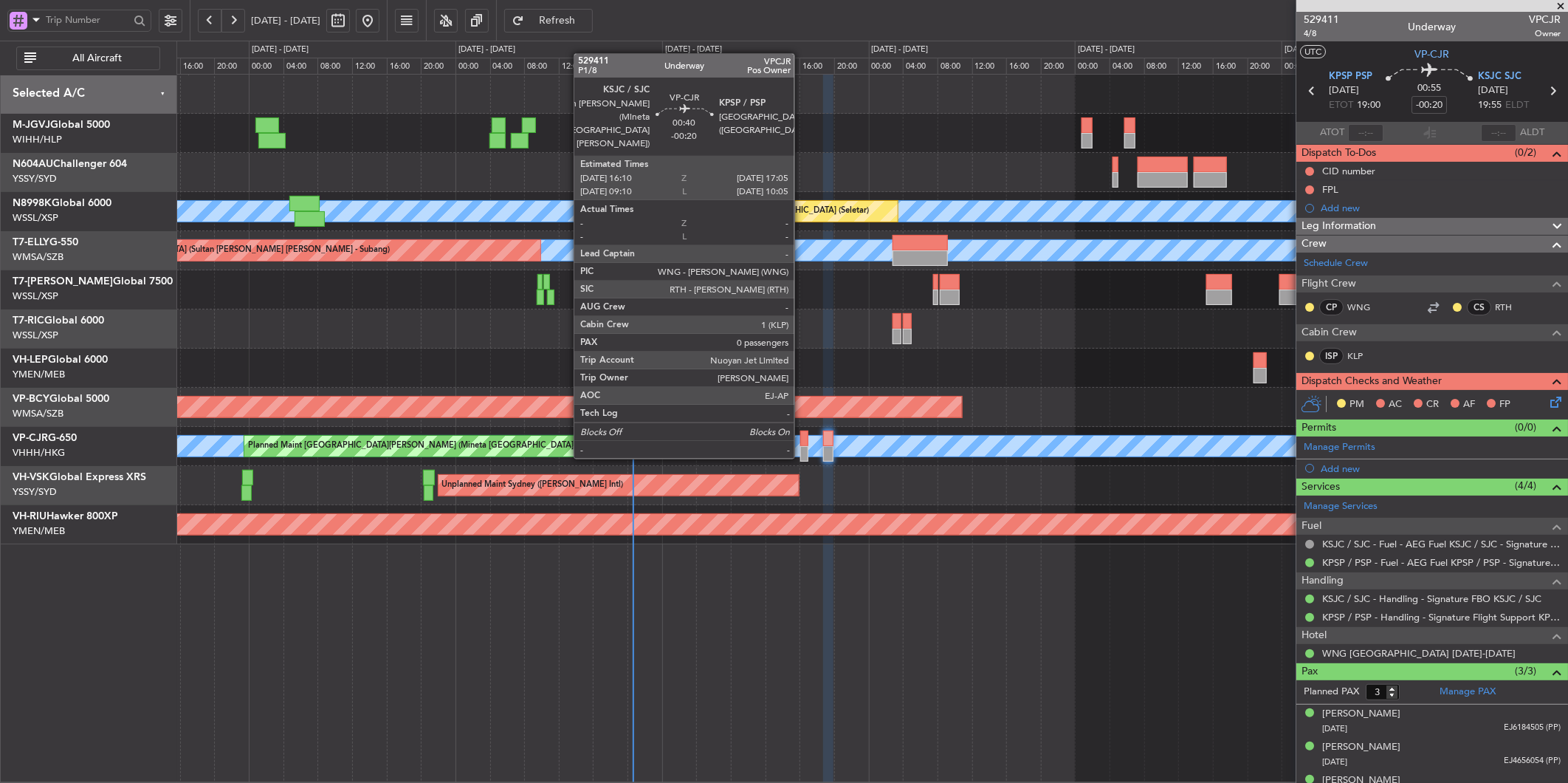 click 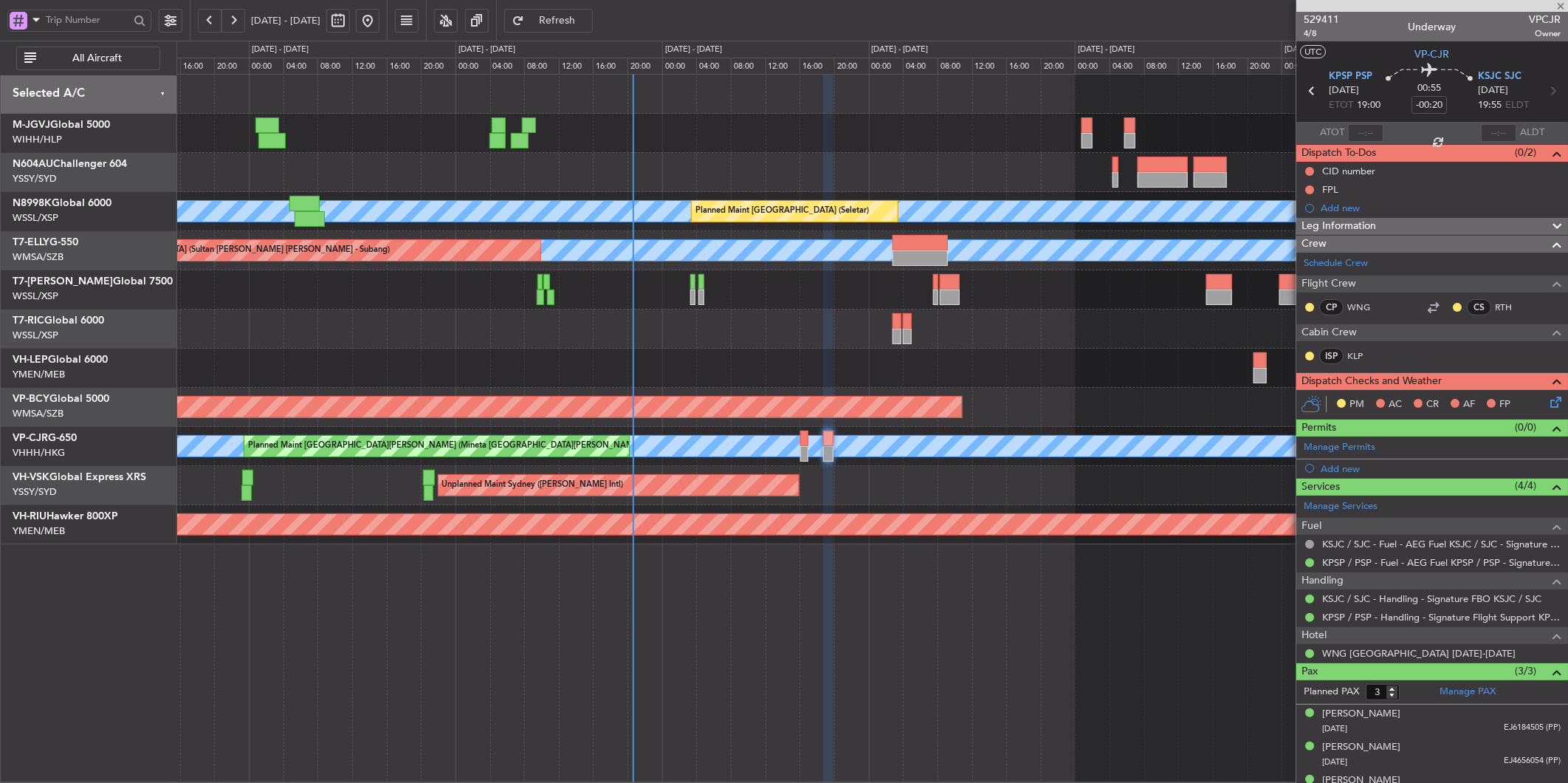 type on "0" 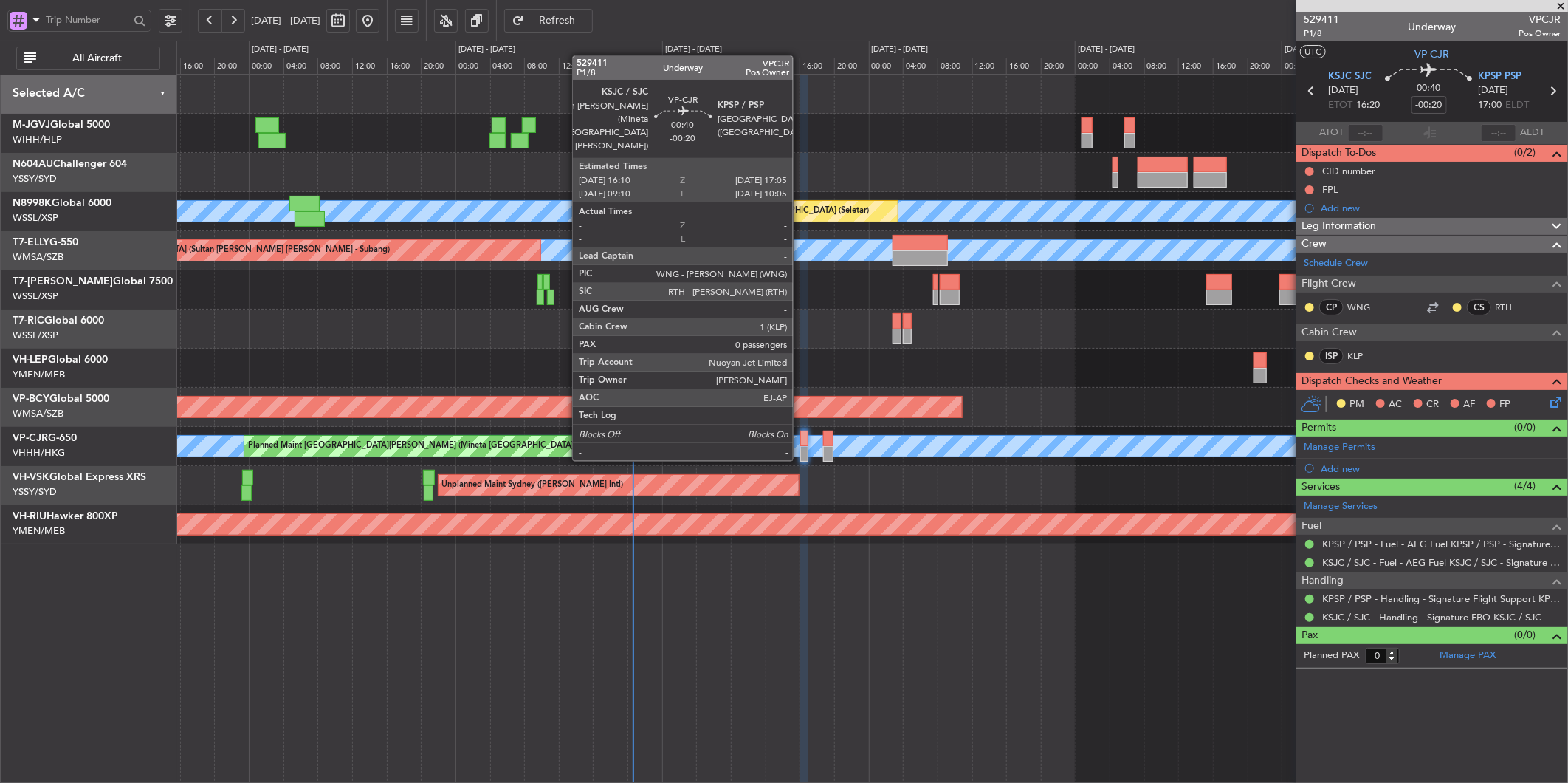 click 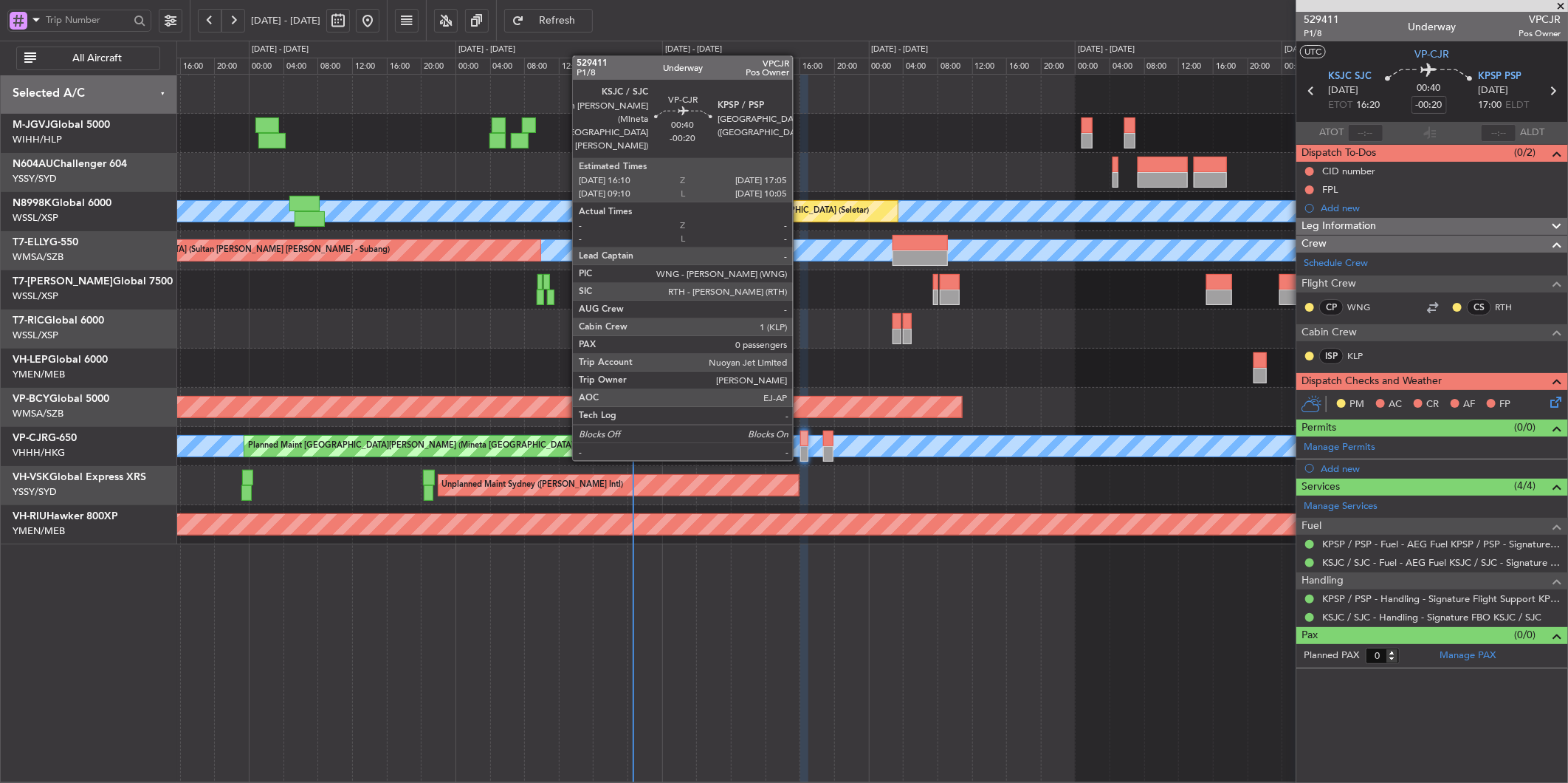 click 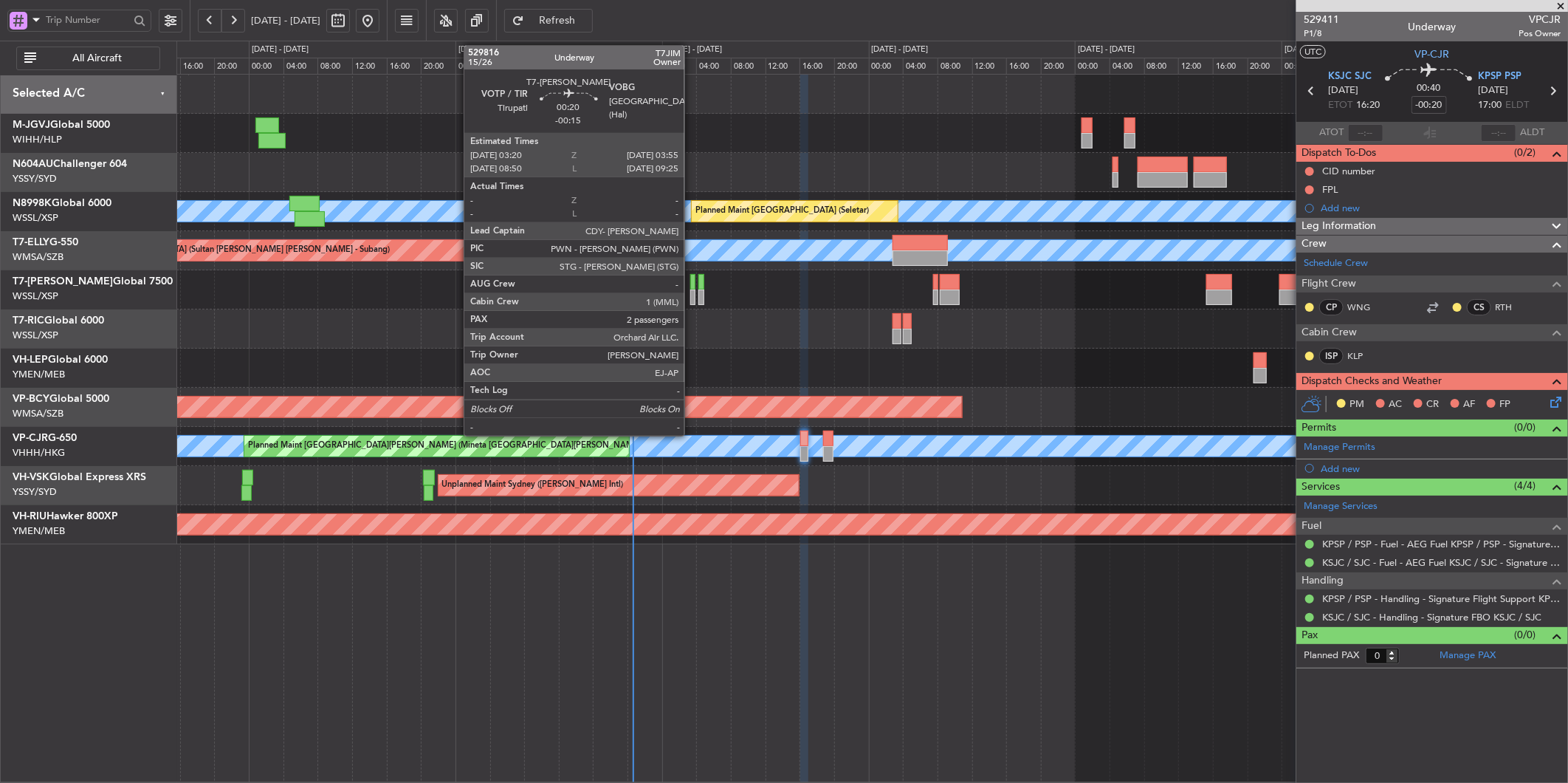 click 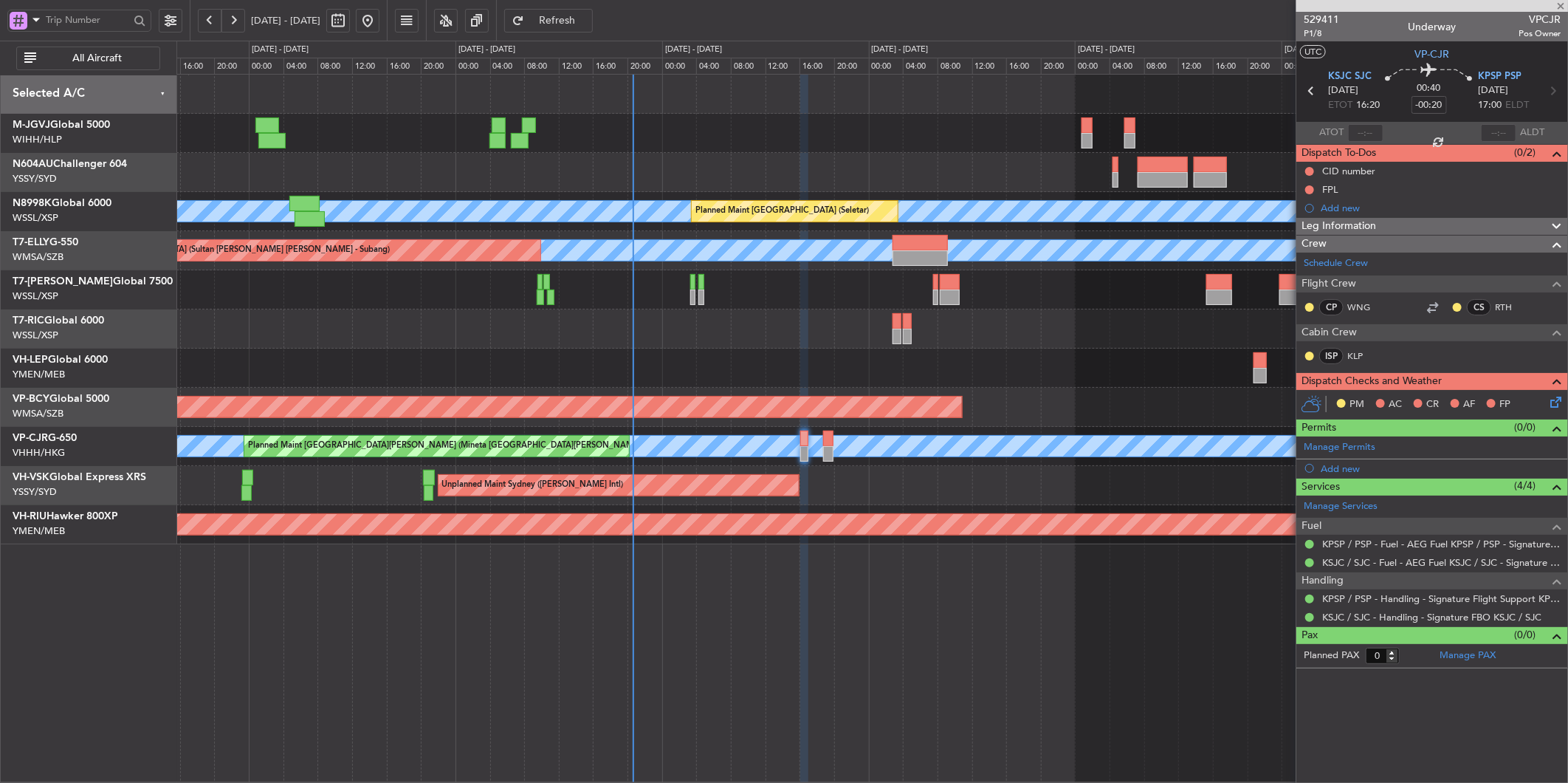type on "-00:15" 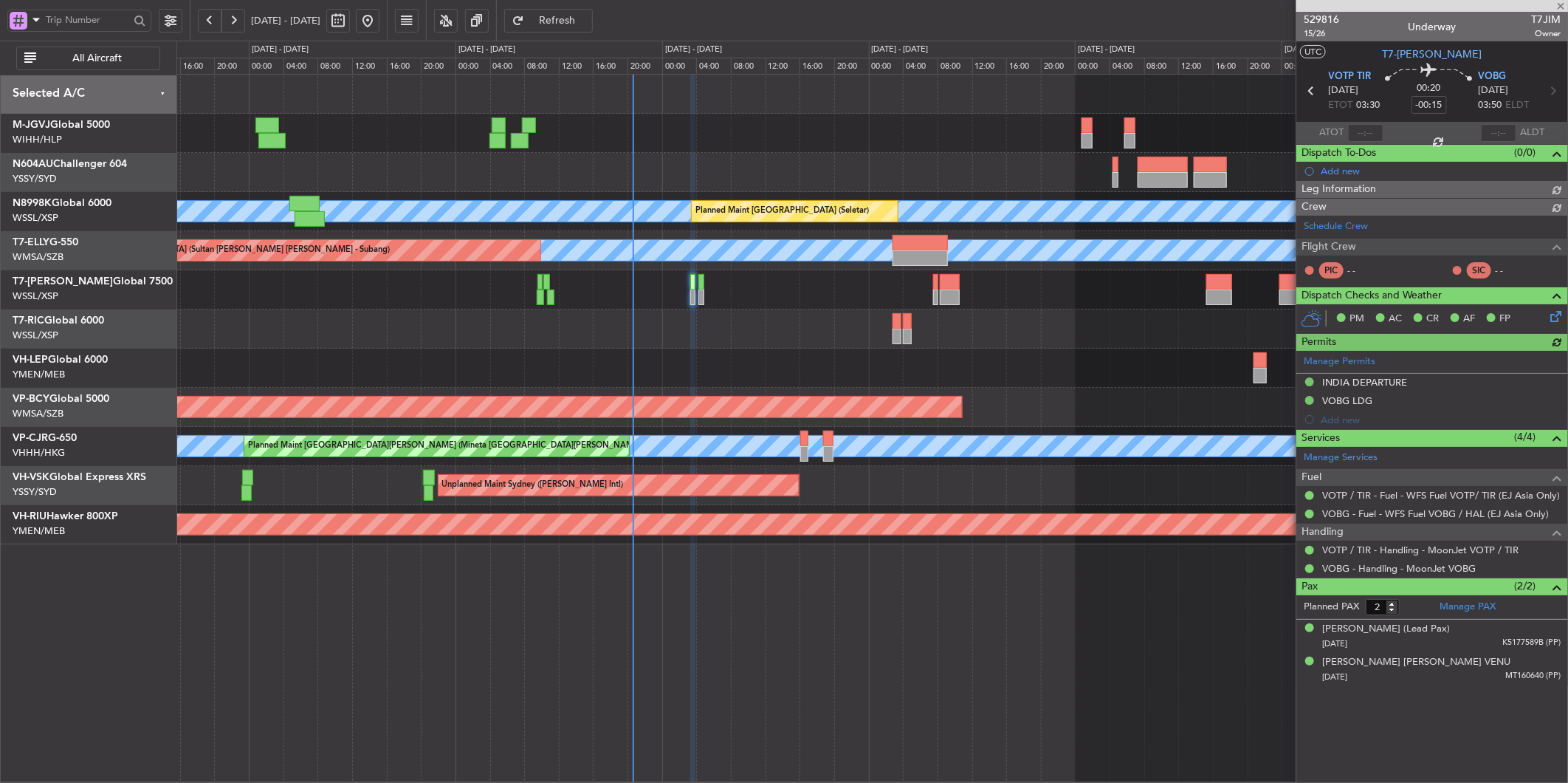type on "[PERSON_NAME] (HHAFI)" 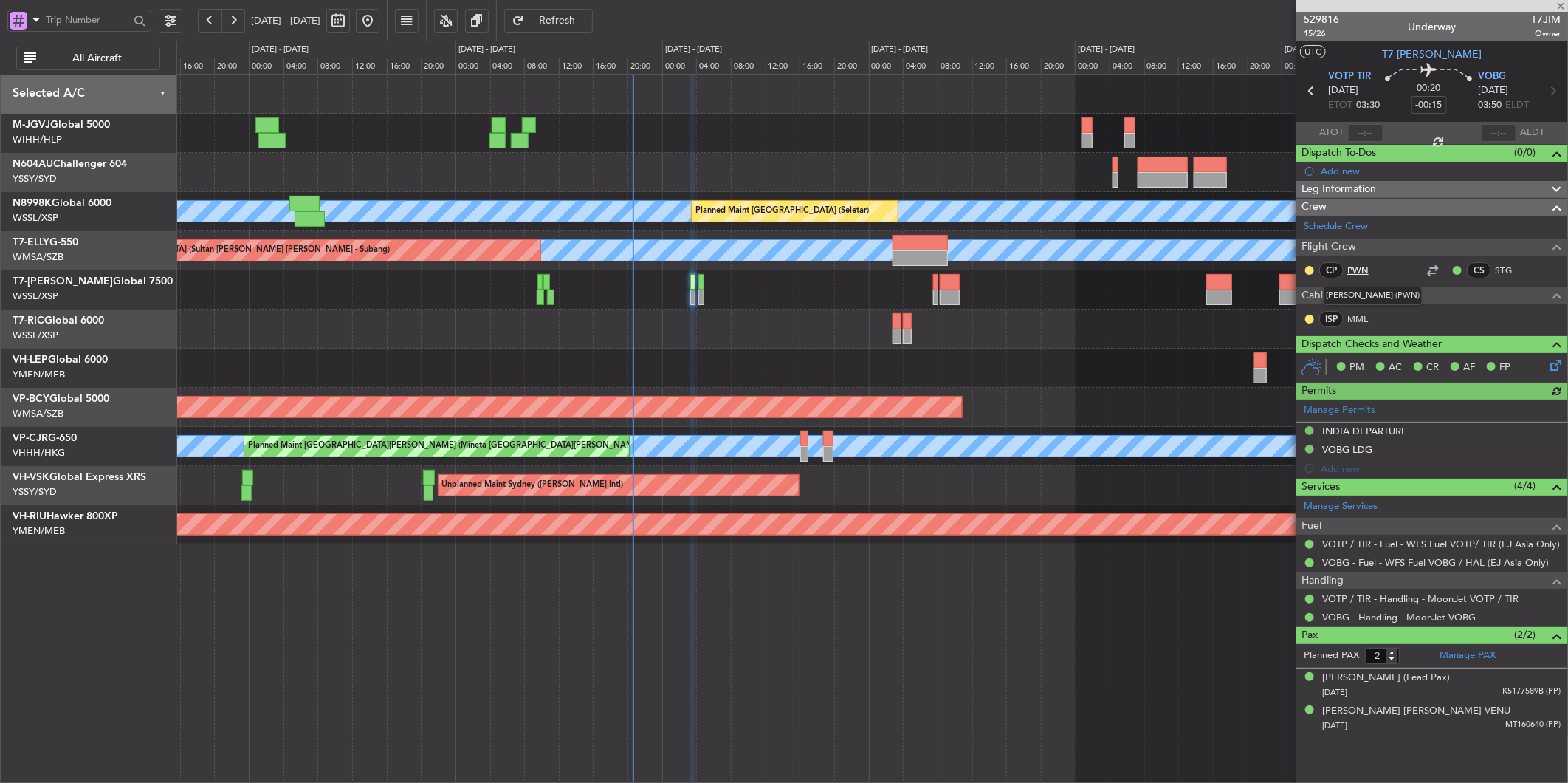 click on "PWN" 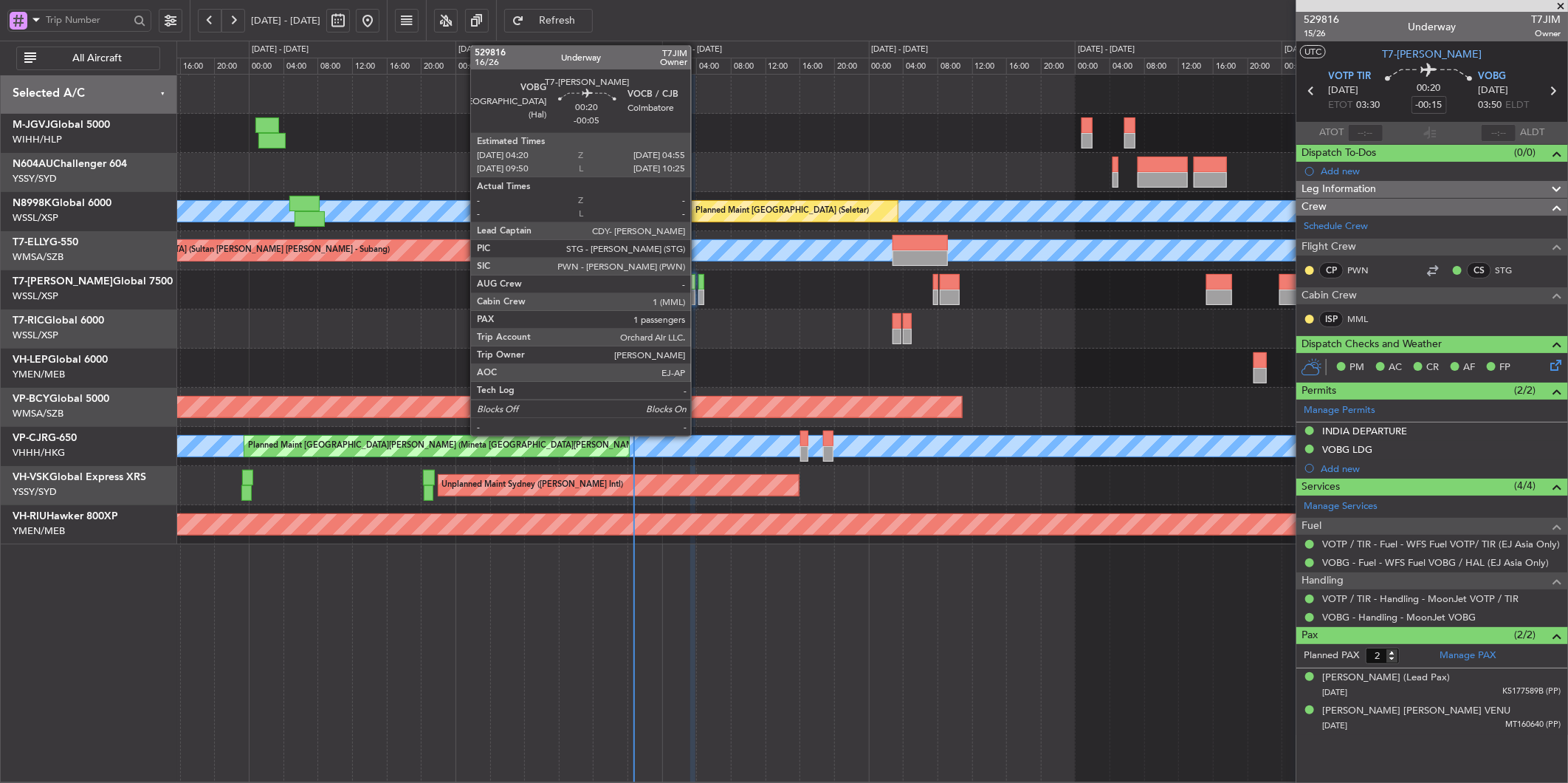 click 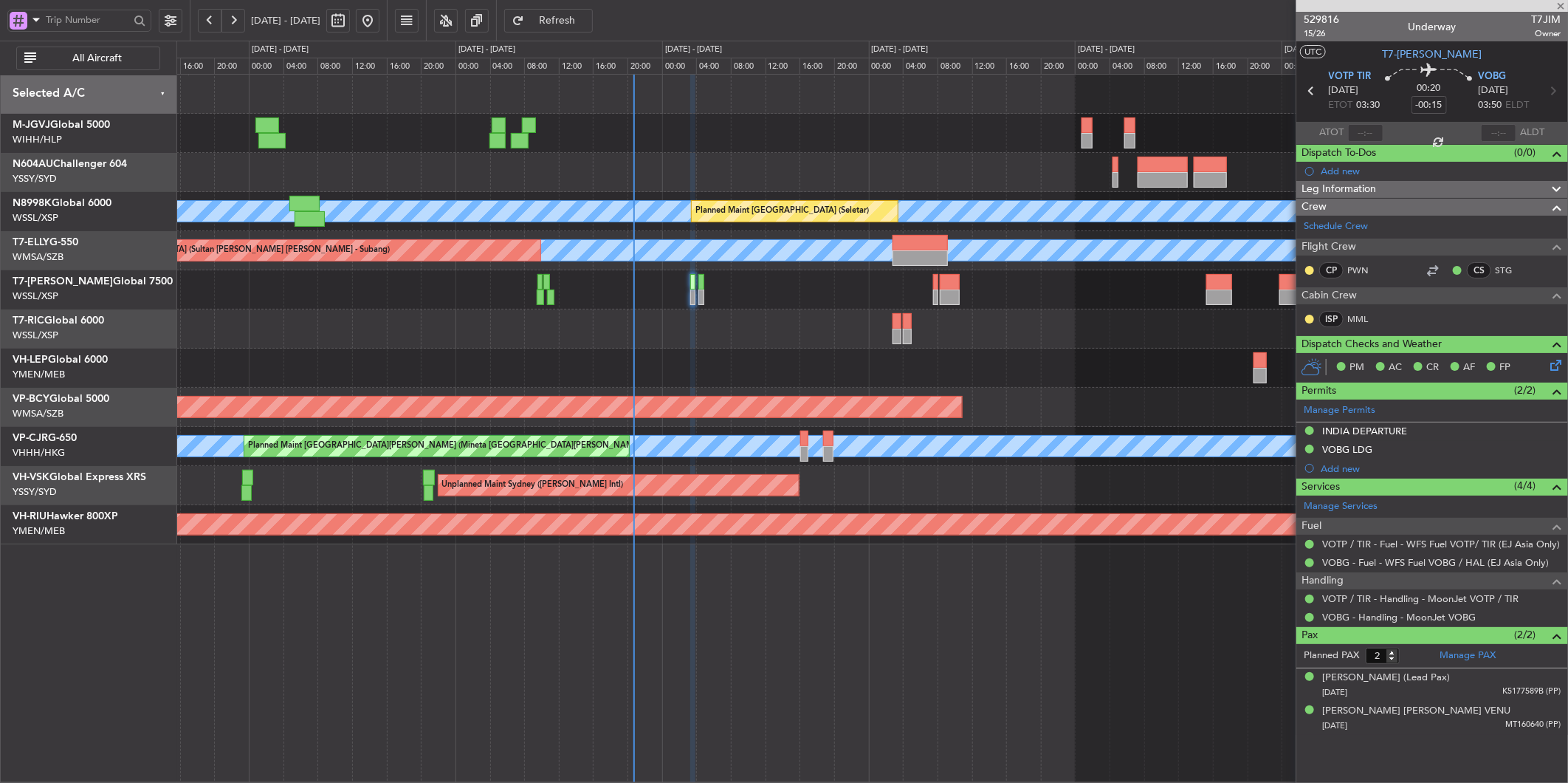 click 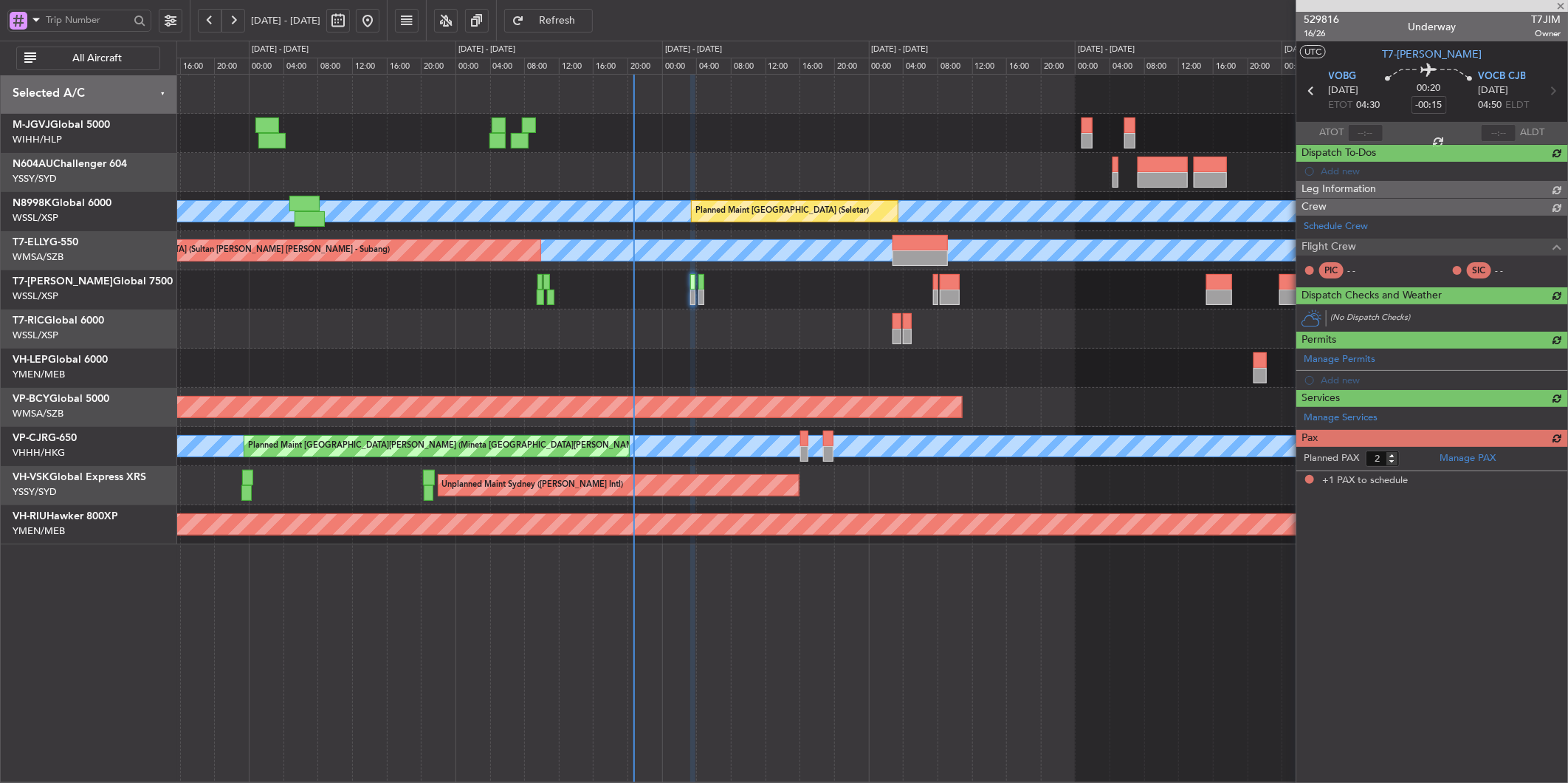 type on "-00:05" 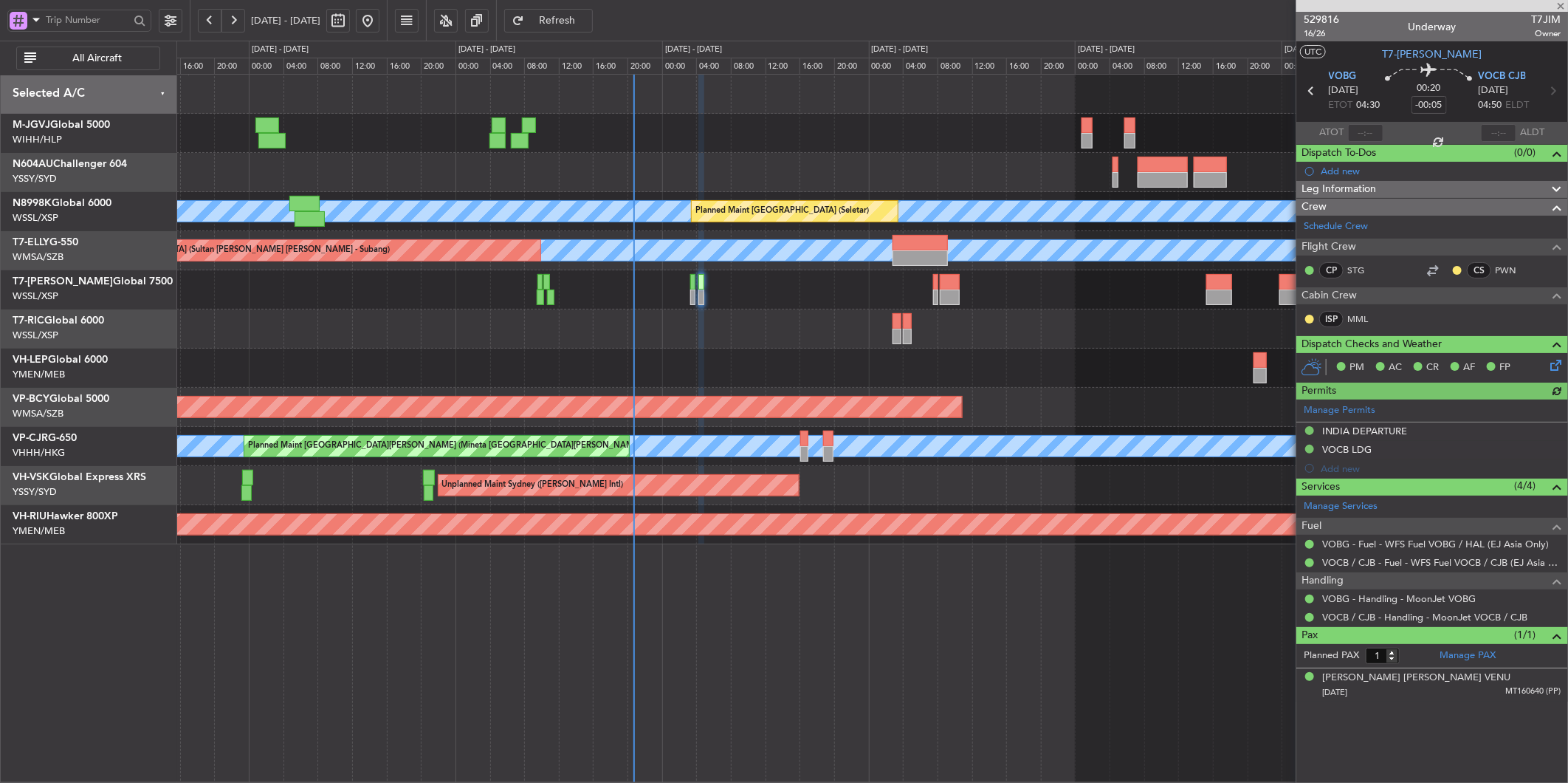 type on "[PERSON_NAME] (HHAFI)" 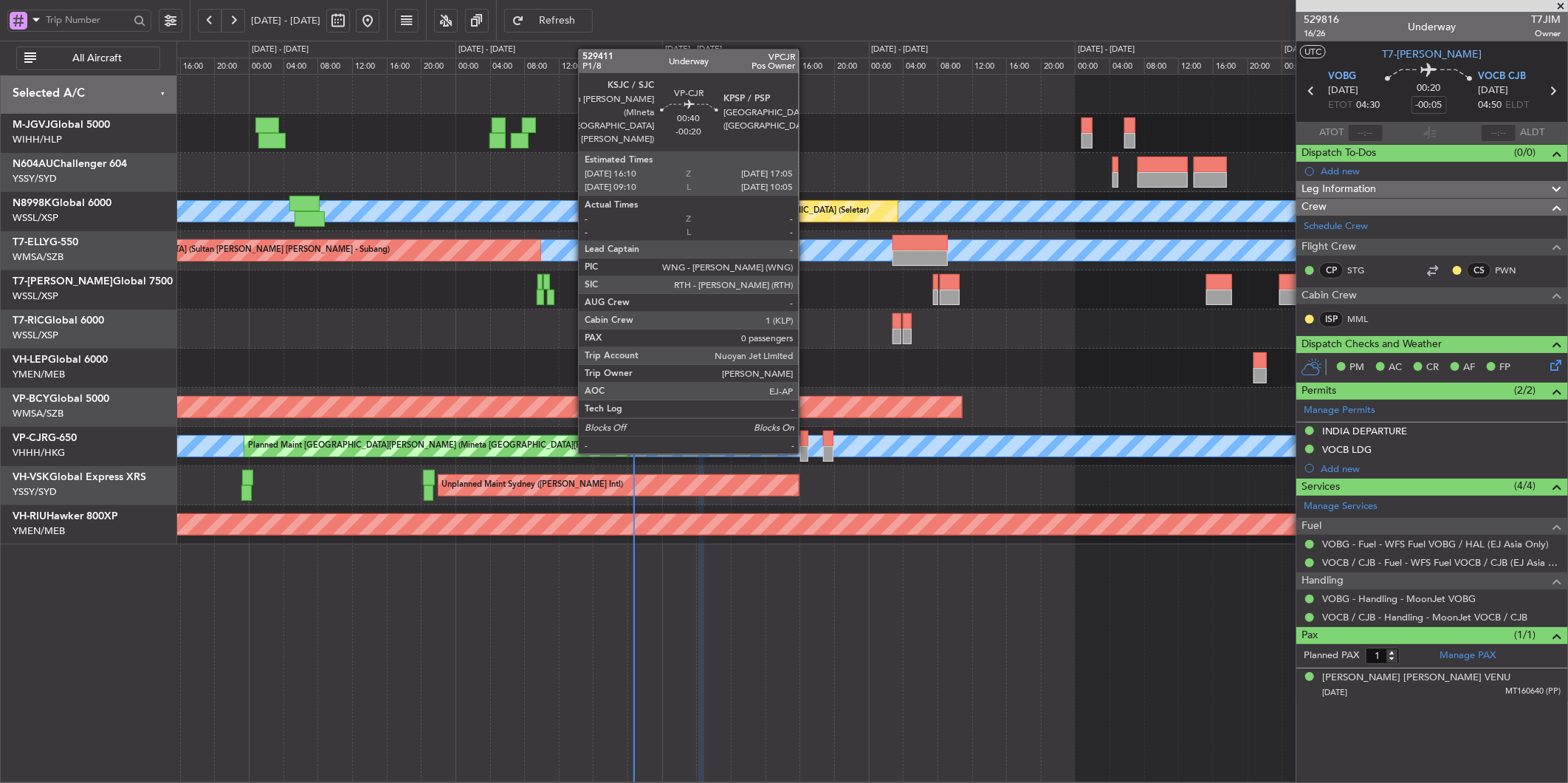 click 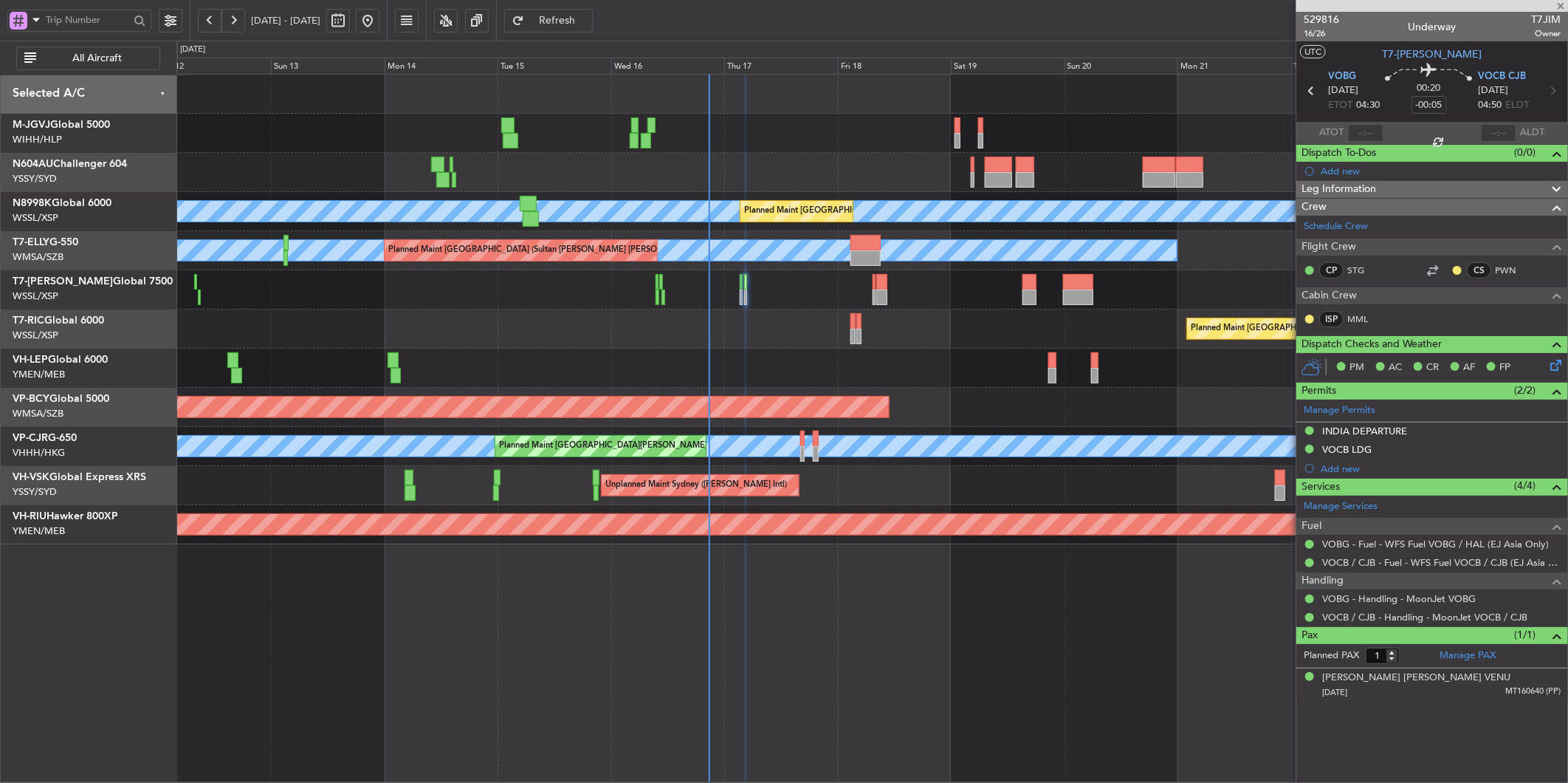 type on "-00:20" 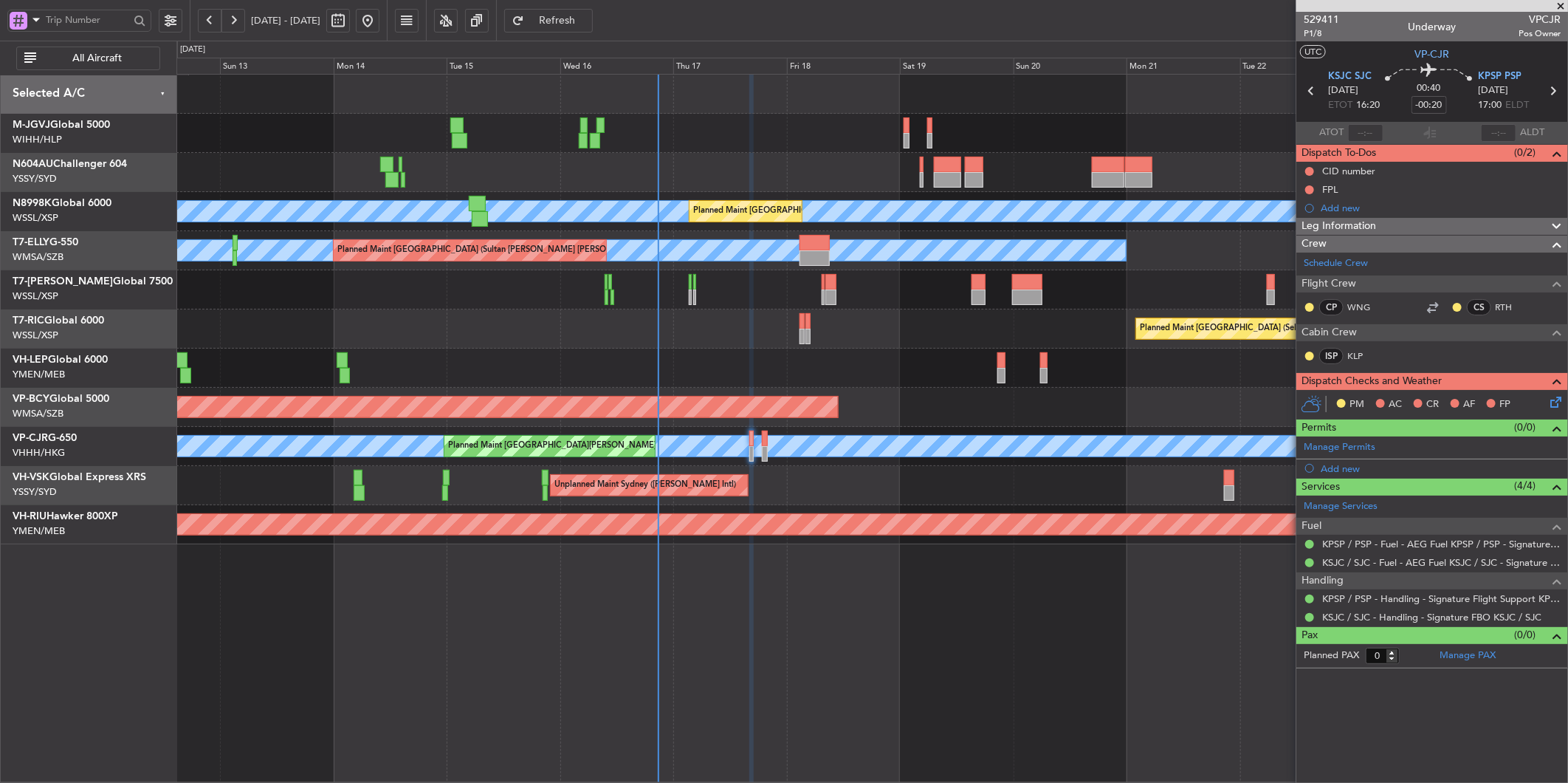 click 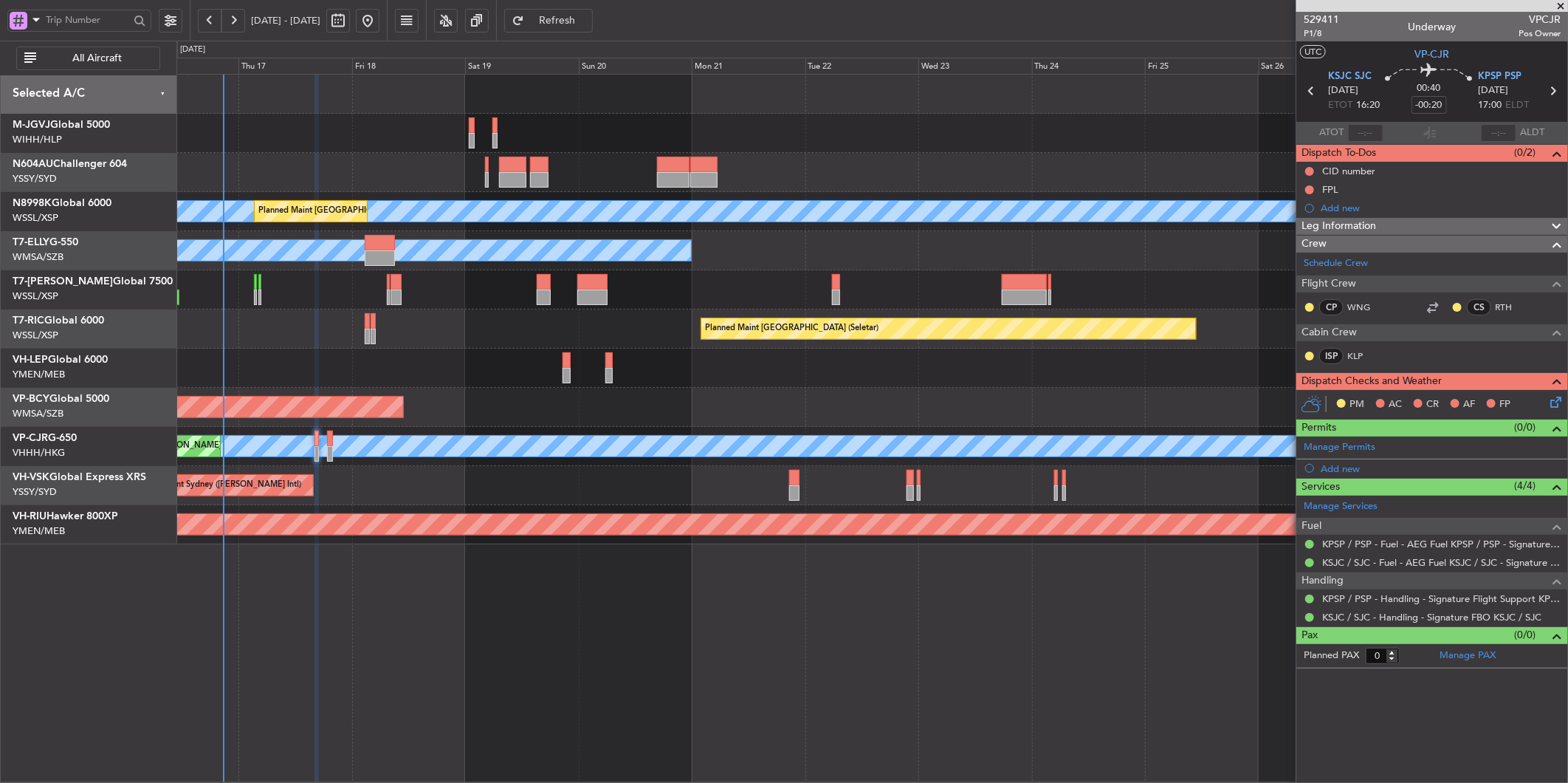click 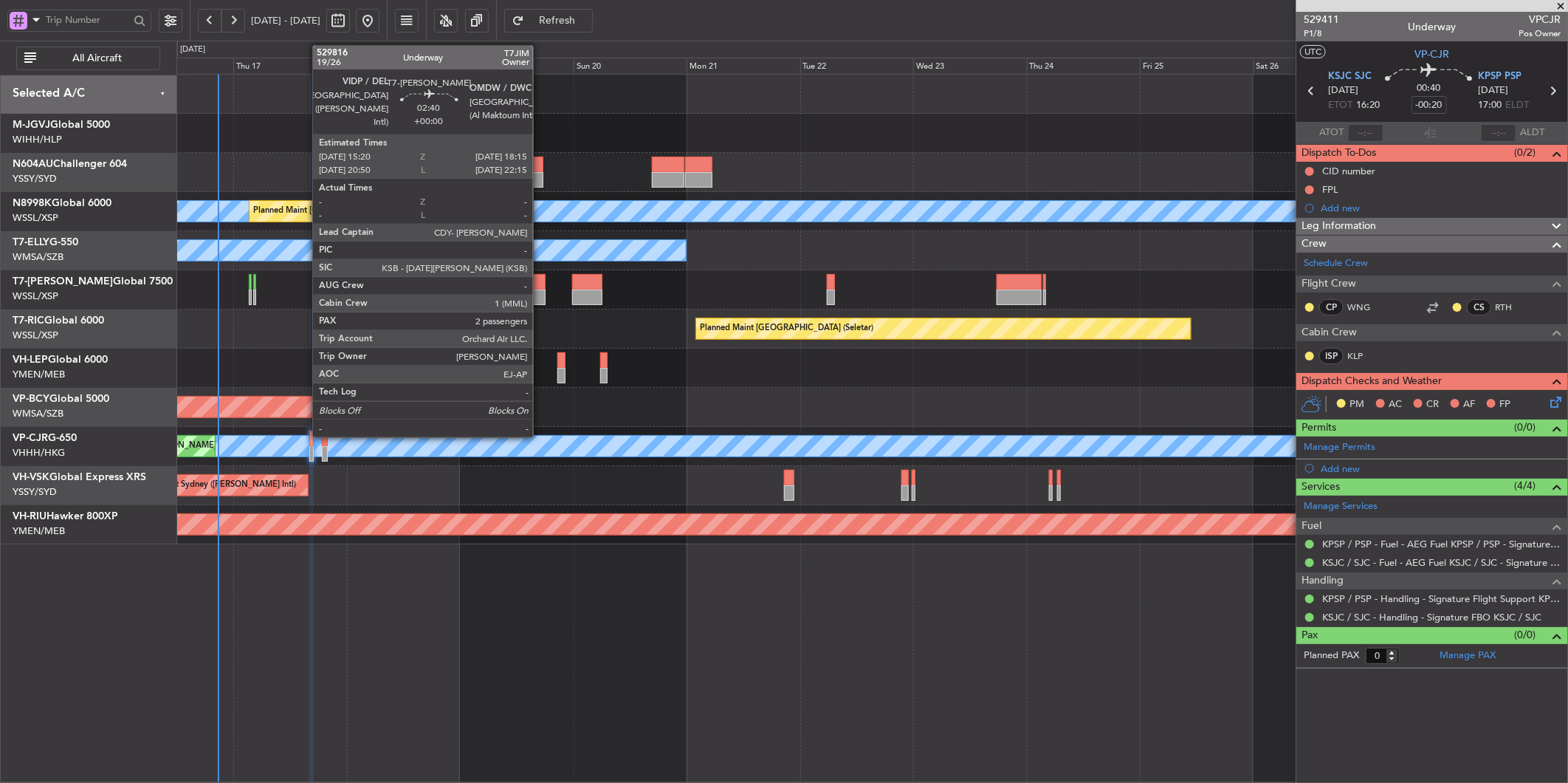 click 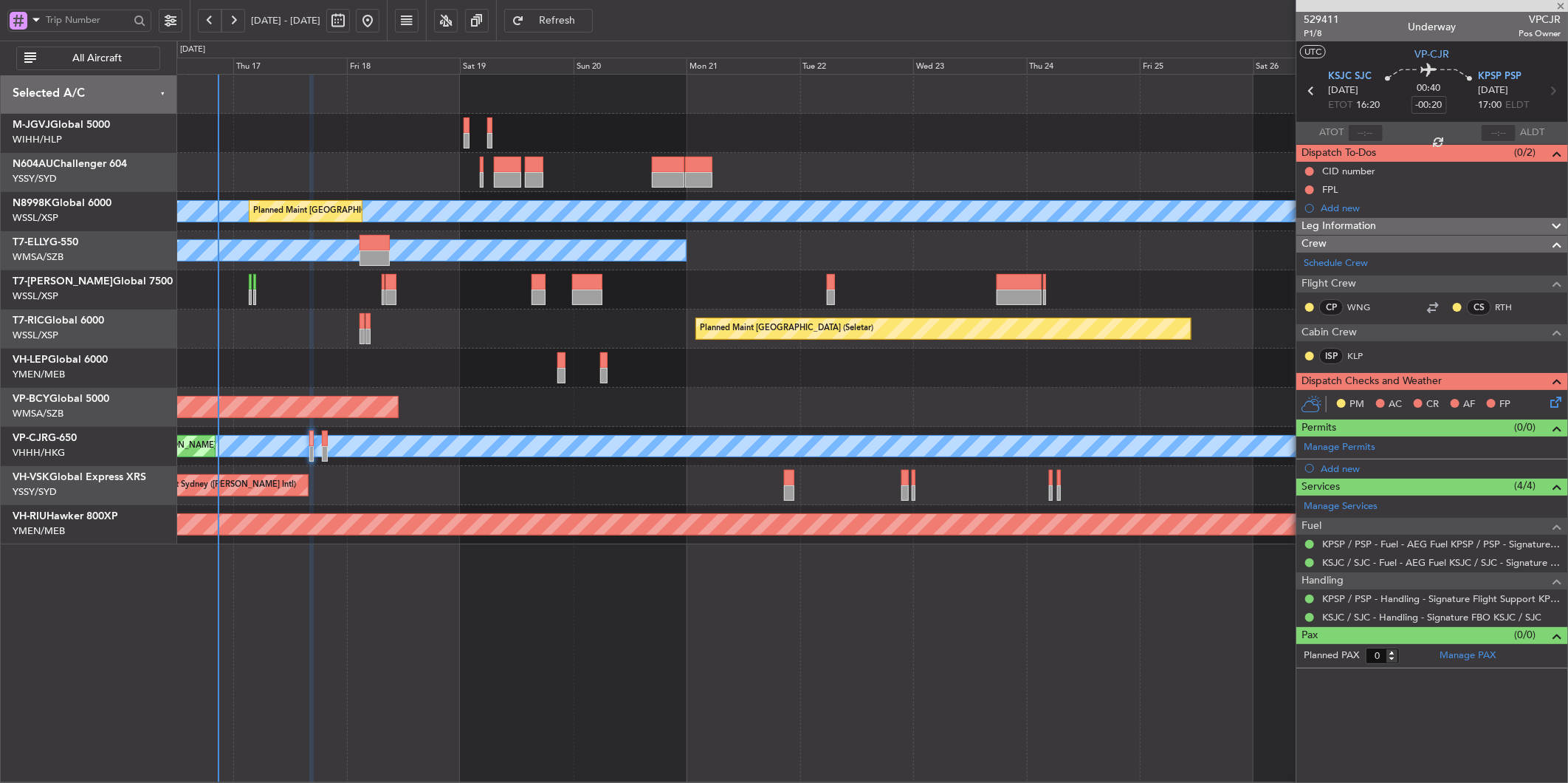 click 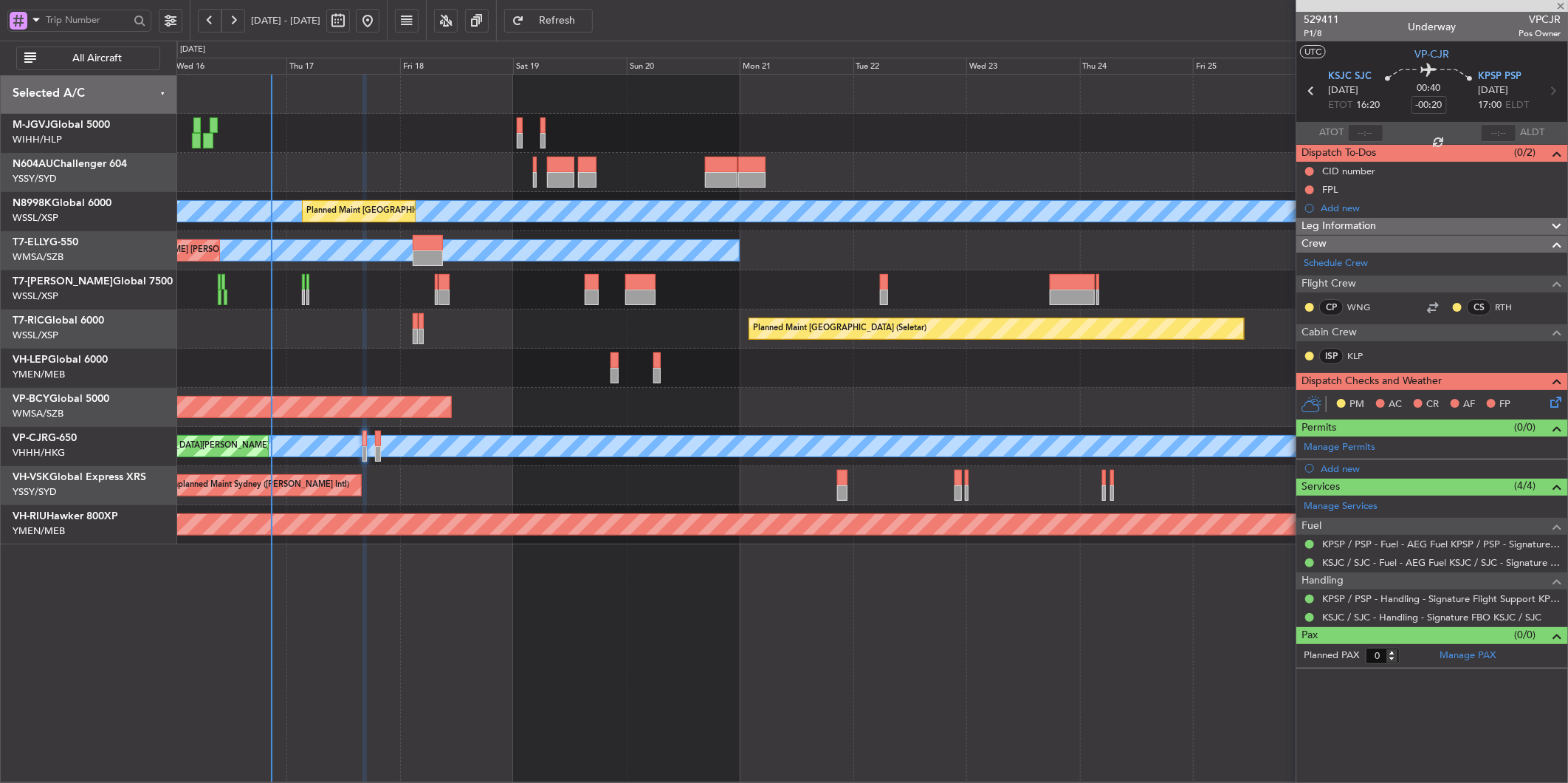 click on "[PERSON_NAME]
Planned Maint [GEOGRAPHIC_DATA] (Seletar)
[PERSON_NAME]
[PERSON_NAME]
Planned Maint [GEOGRAPHIC_DATA] (Sultan [PERSON_NAME] [PERSON_NAME] - Subang)
Planned Maint [GEOGRAPHIC_DATA] (Seletar)
Planned Maint [GEOGRAPHIC_DATA] (Seletar)
[PERSON_NAME]
[GEOGRAPHIC_DATA][PERSON_NAME] (Mineta [GEOGRAPHIC_DATA][PERSON_NAME])
Unplanned Maint Sydney ([PERSON_NAME] Intl)
Planned Maint [GEOGRAPHIC_DATA] ([GEOGRAPHIC_DATA])
Planned Maint [GEOGRAPHIC_DATA] ([GEOGRAPHIC_DATA])" 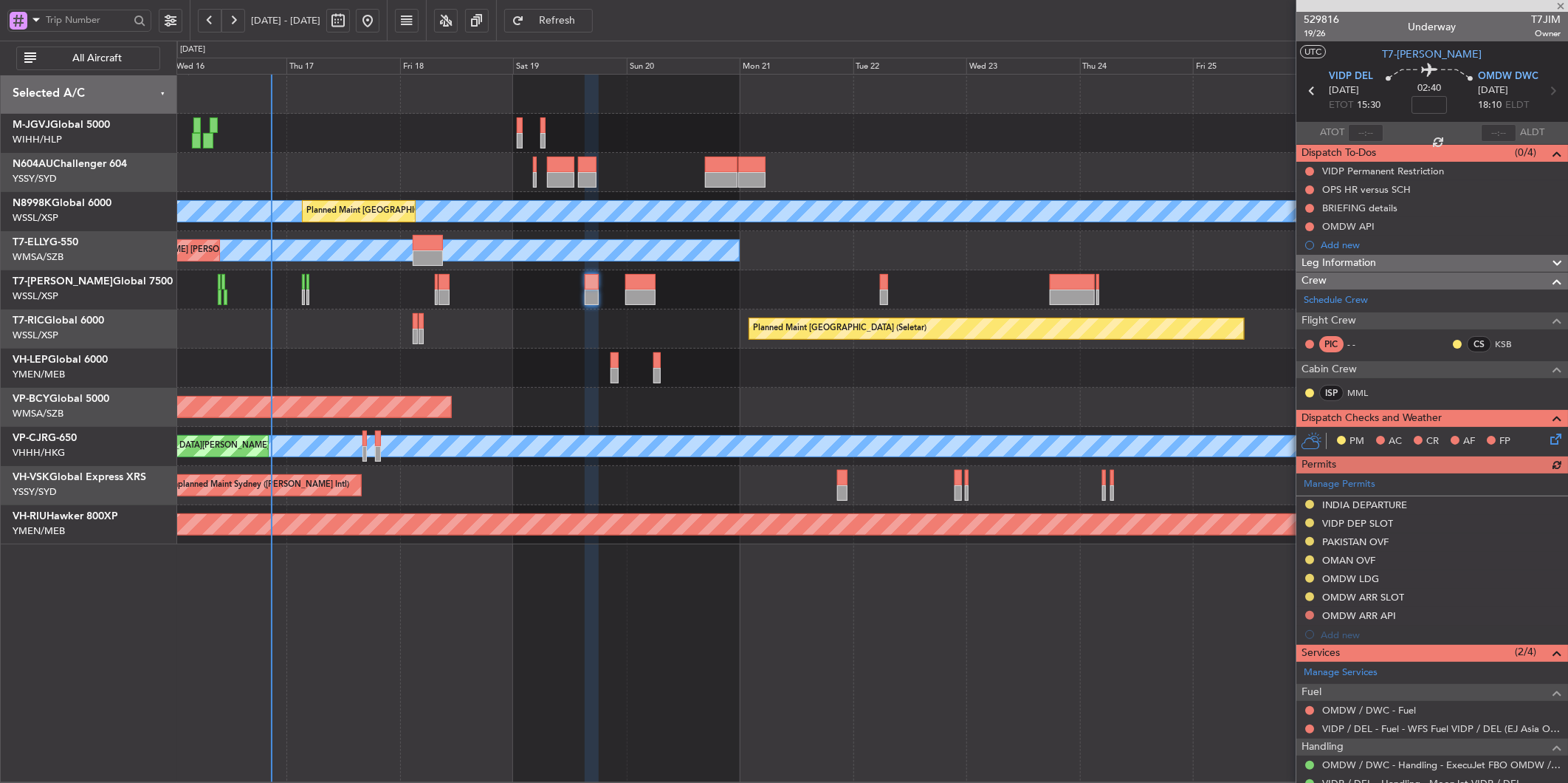 click 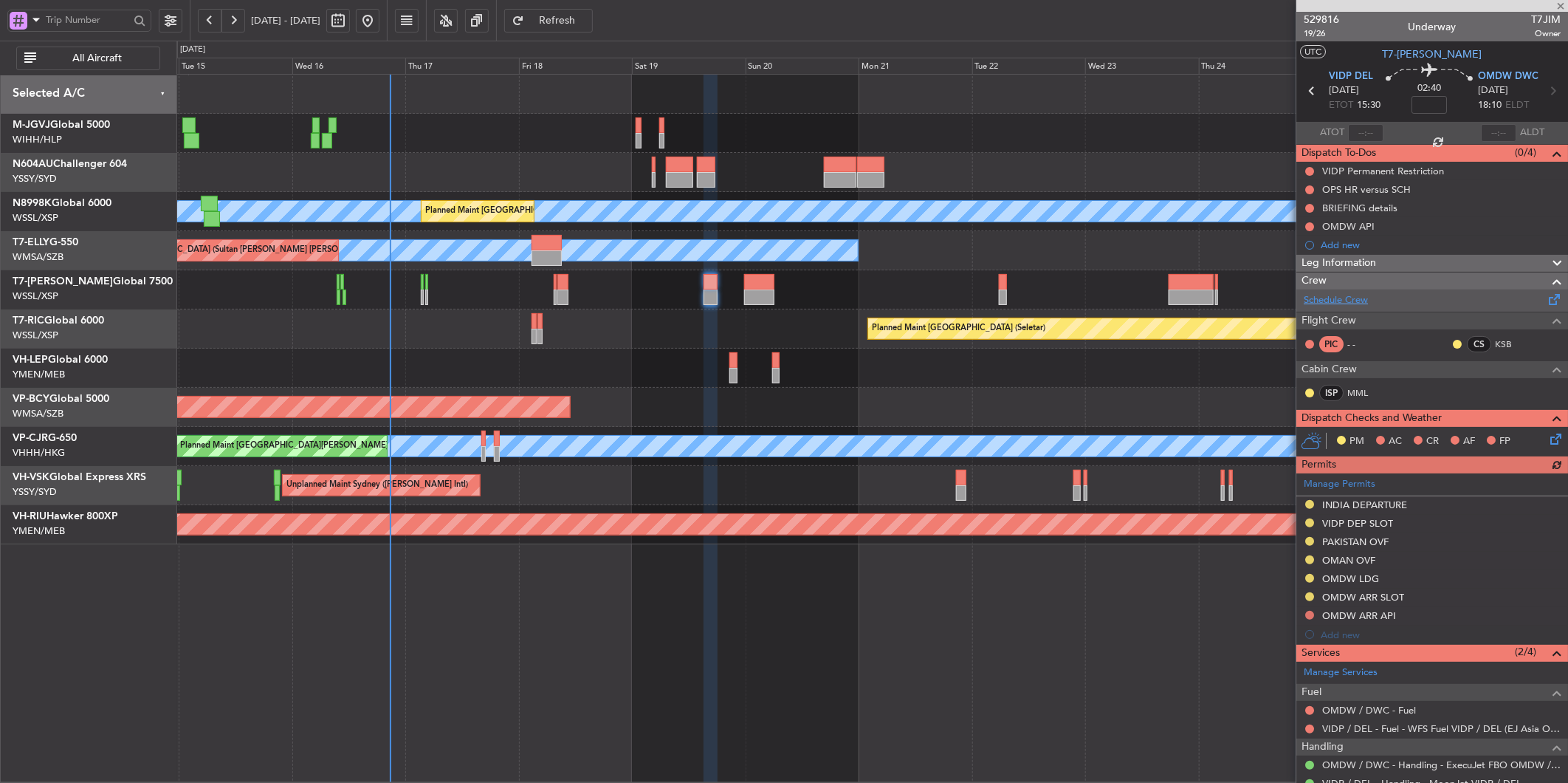 click on "Schedule Crew" 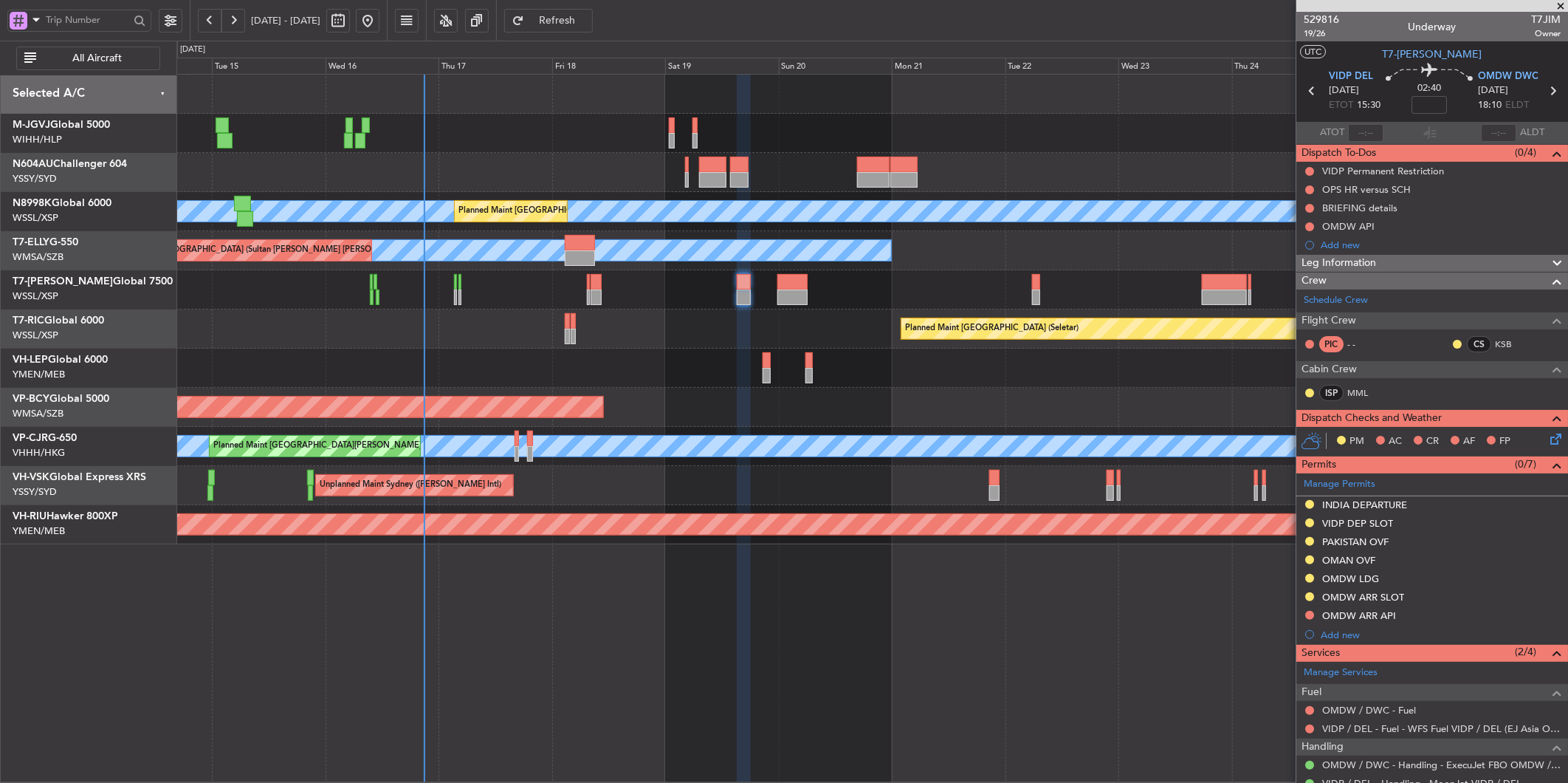 click 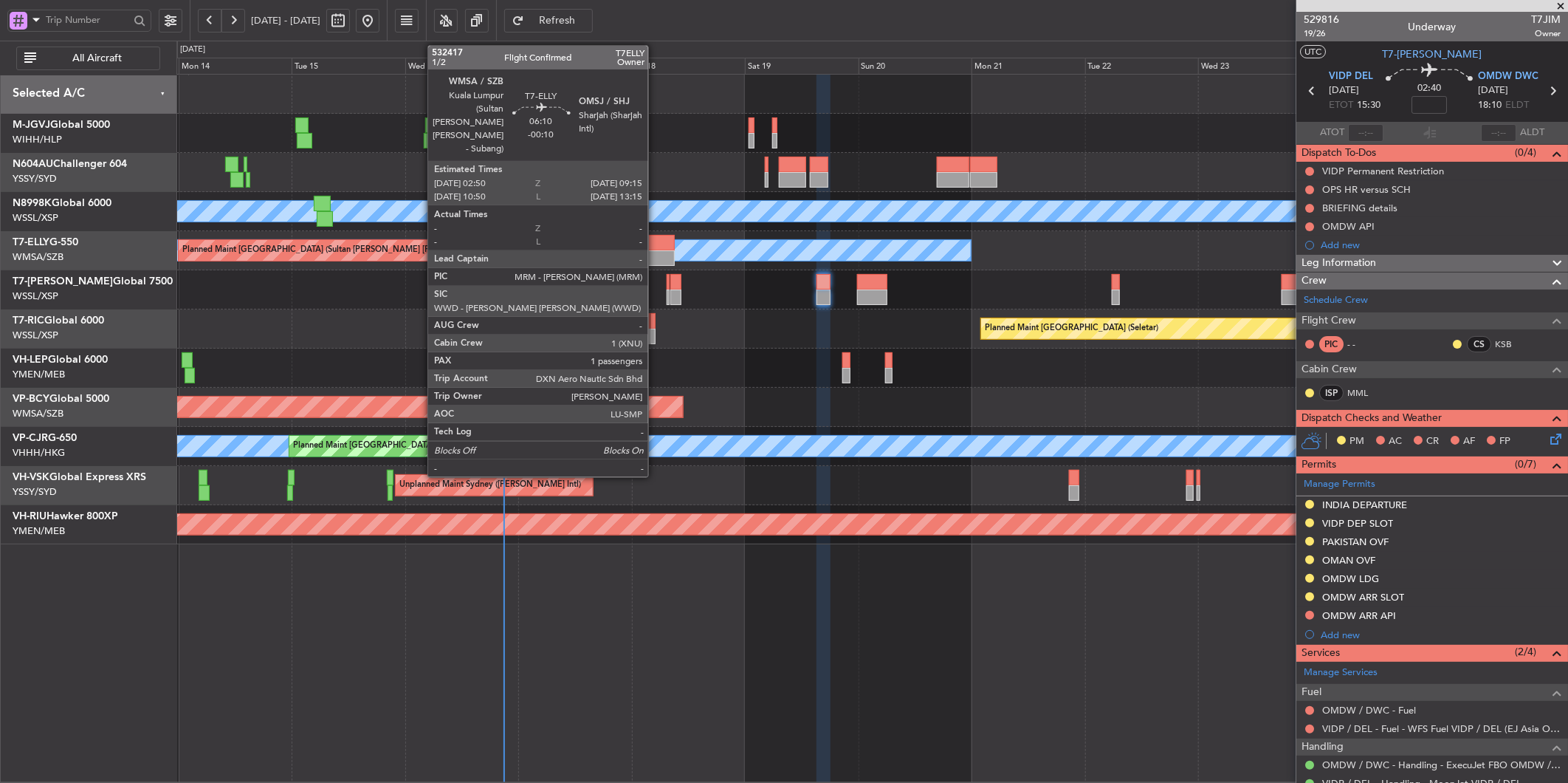 click 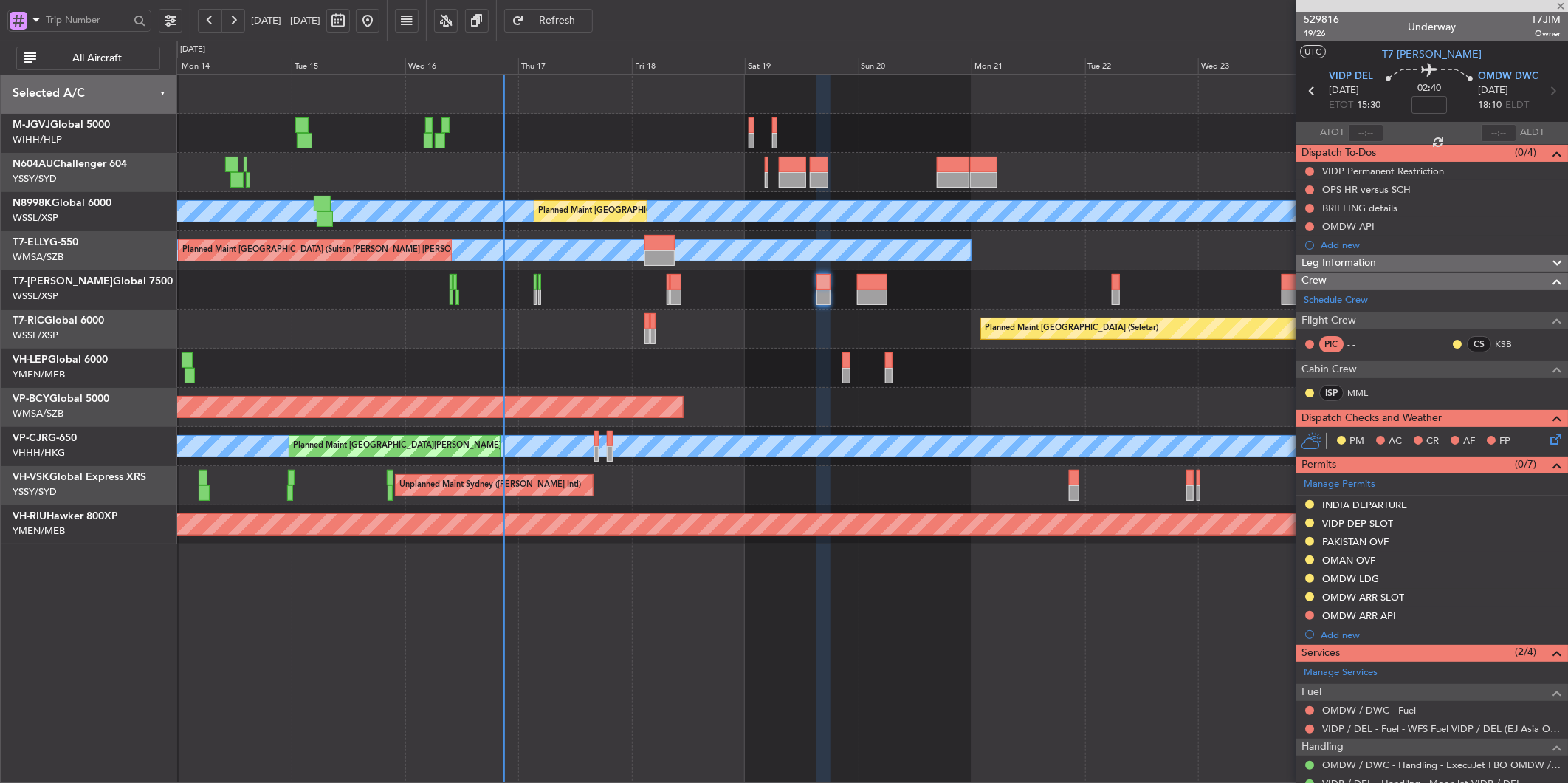 type on "-00:10" 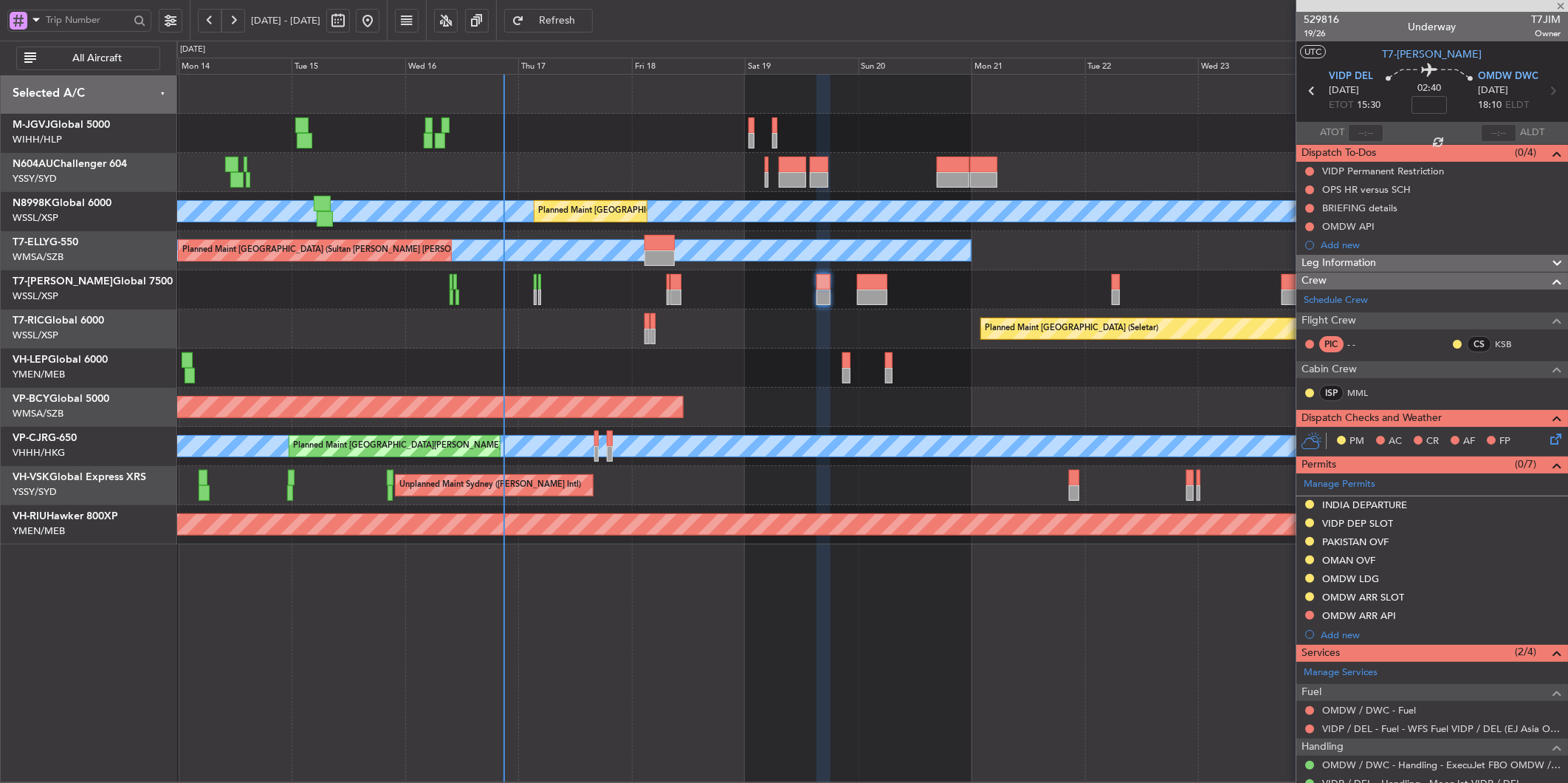 type on "1" 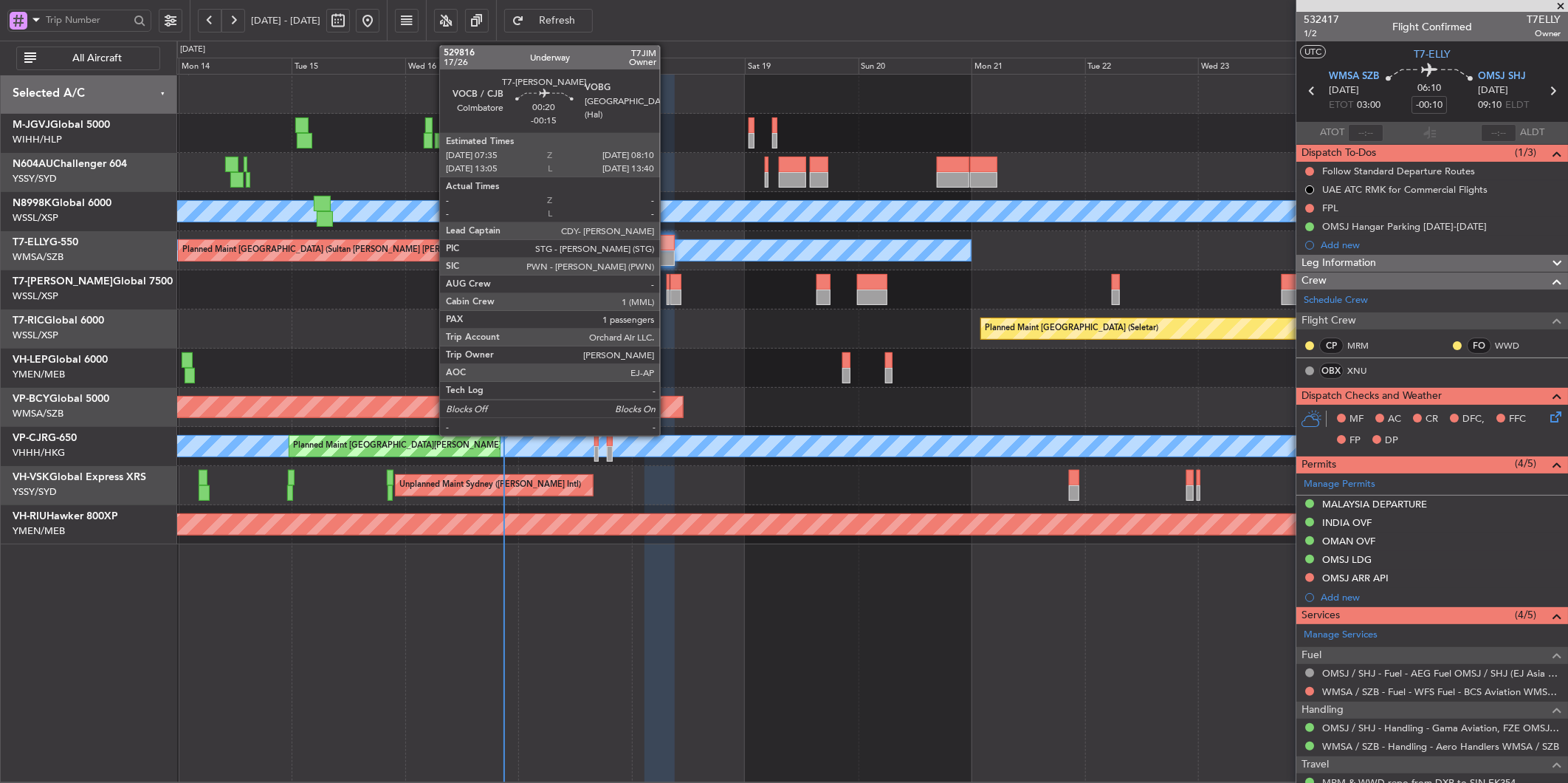 click 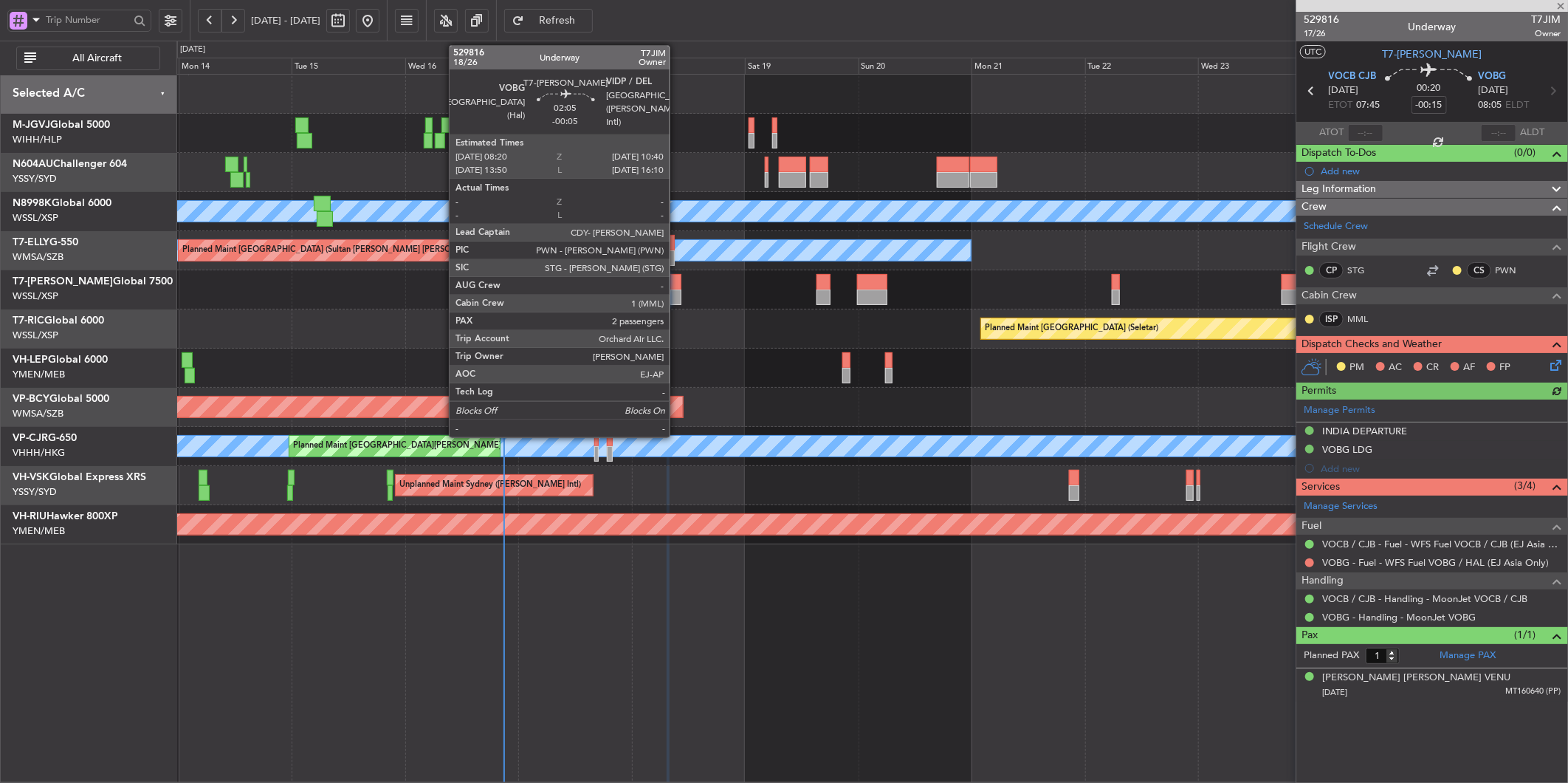click 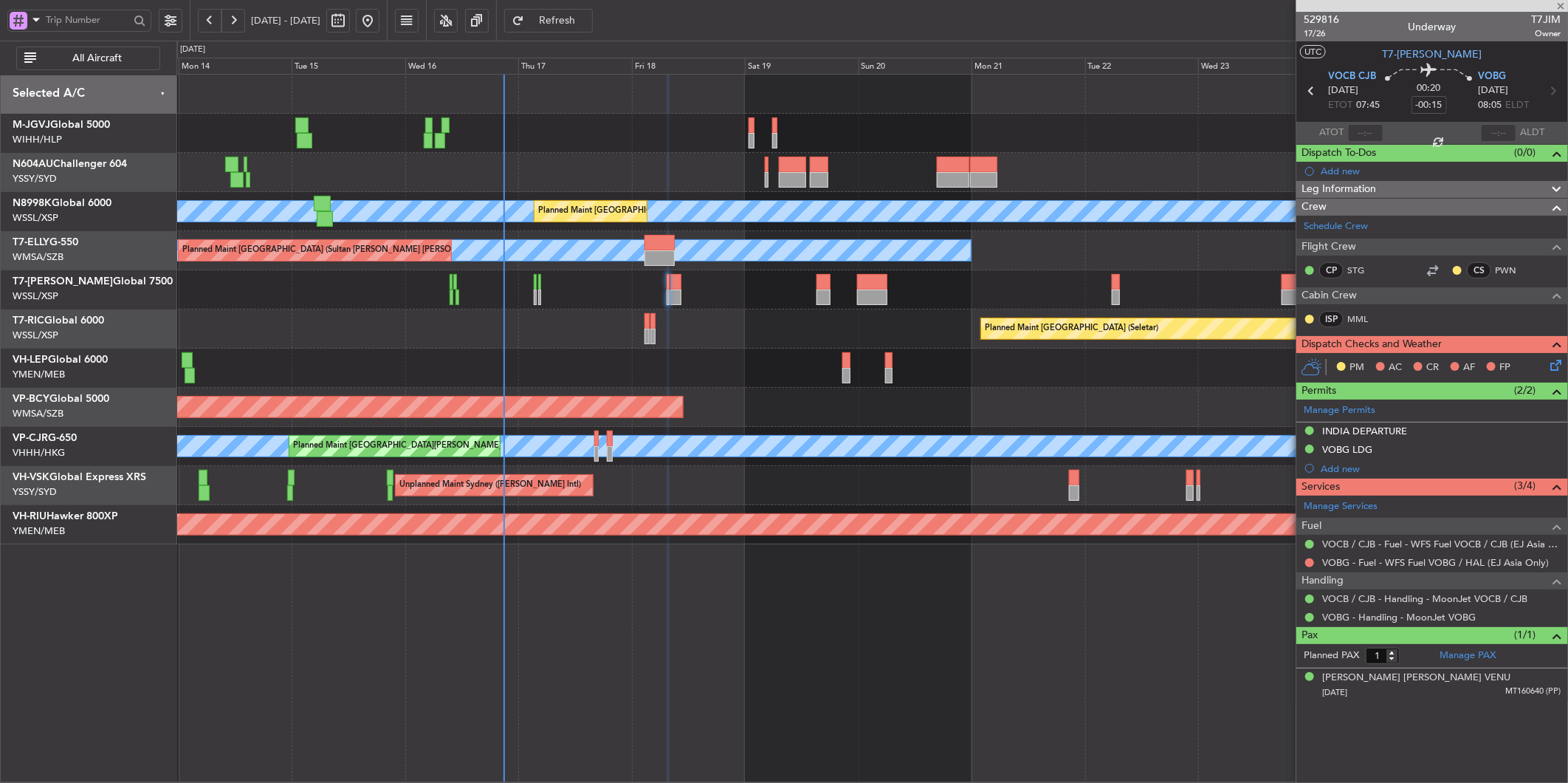 type on "-00:05" 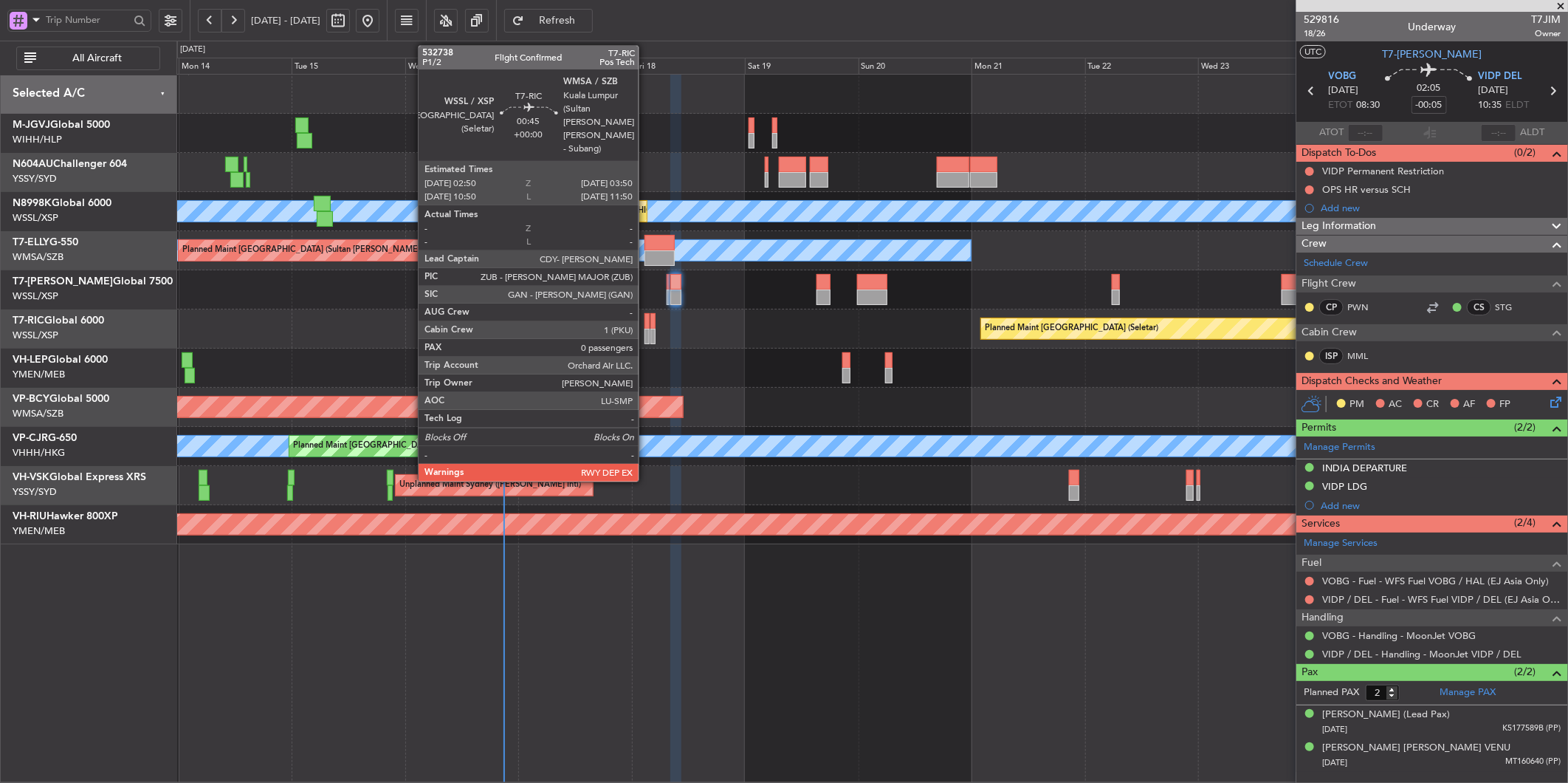 click 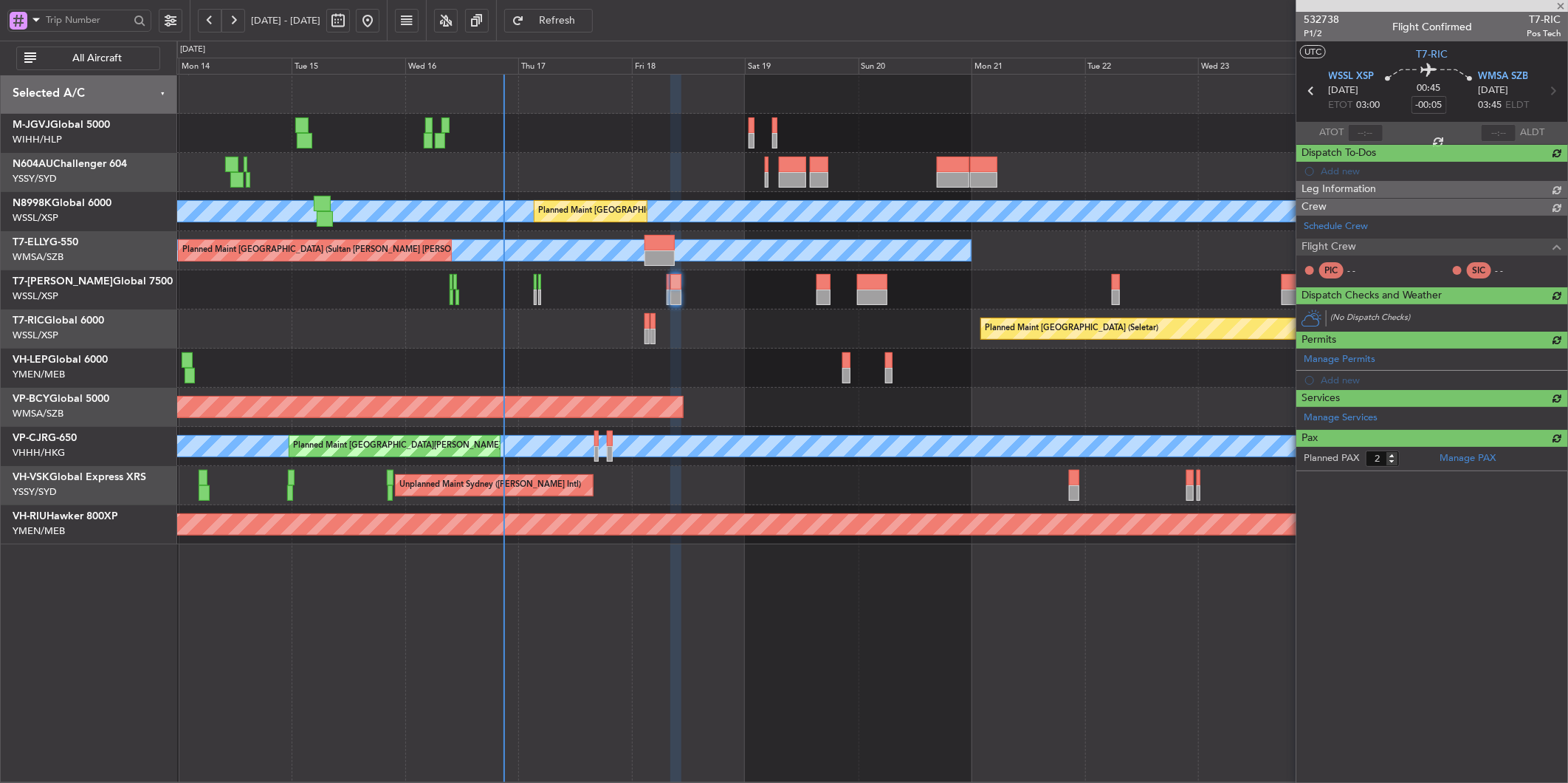 type 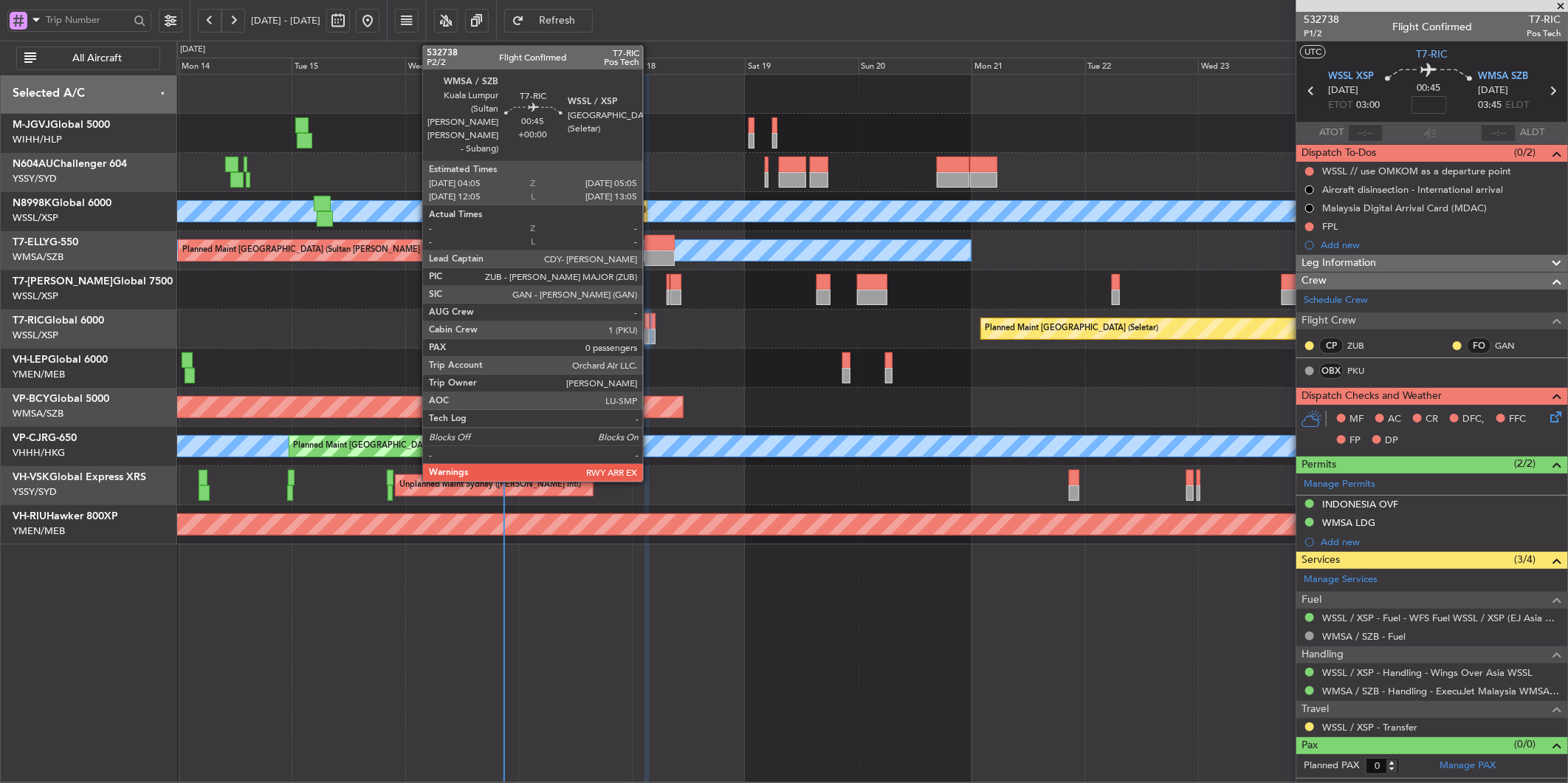 click 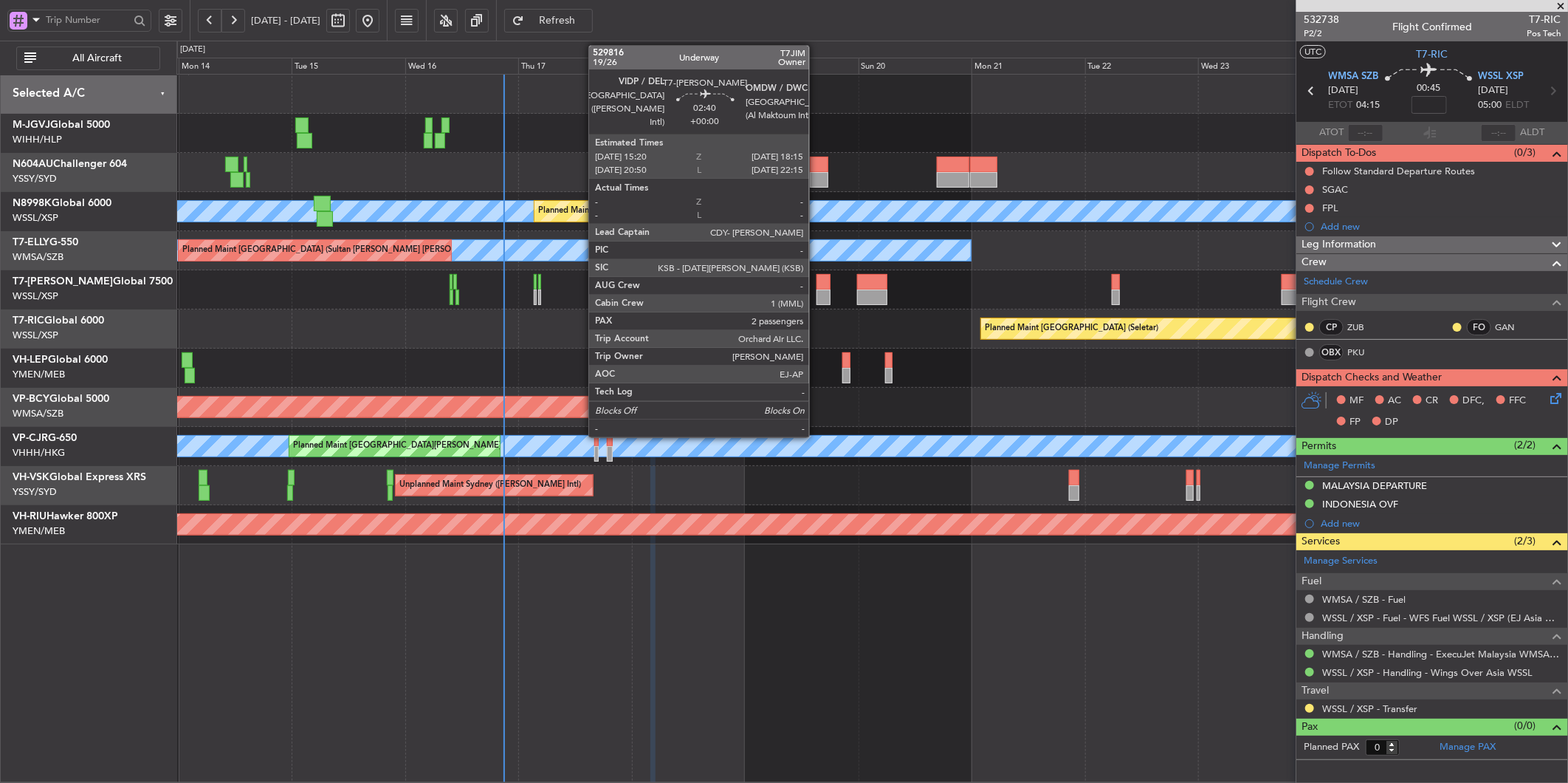 click 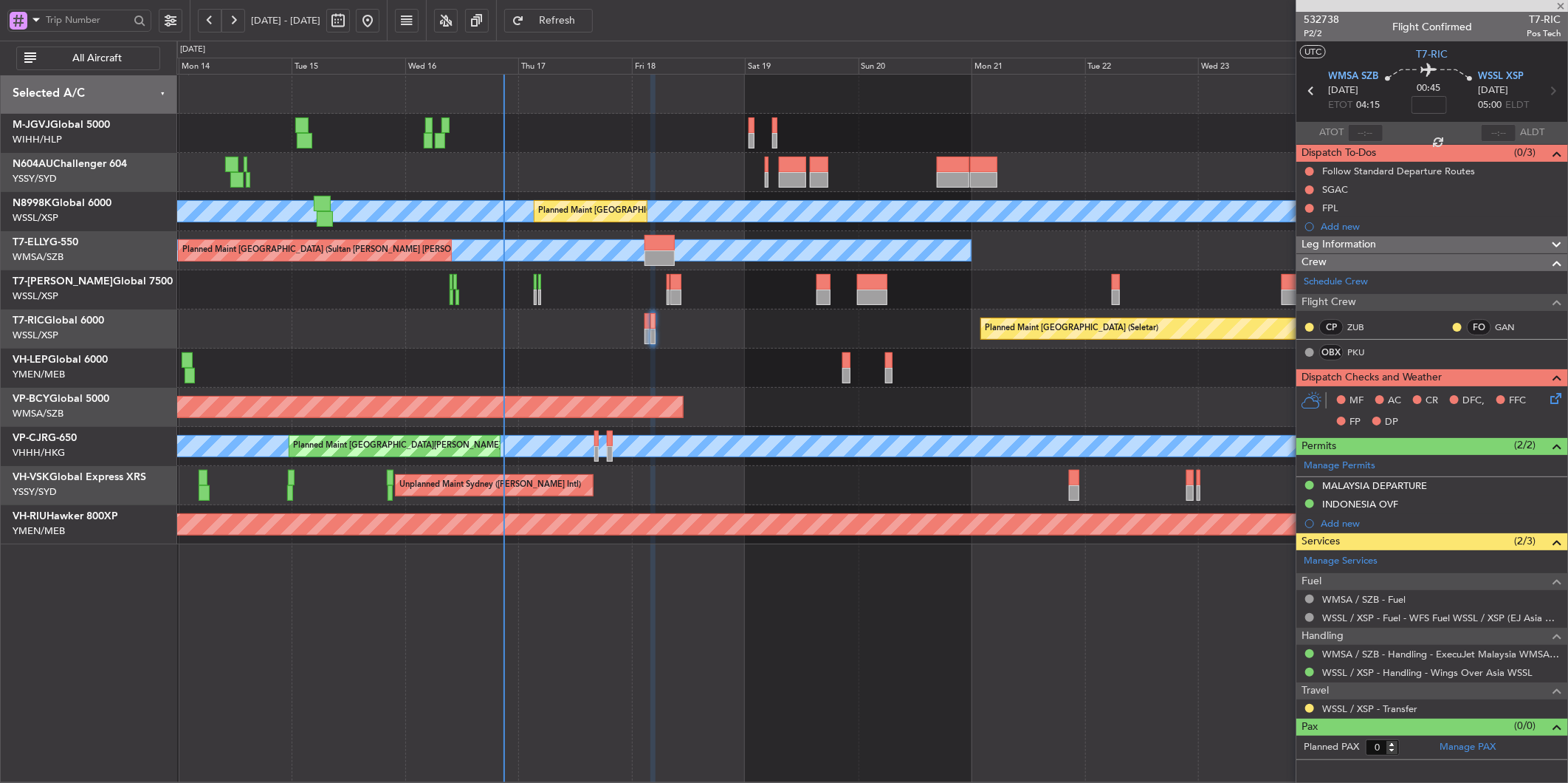 type on "2" 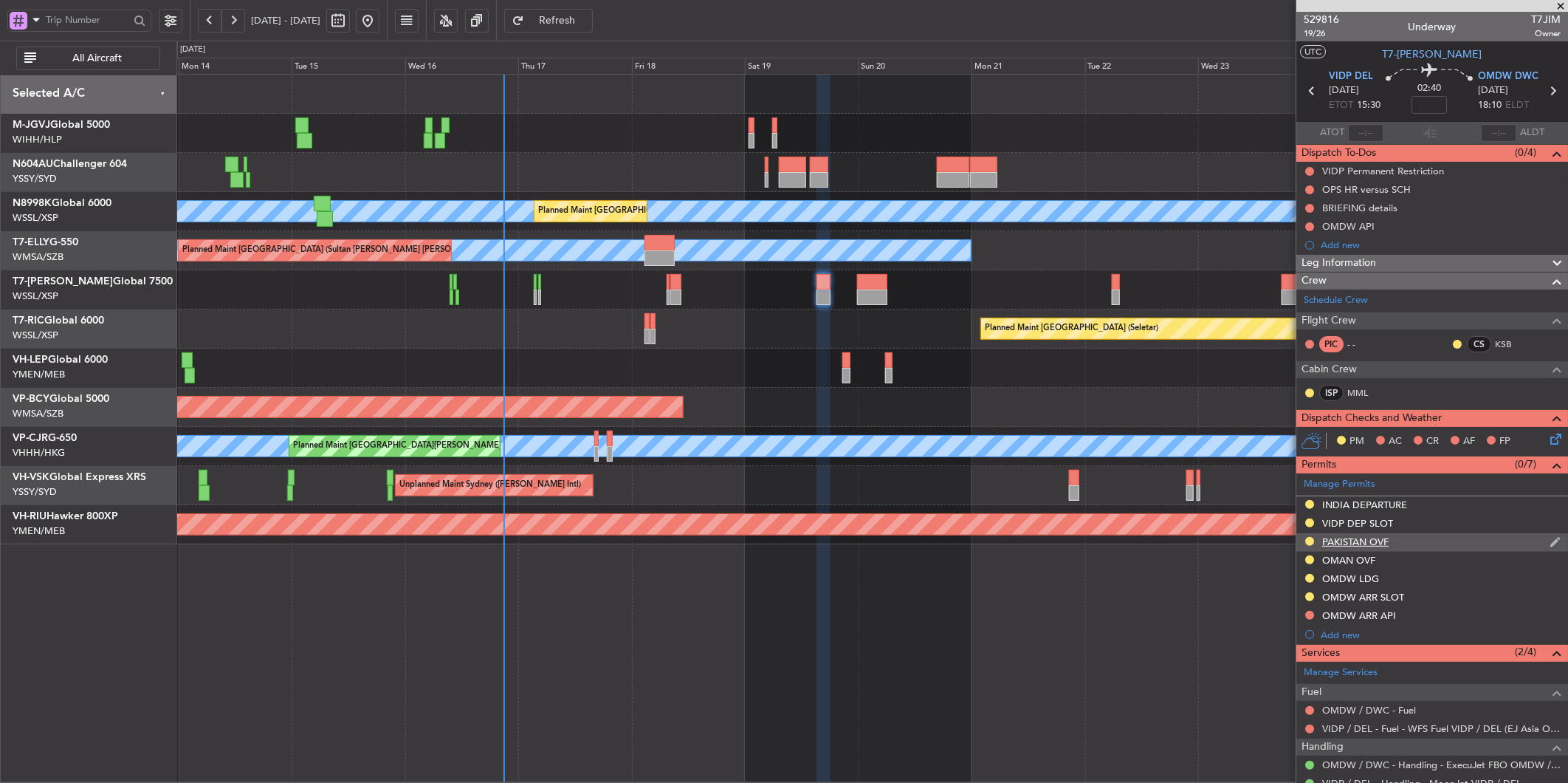 scroll, scrollTop: 118, scrollLeft: 0, axis: vertical 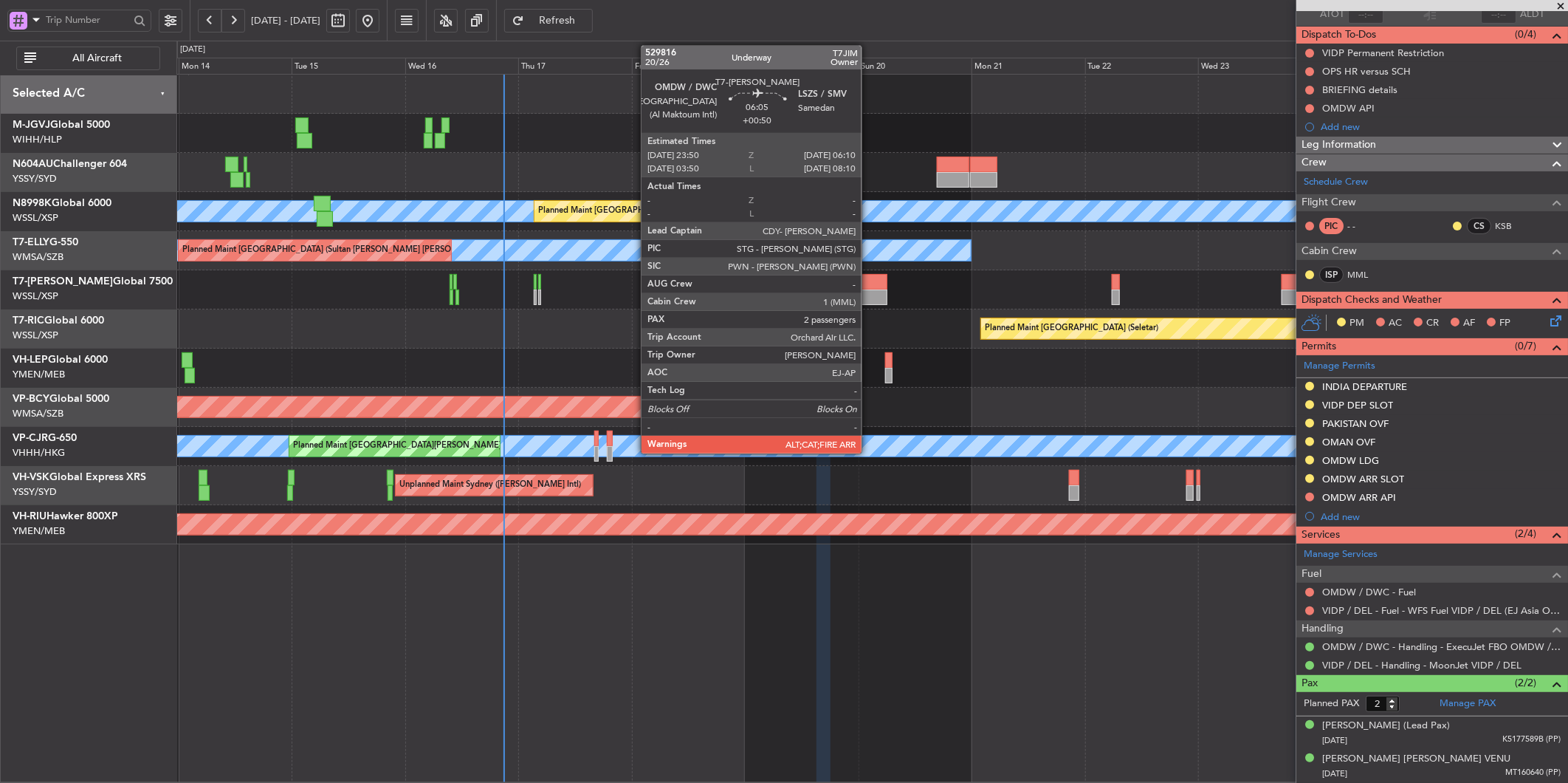 click 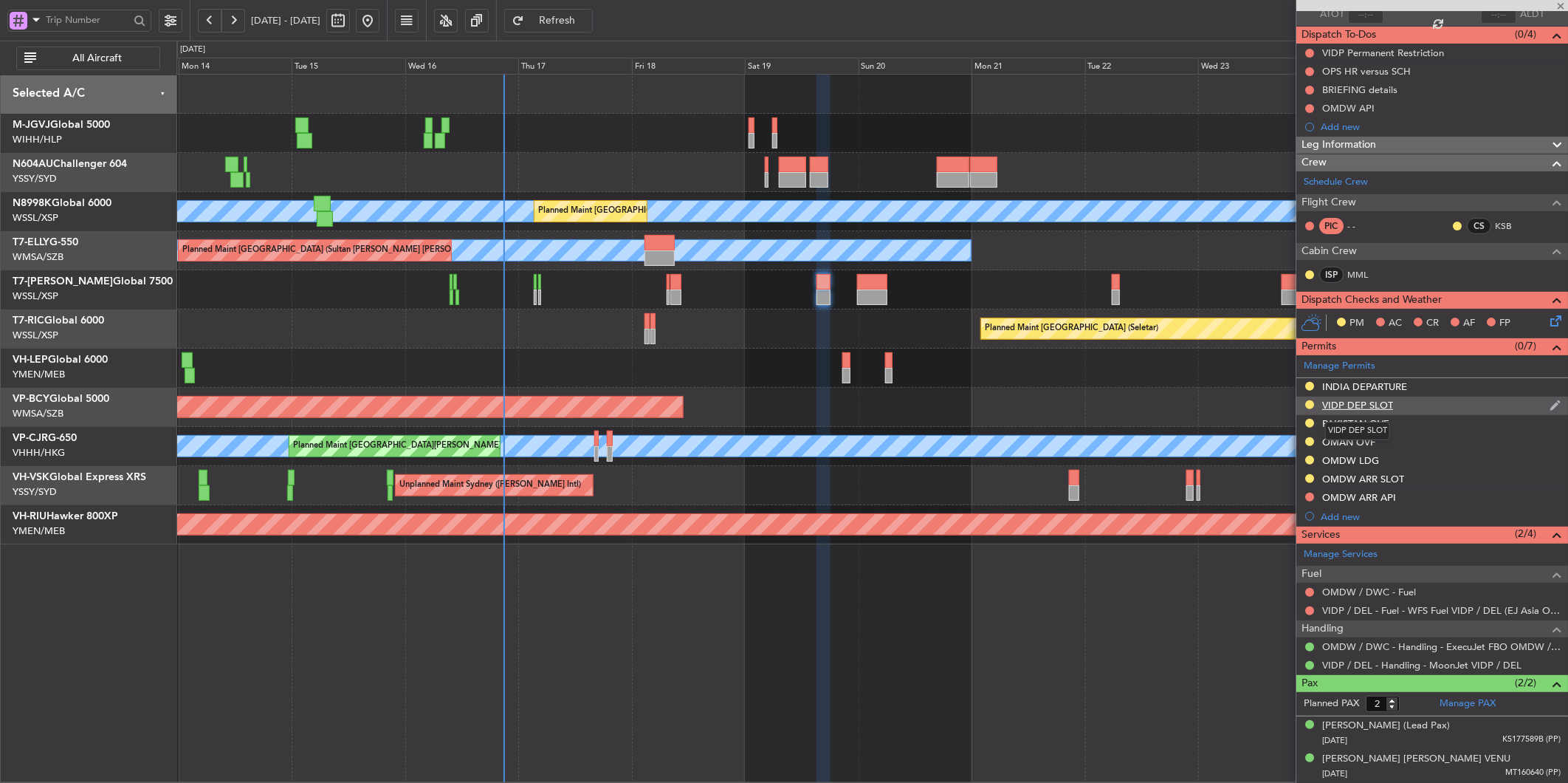 type on "+00:50" 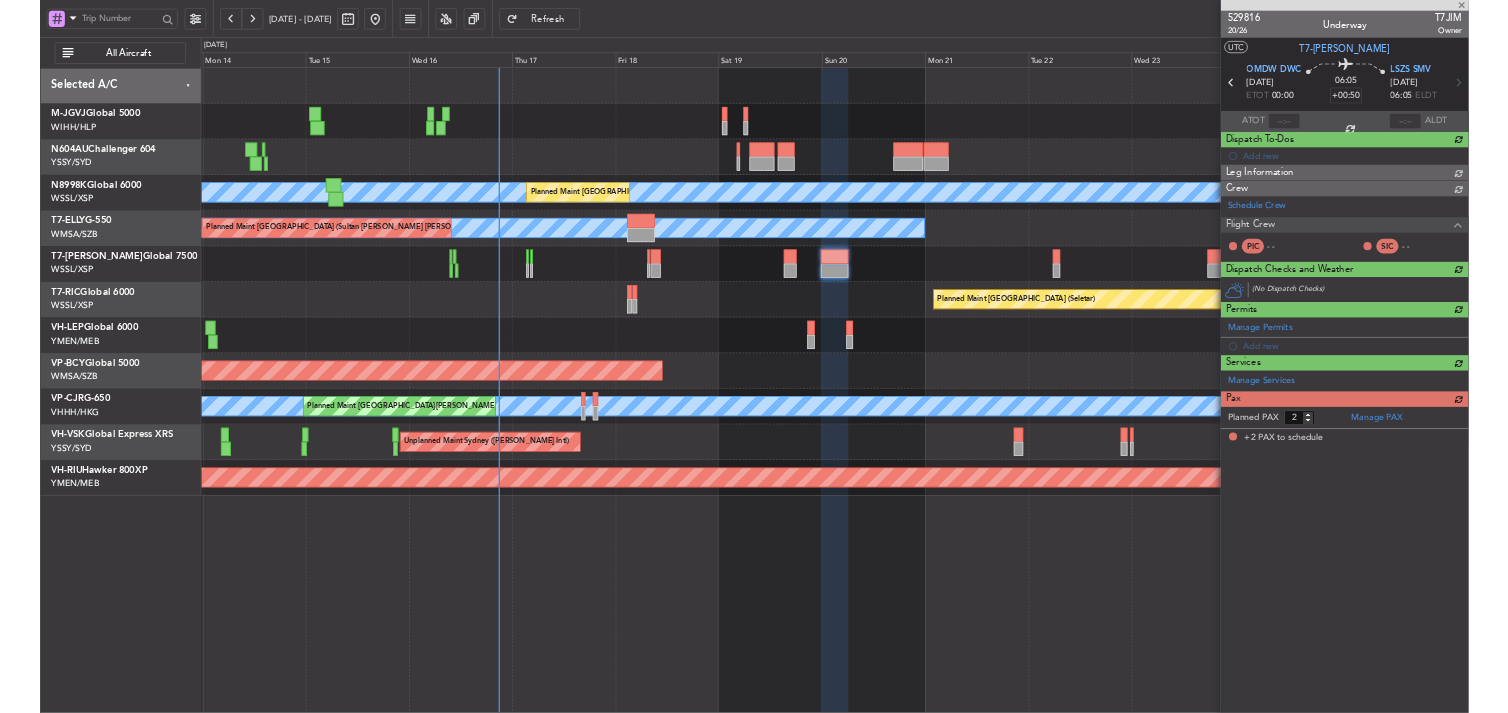 scroll, scrollTop: 0, scrollLeft: 0, axis: both 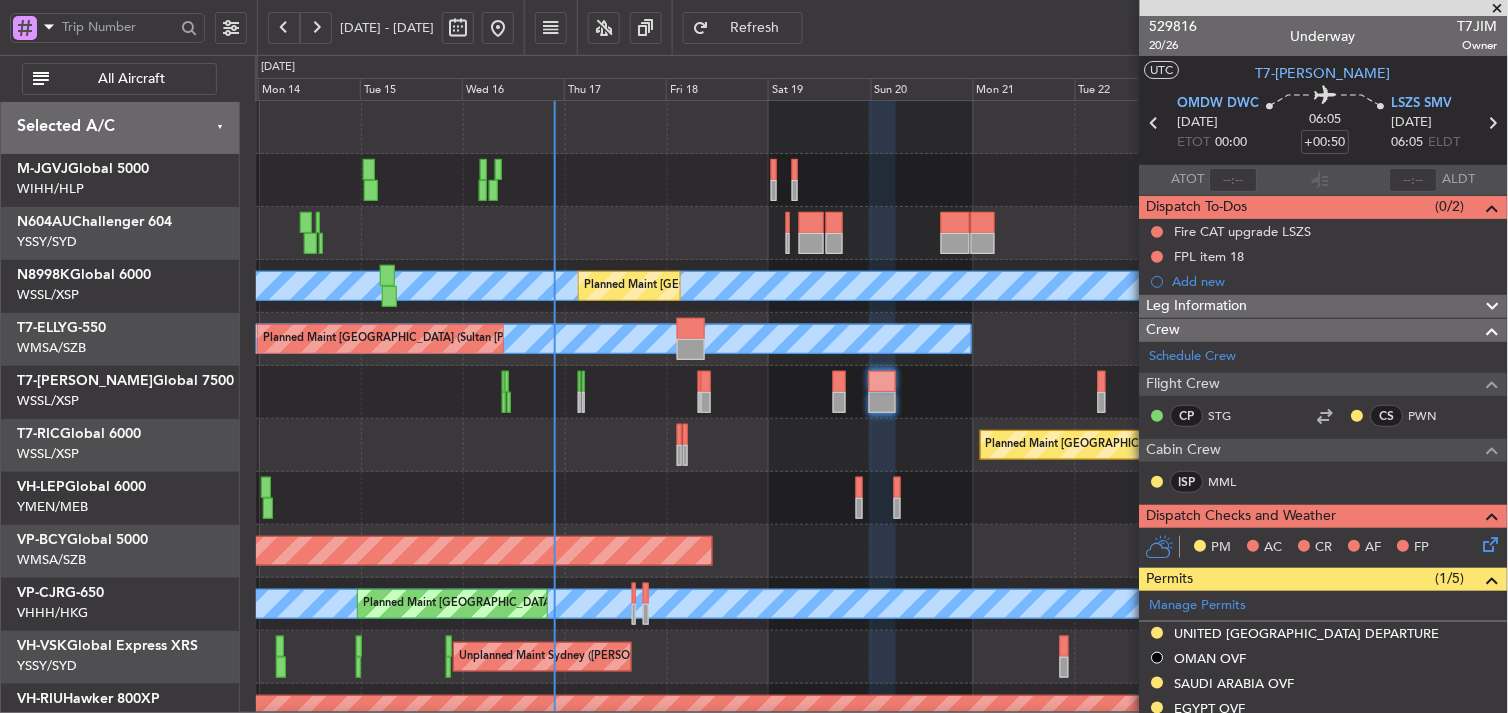 click 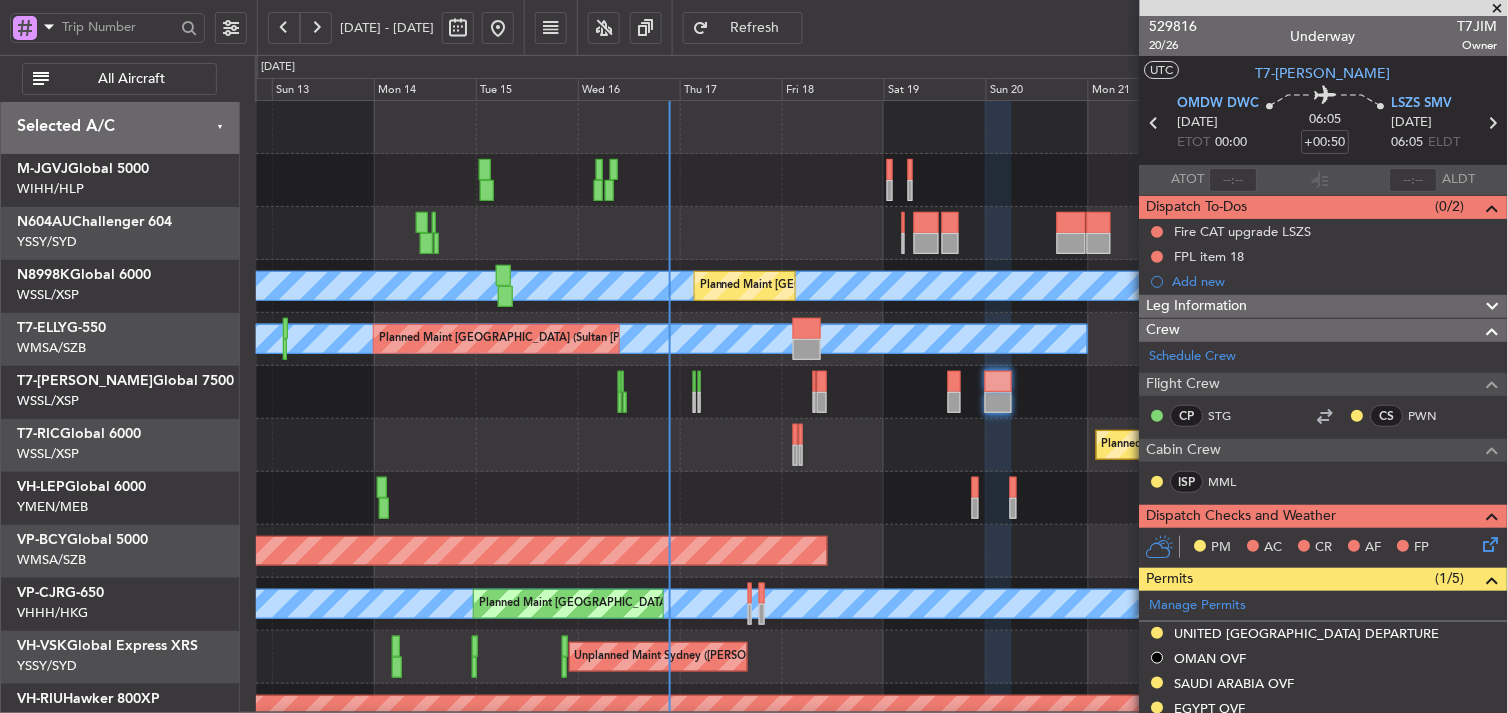 scroll, scrollTop: 222, scrollLeft: 0, axis: vertical 